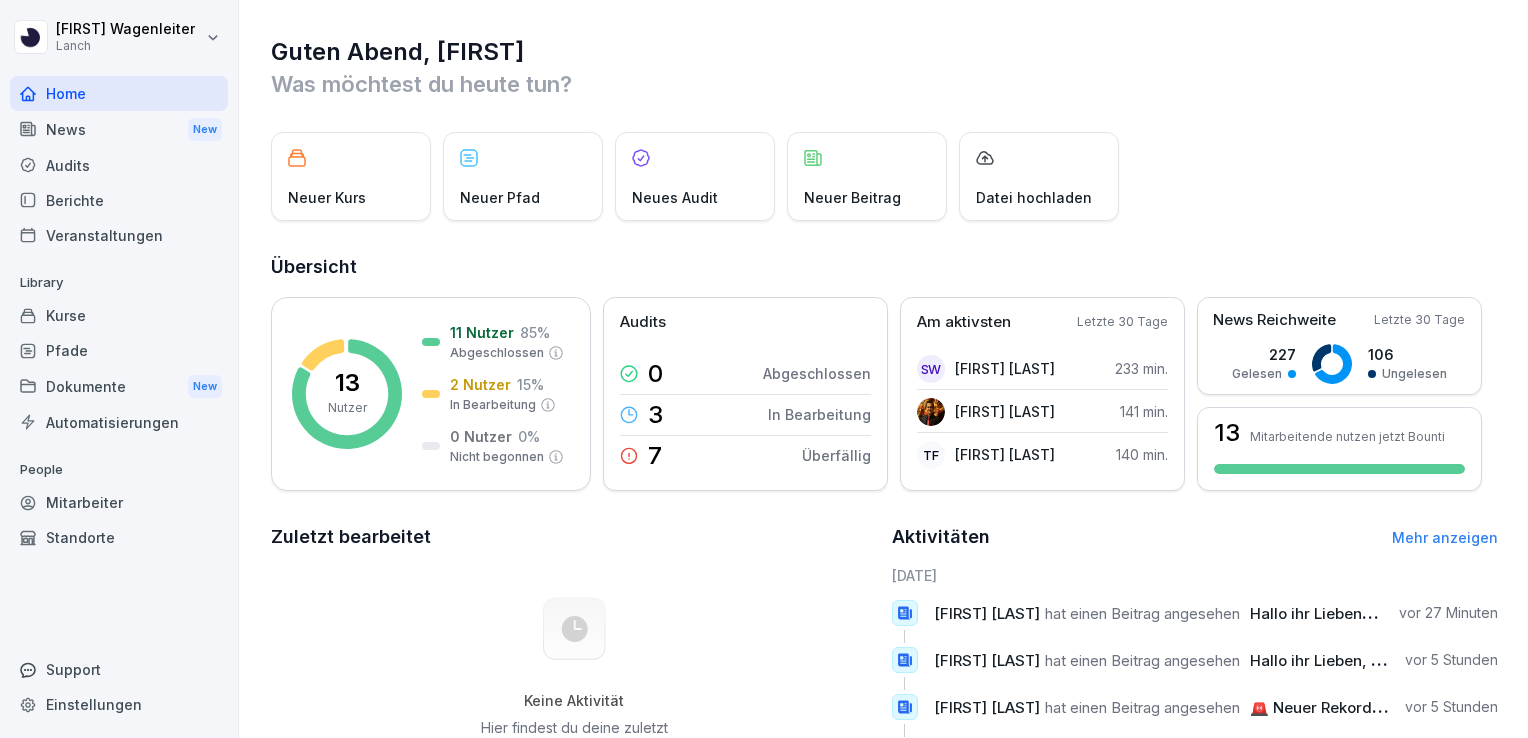 scroll, scrollTop: 0, scrollLeft: 0, axis: both 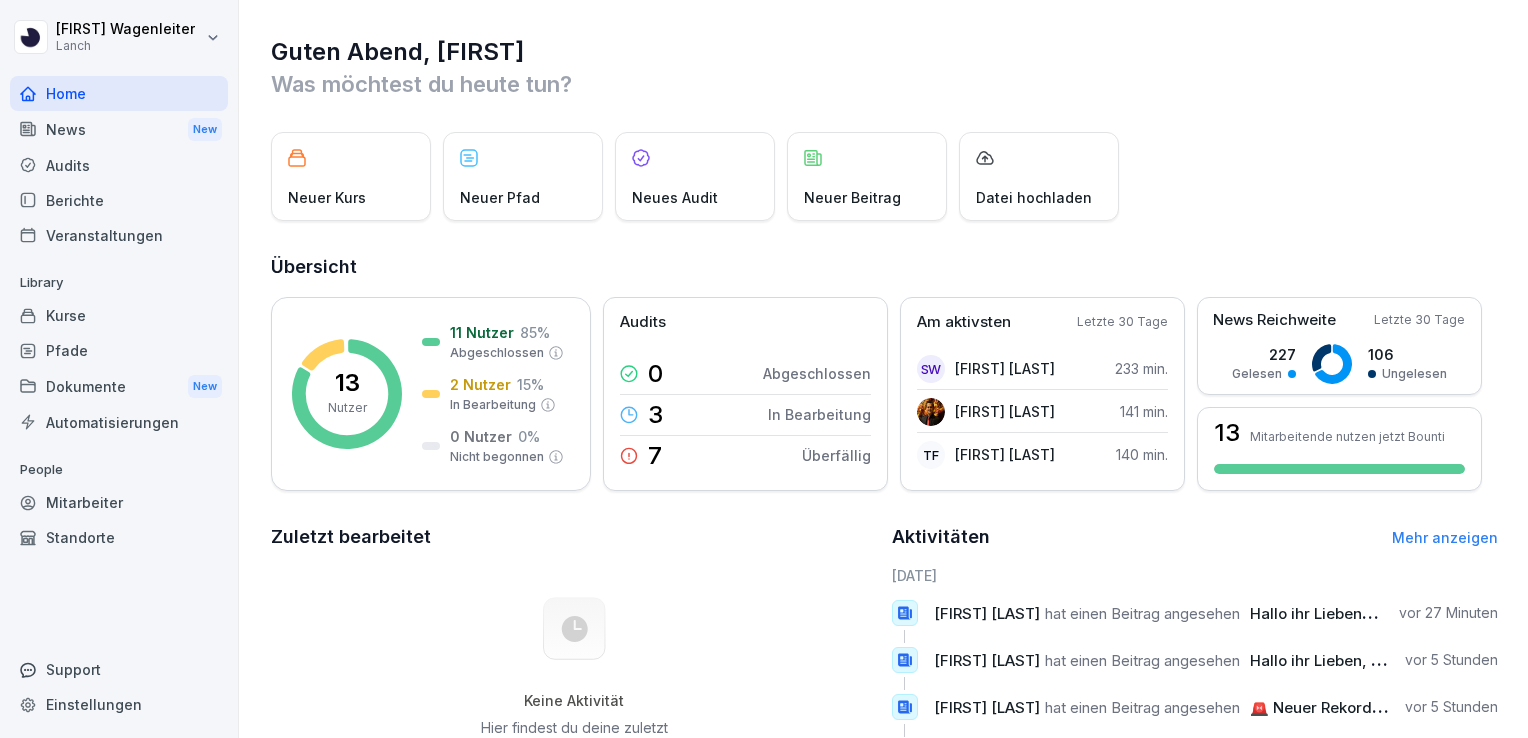 click on "News New" at bounding box center [119, 129] 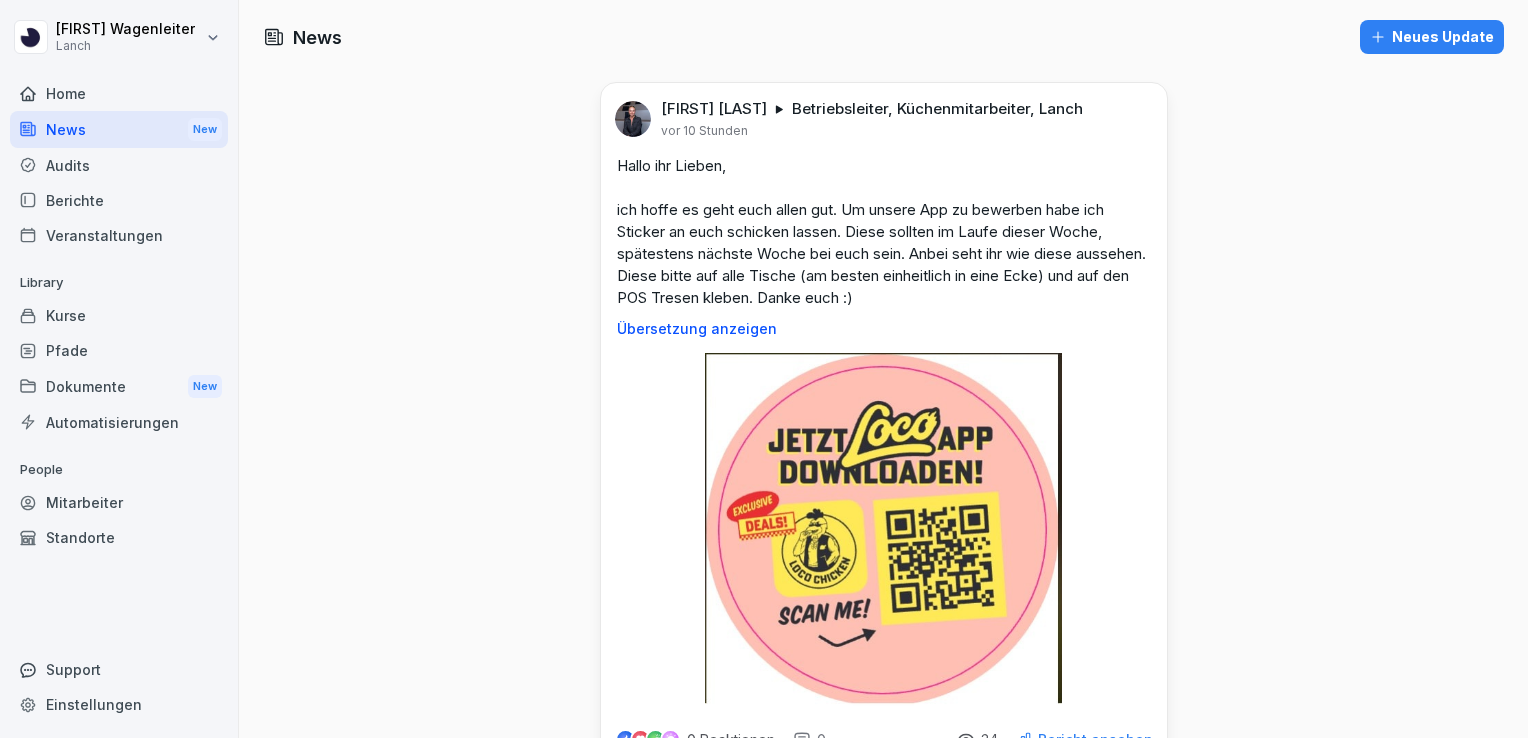 click on "Übersetzung anzeigen" at bounding box center [884, 329] 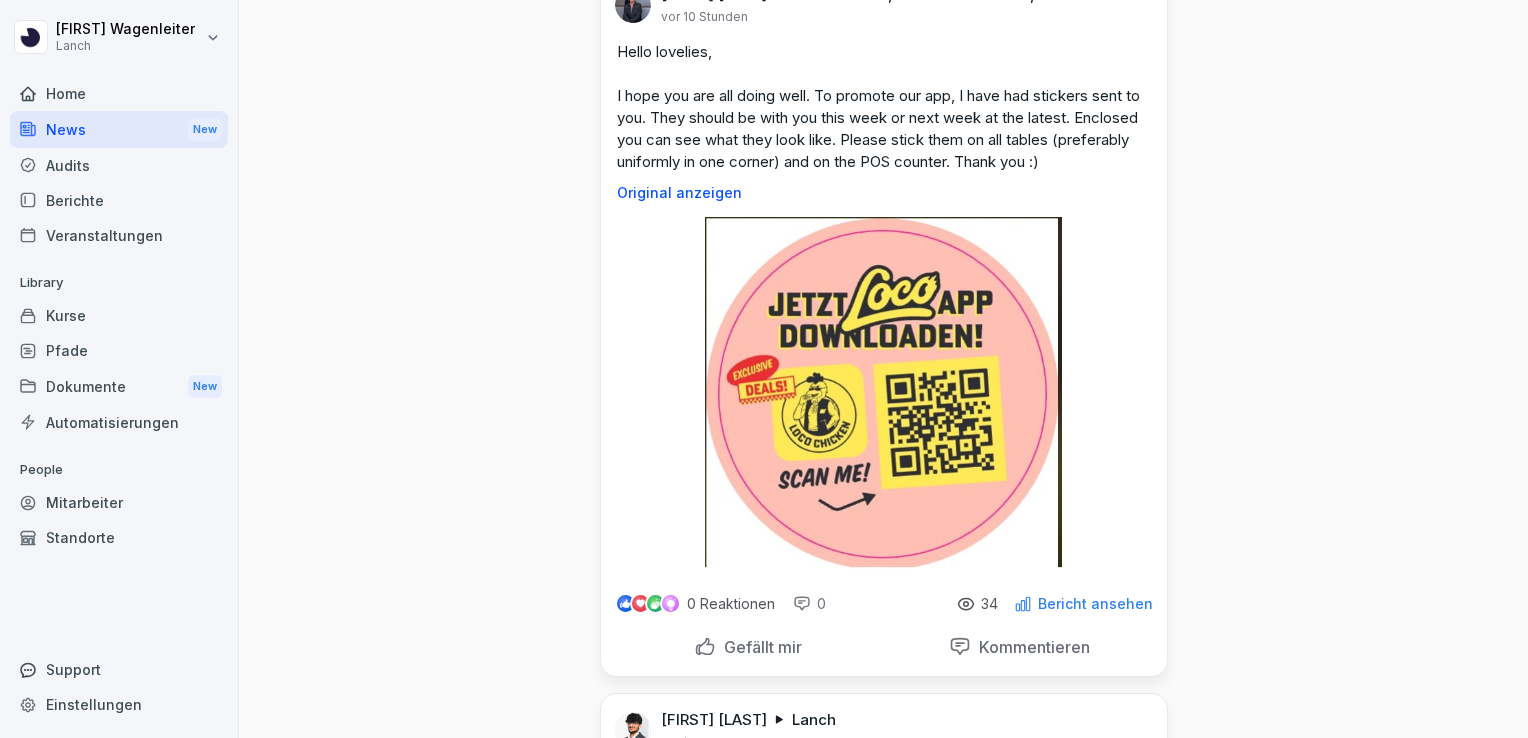 scroll, scrollTop: 184, scrollLeft: 0, axis: vertical 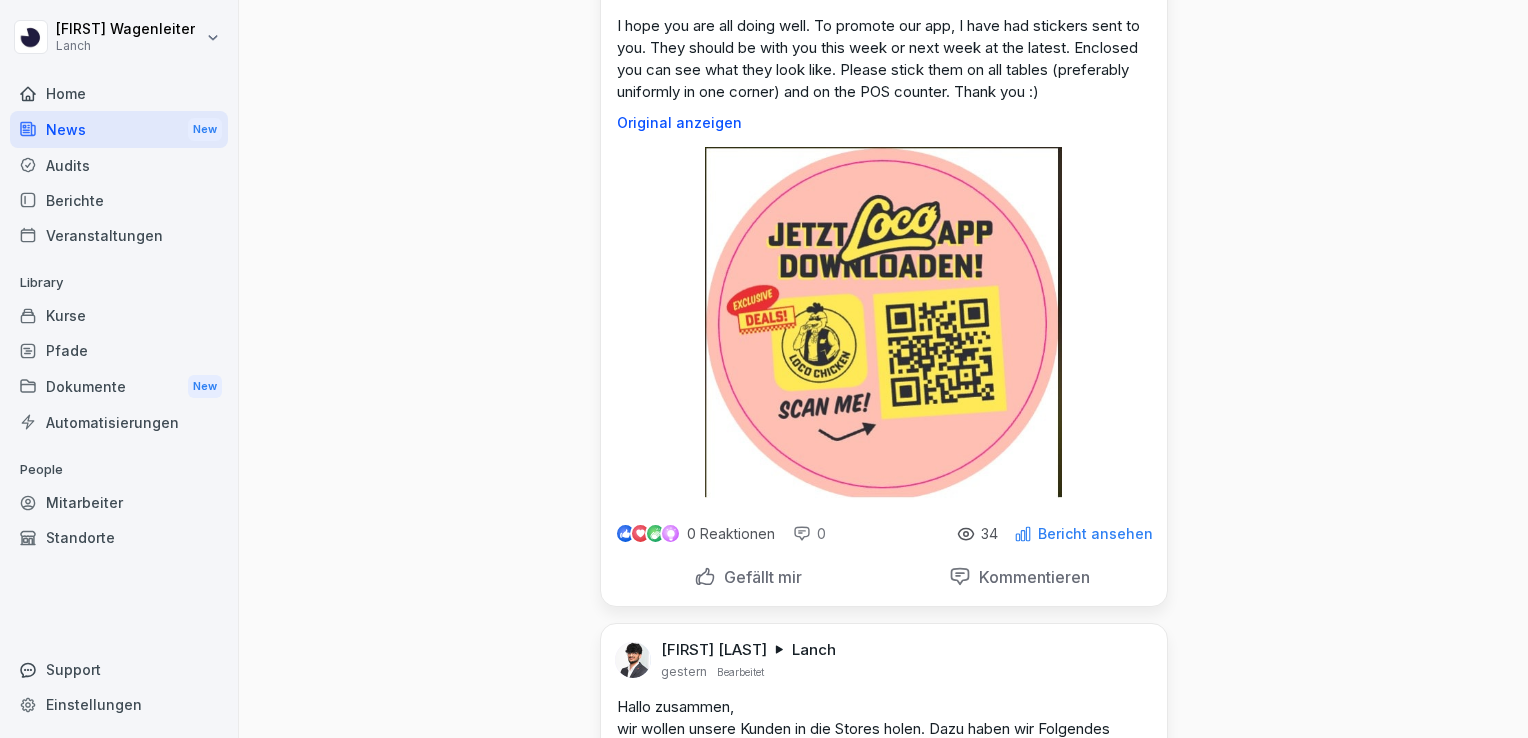 click on "Bericht ansehen" at bounding box center [1095, 534] 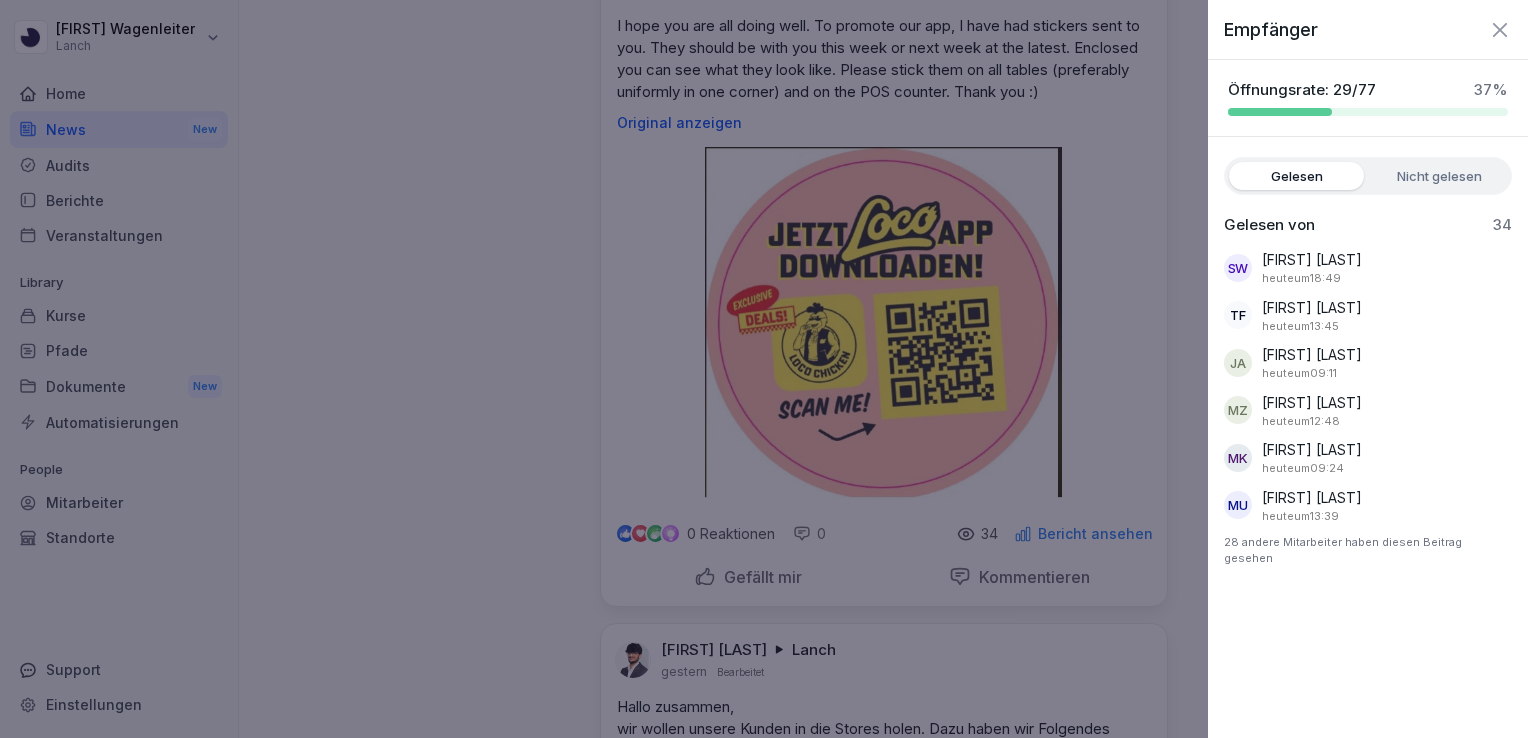 drag, startPoint x: 1083, startPoint y: 302, endPoint x: 1167, endPoint y: 482, distance: 198.63535 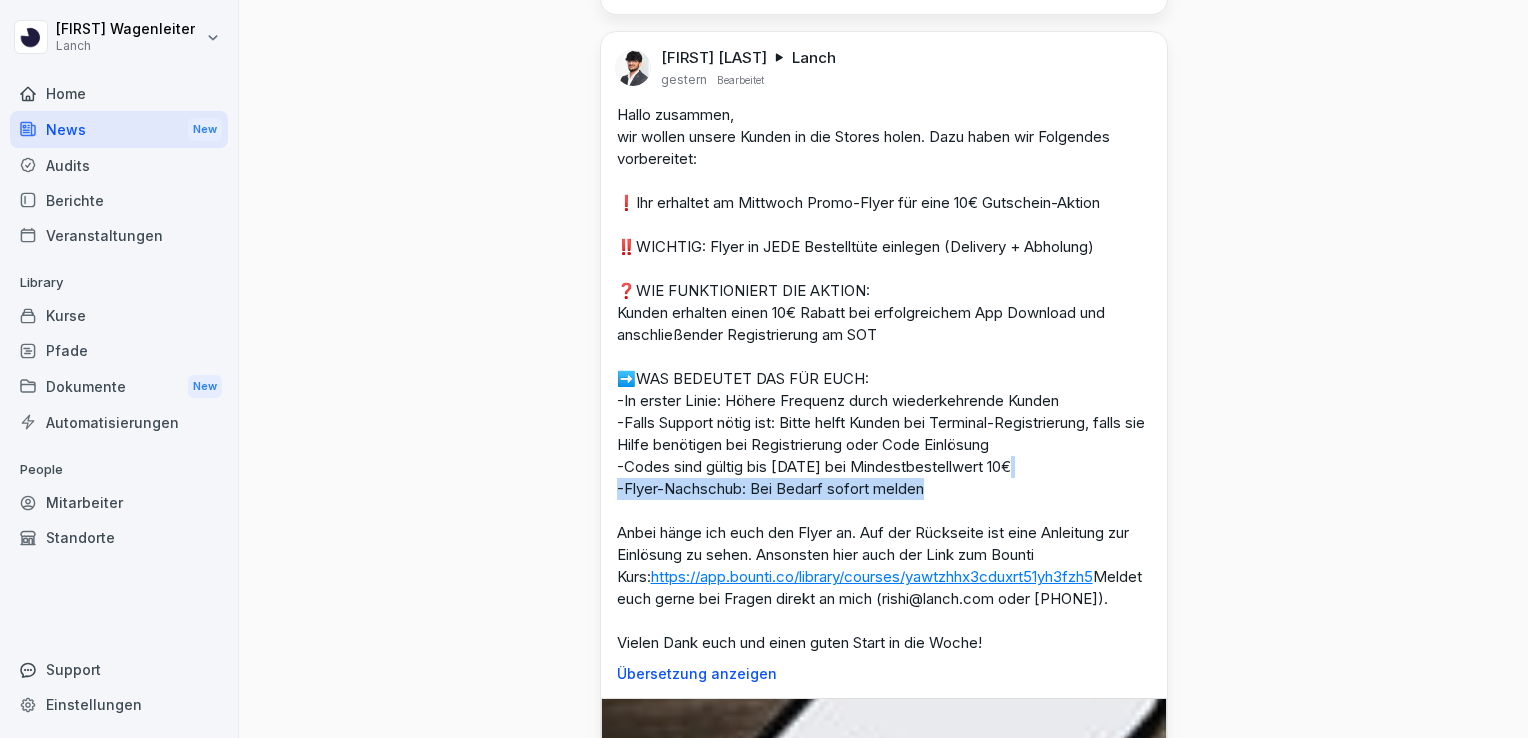 drag, startPoint x: 1167, startPoint y: 482, endPoint x: 1171, endPoint y: 463, distance: 19.416489 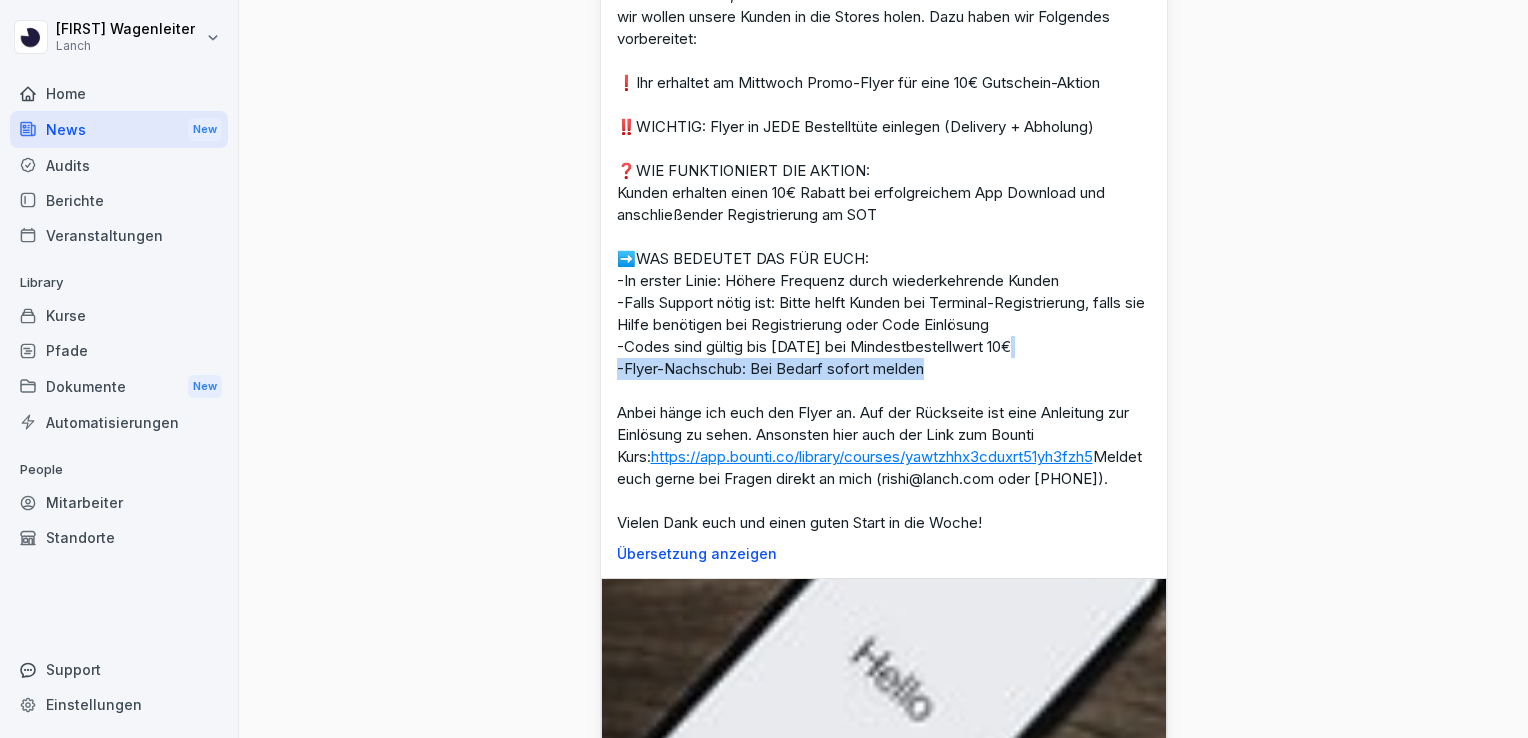 scroll, scrollTop: 931, scrollLeft: 0, axis: vertical 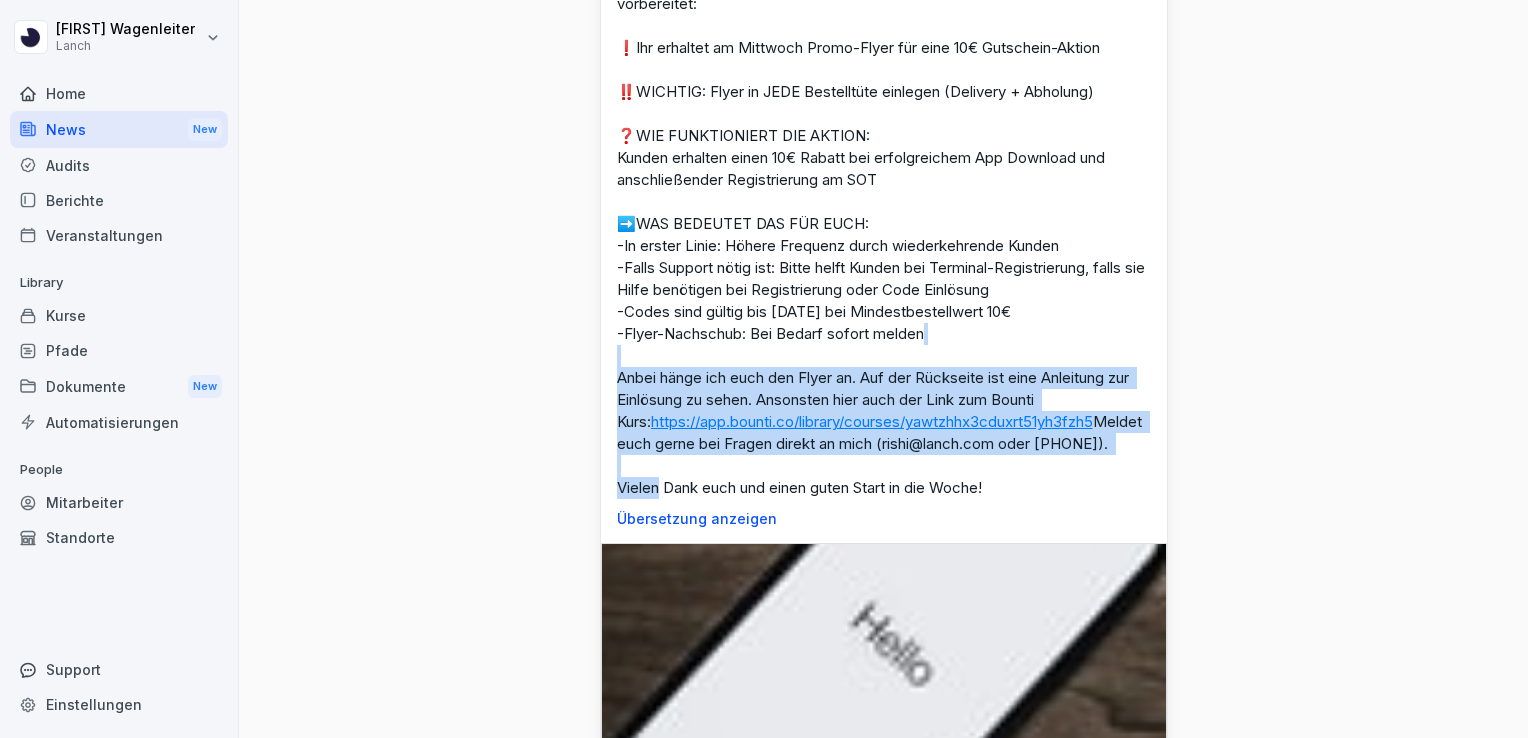 drag, startPoint x: 1279, startPoint y: 517, endPoint x: 1256, endPoint y: 312, distance: 206.28621 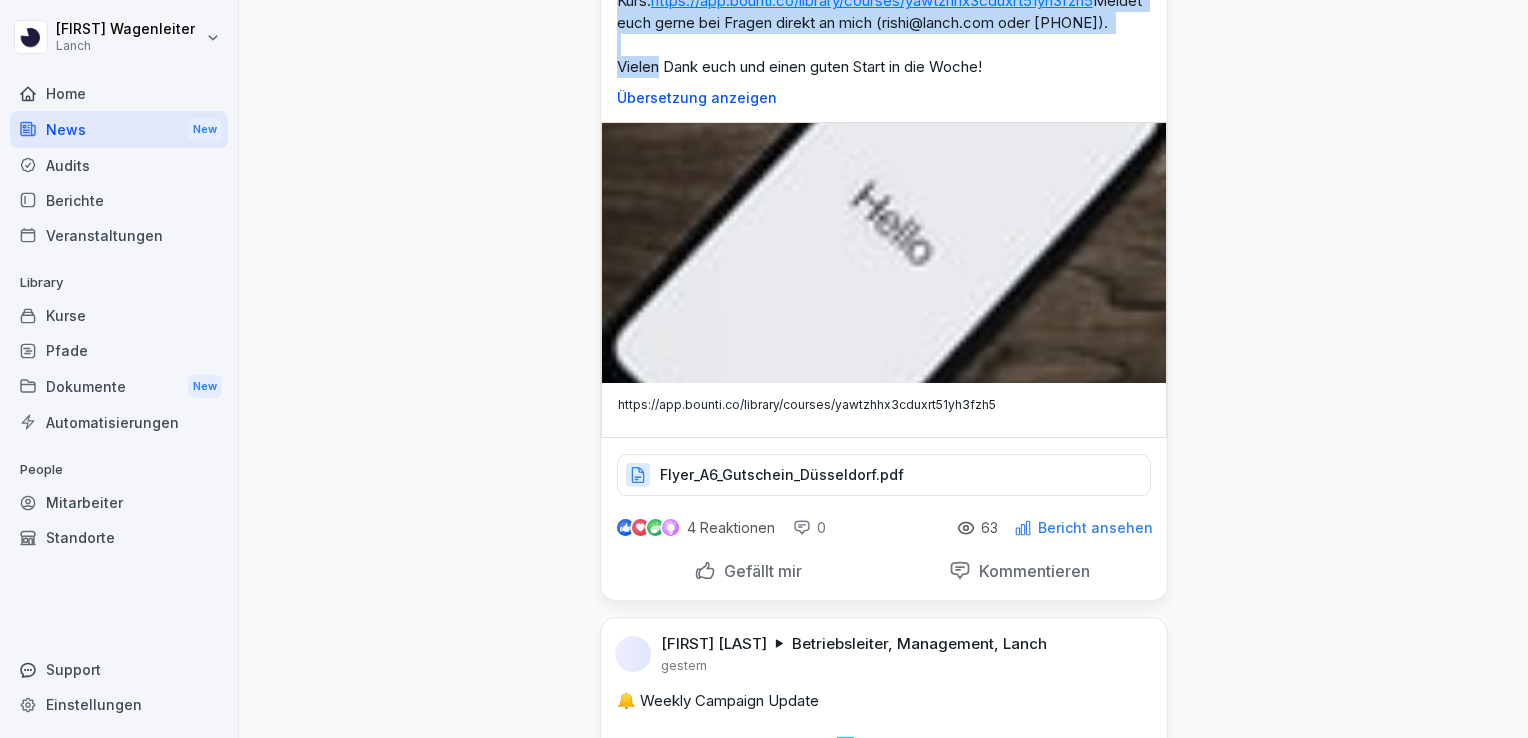 scroll, scrollTop: 1355, scrollLeft: 0, axis: vertical 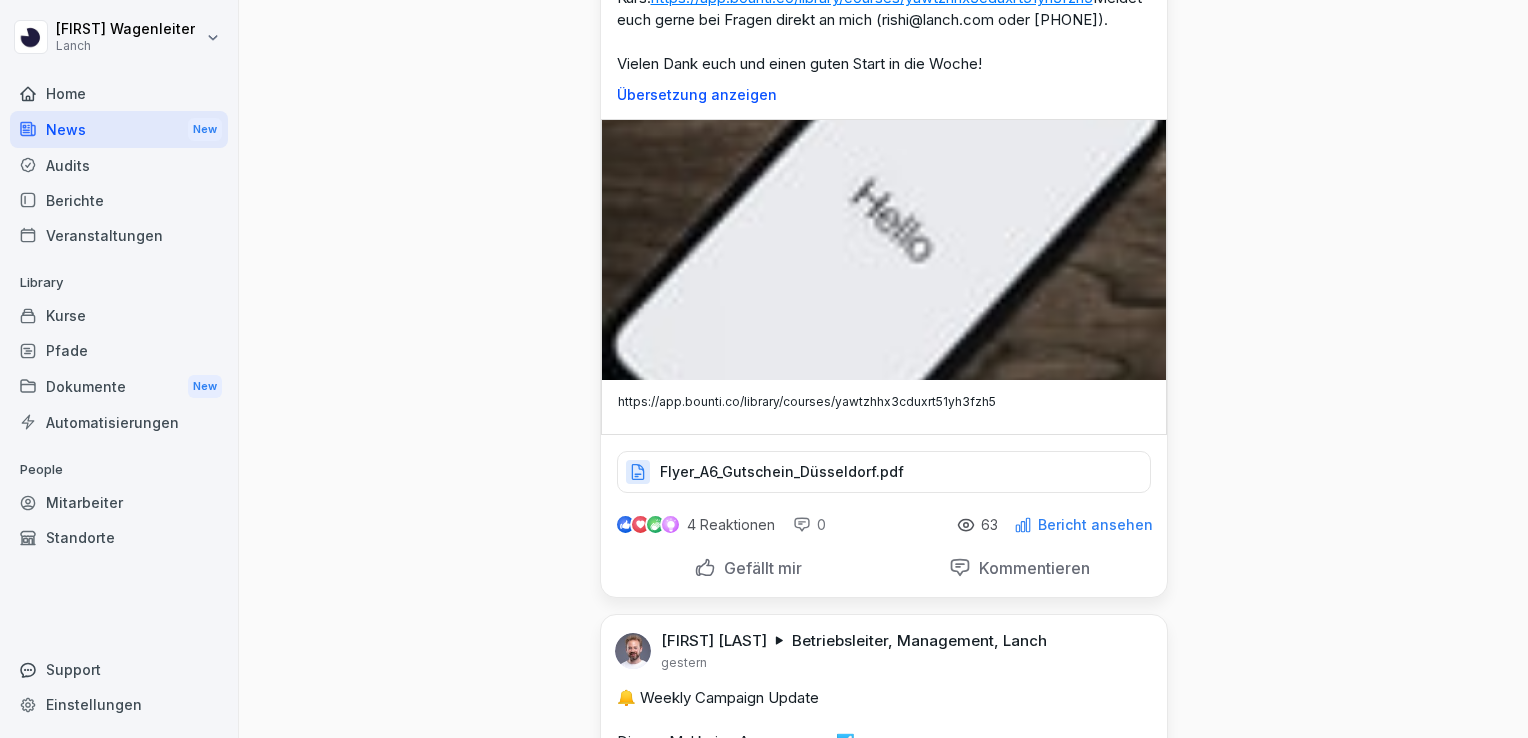 click on "Bericht ansehen" at bounding box center (1095, 525) 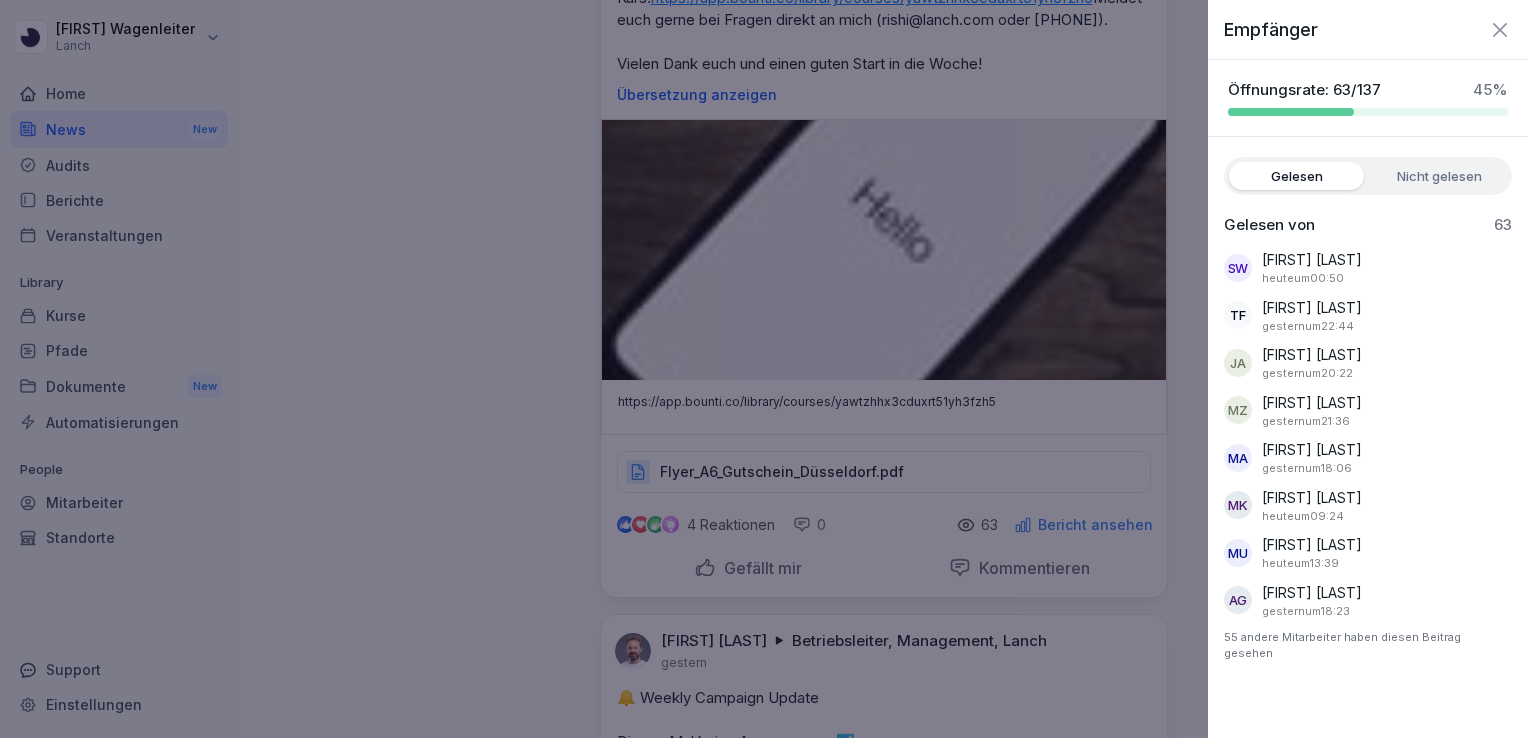 click on "Nicht gelesen" at bounding box center (1439, 176) 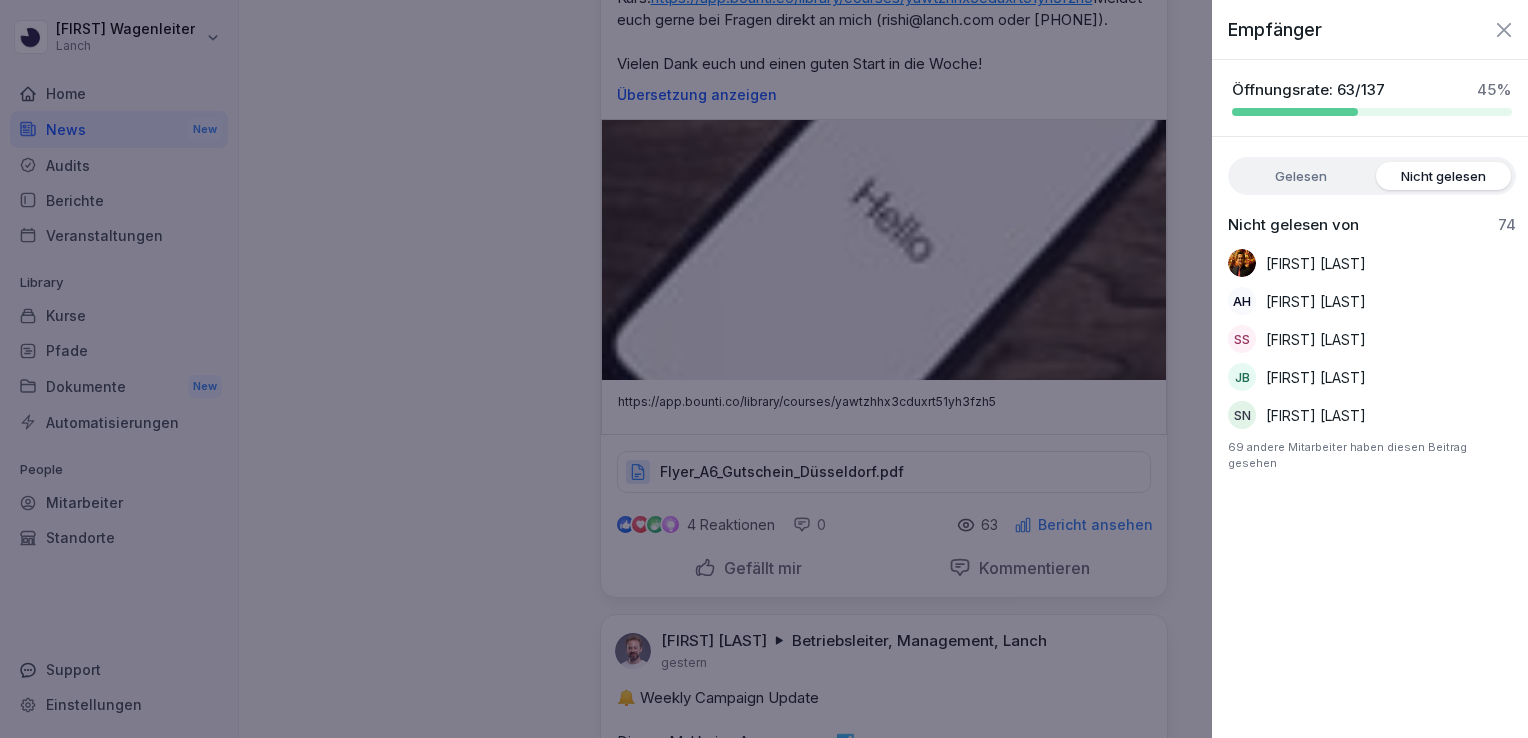click at bounding box center (764, 369) 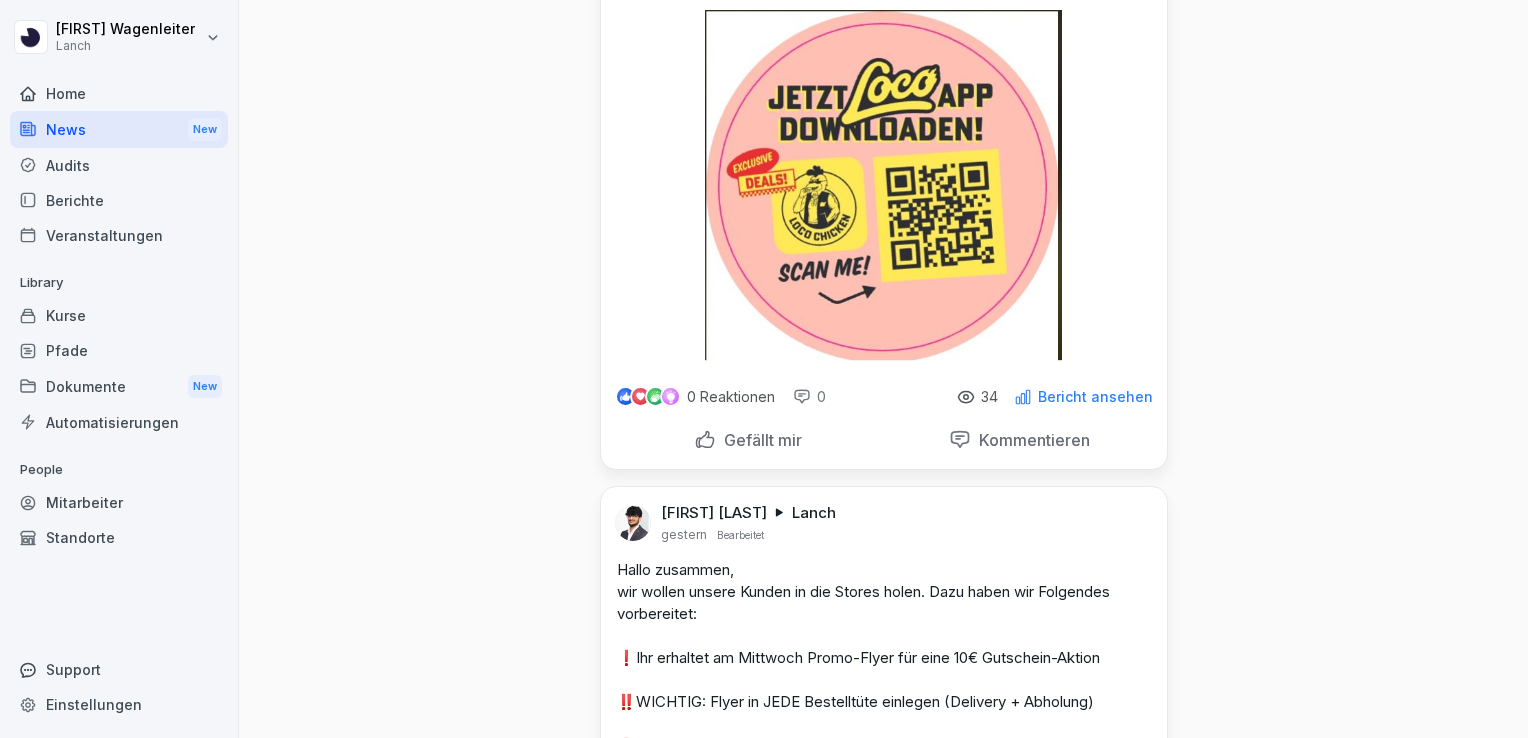 scroll, scrollTop: 330, scrollLeft: 0, axis: vertical 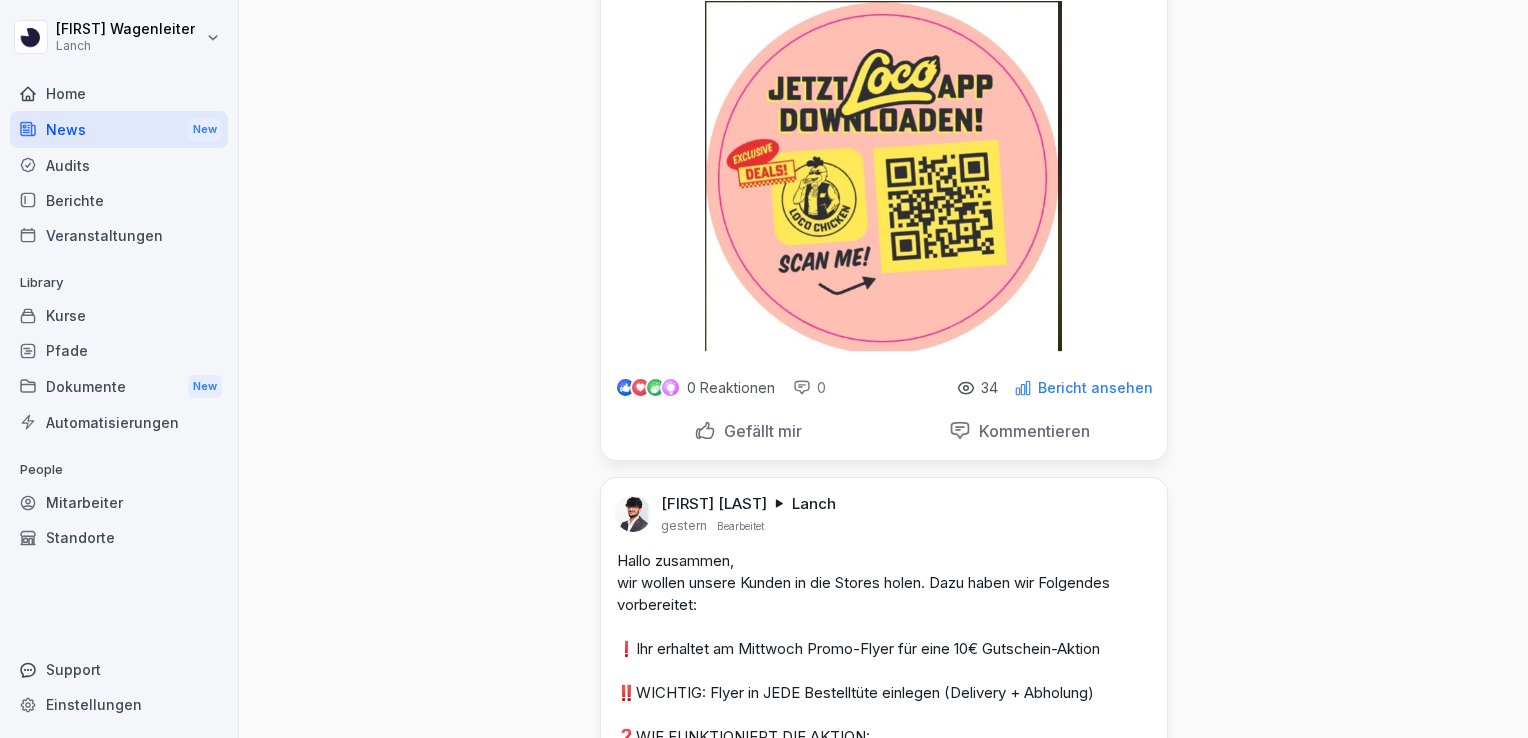 click on "Bericht ansehen" at bounding box center [1095, 388] 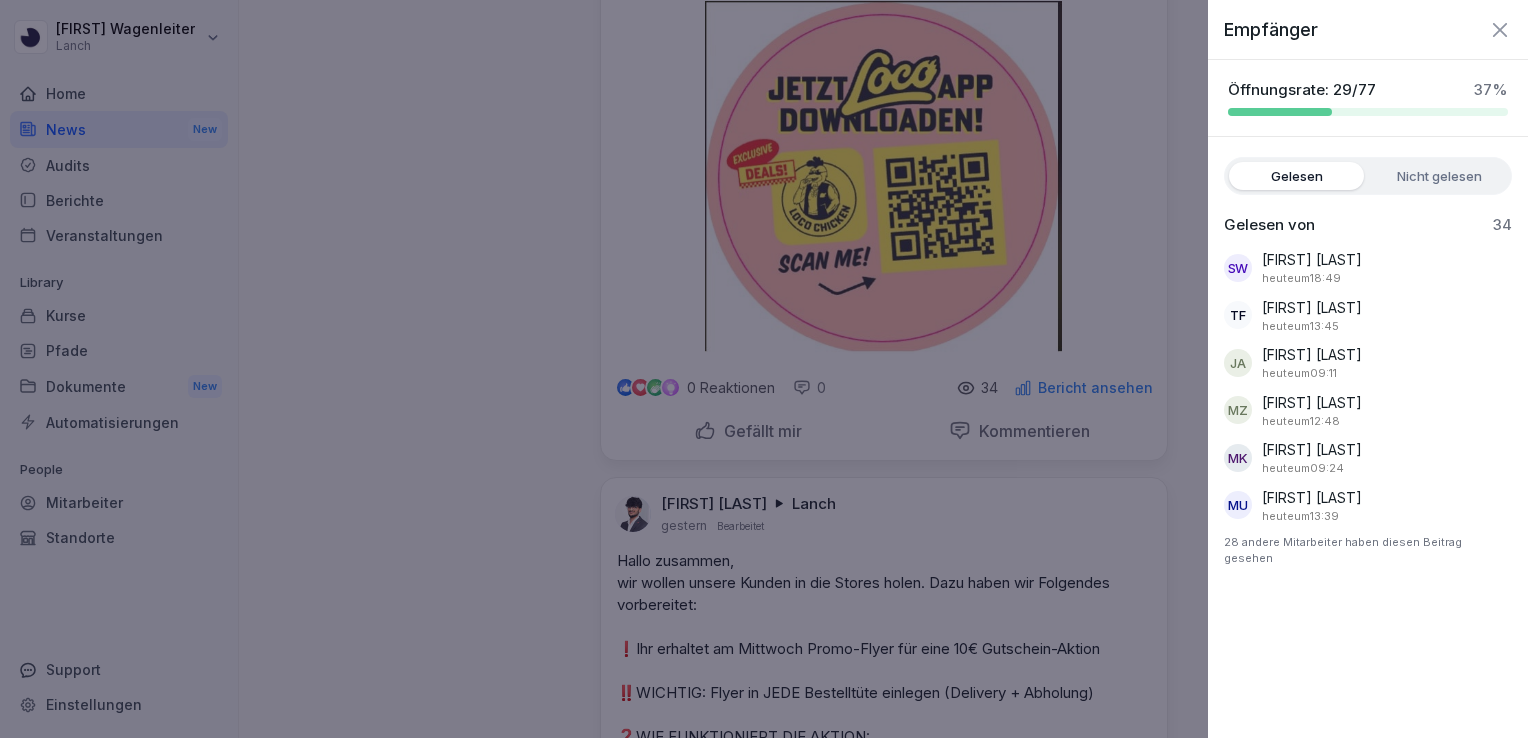 click on "Nicht gelesen" at bounding box center (1439, 176) 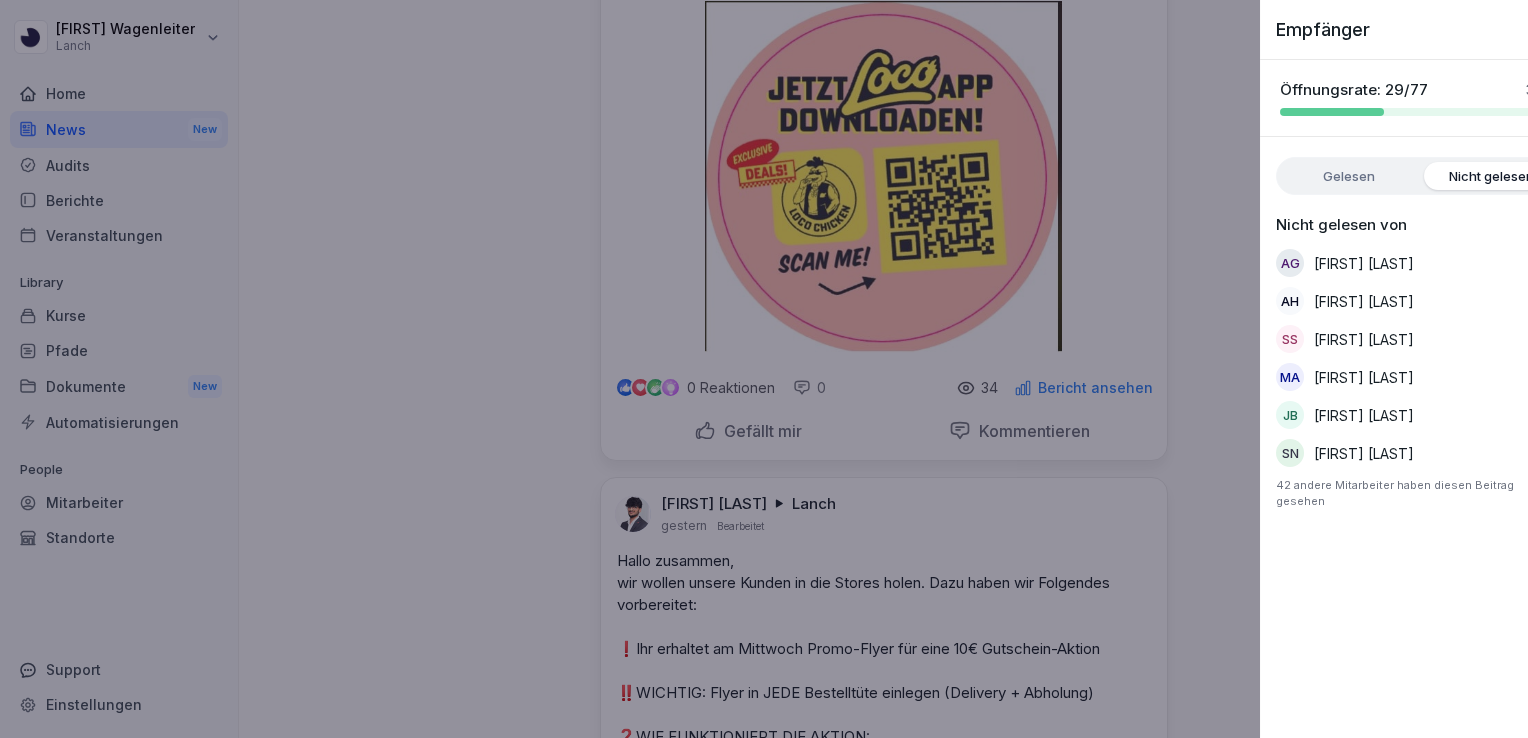 click at bounding box center [764, 369] 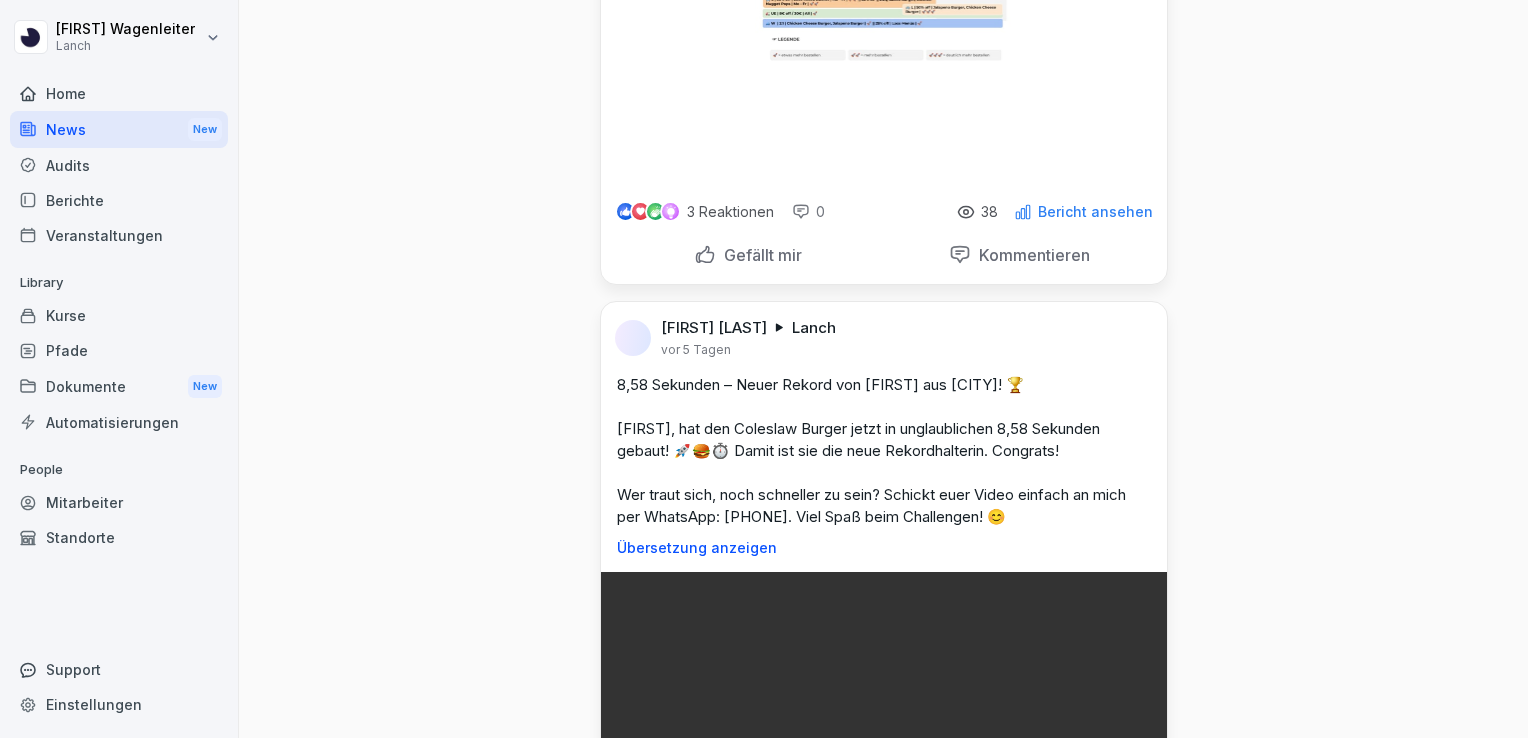 scroll, scrollTop: 2545, scrollLeft: 0, axis: vertical 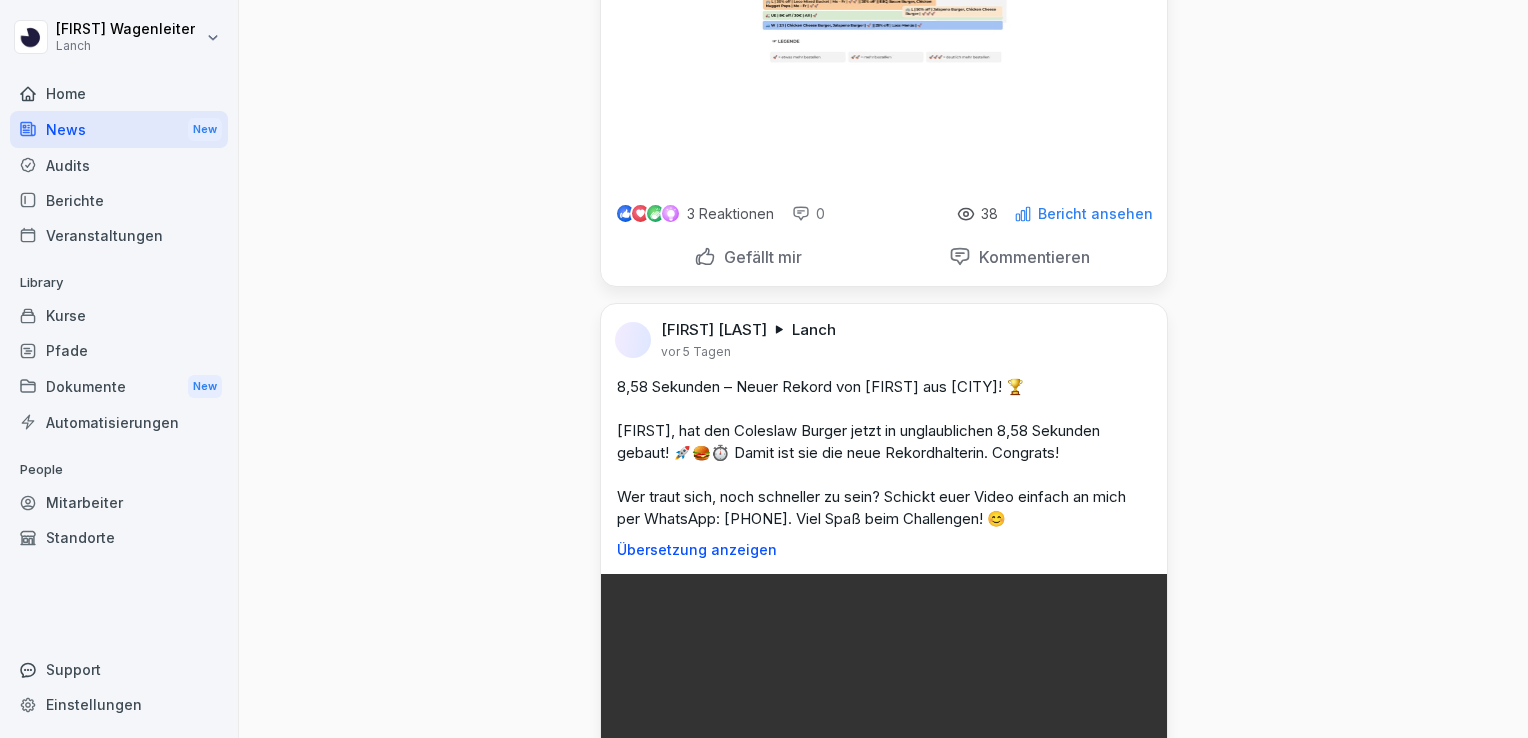 click on "Bericht ansehen" at bounding box center [1095, 214] 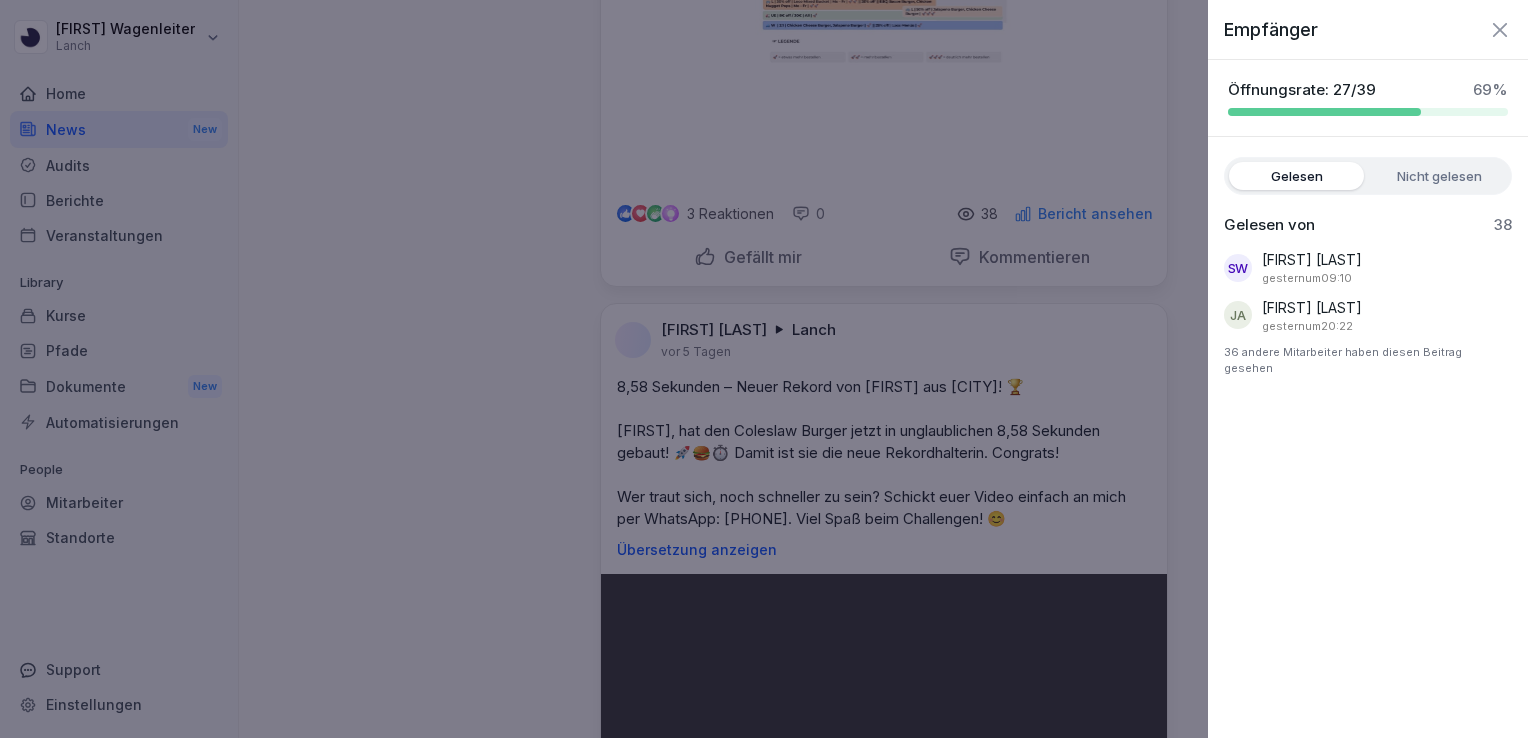 click on "Nicht gelesen" at bounding box center (1439, 176) 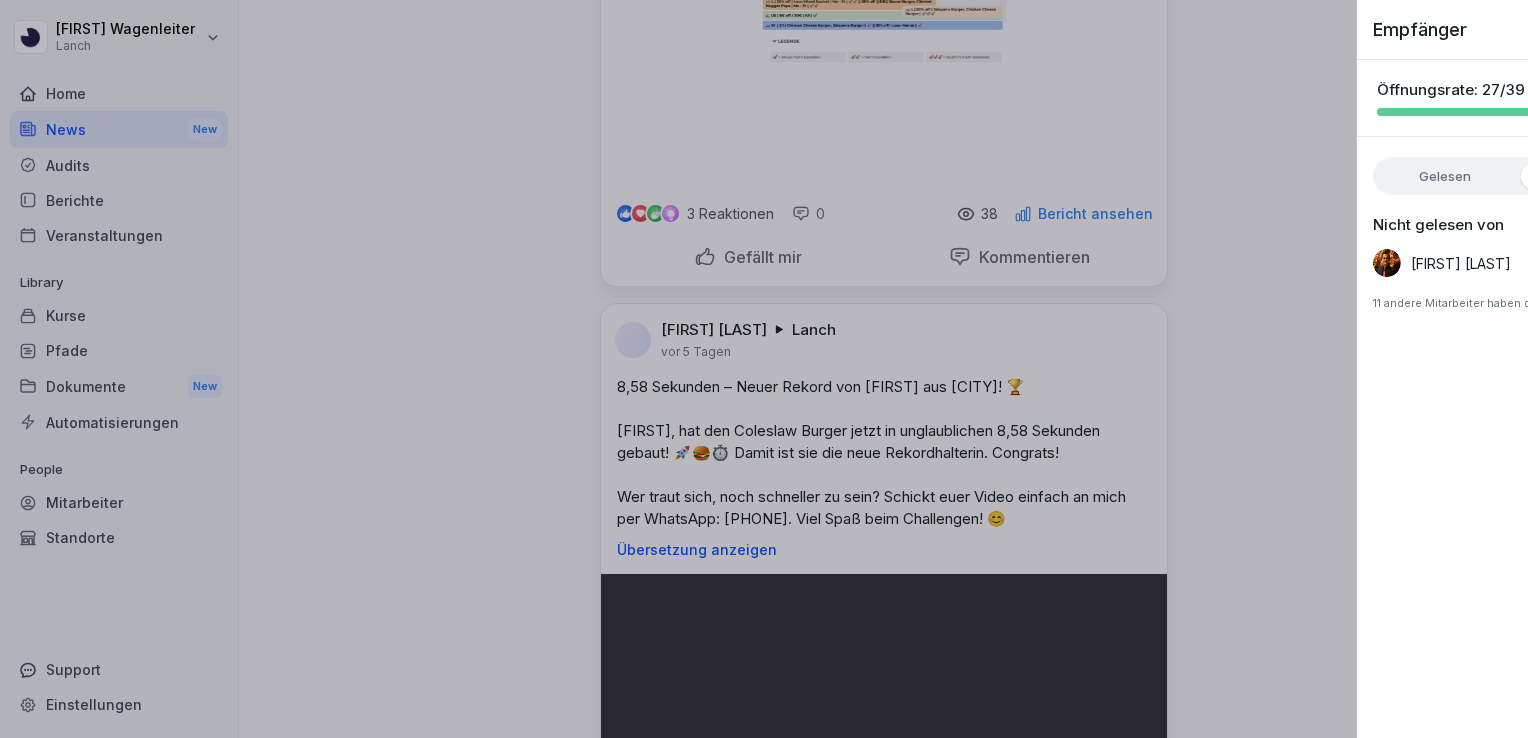click at bounding box center [764, 369] 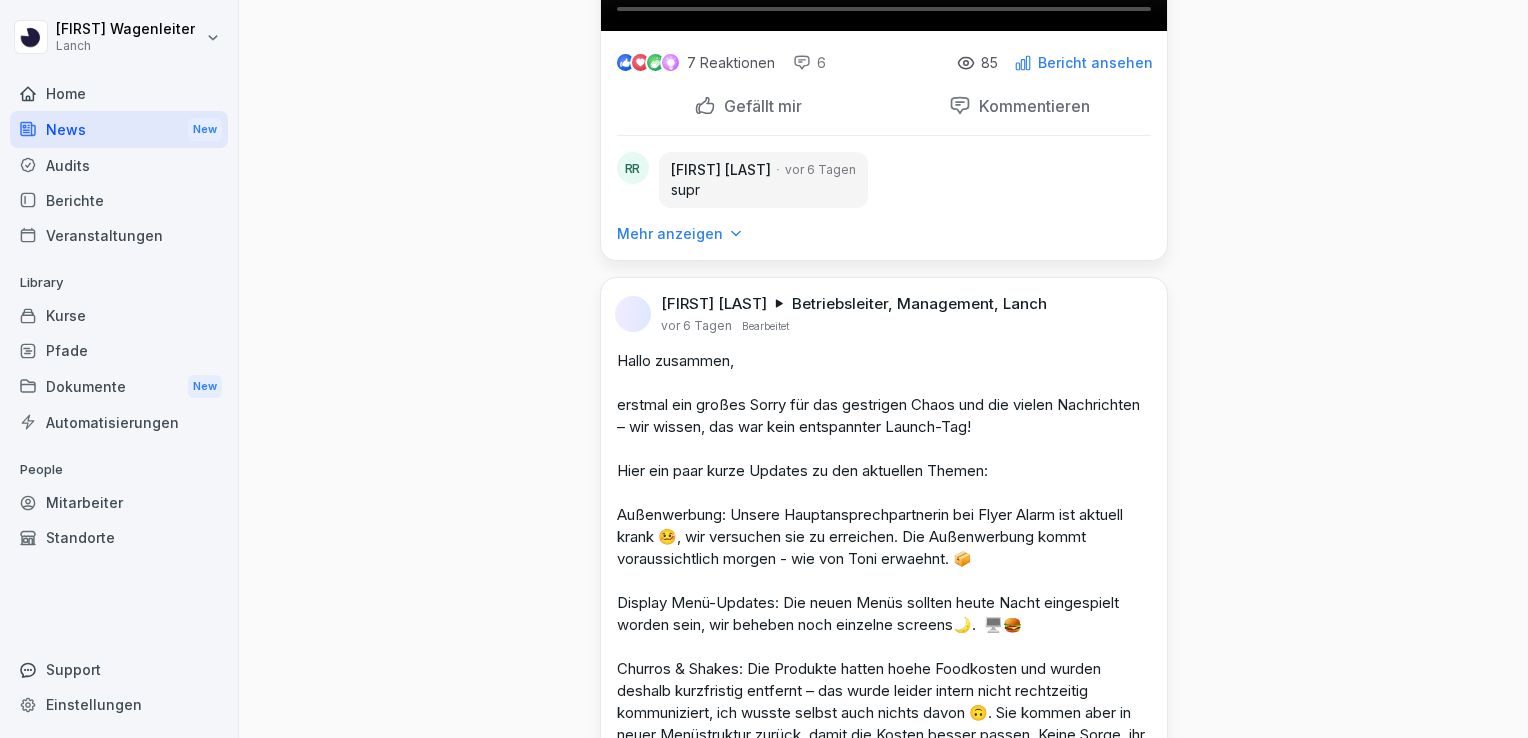 scroll, scrollTop: 4156, scrollLeft: 0, axis: vertical 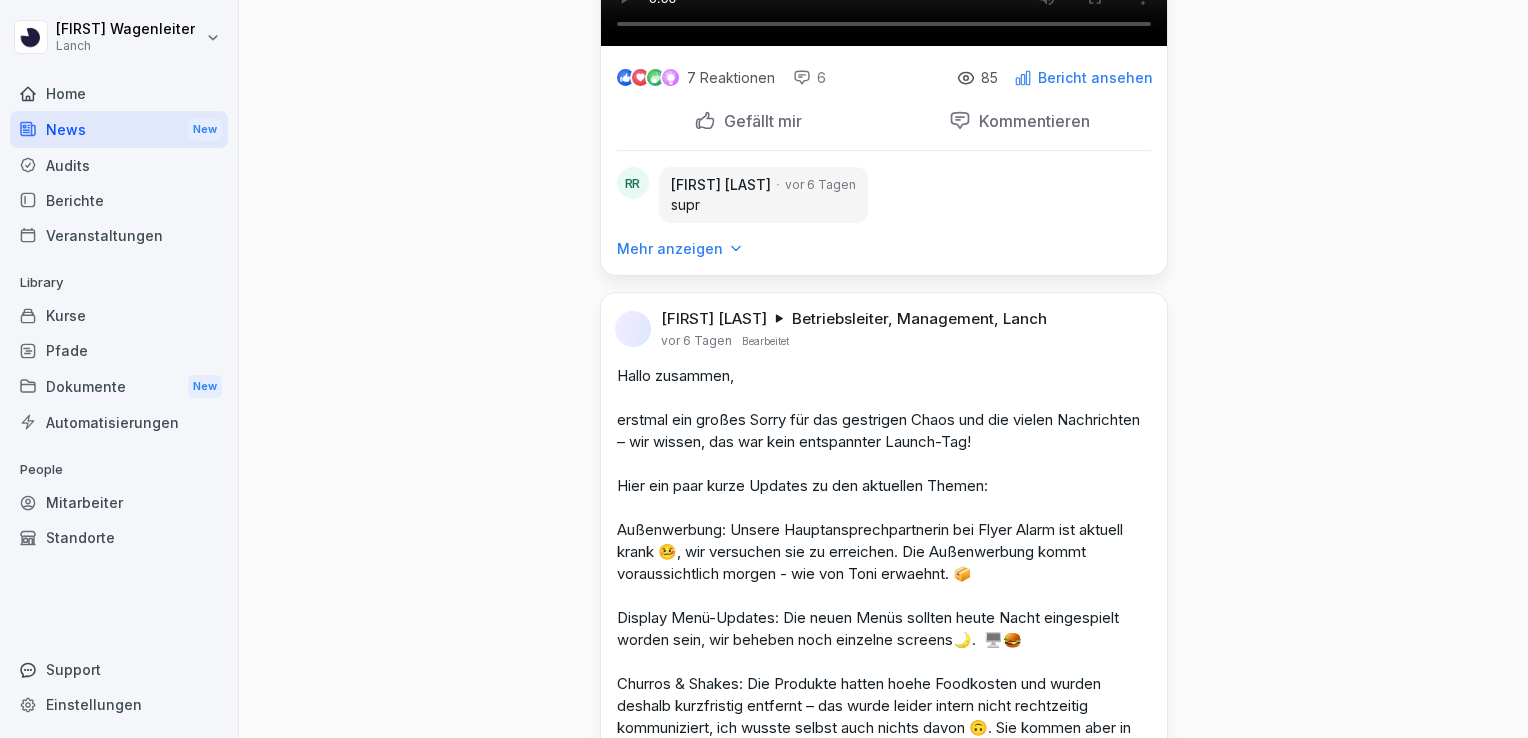 drag, startPoint x: 869, startPoint y: 433, endPoint x: 804, endPoint y: 564, distance: 146.23953 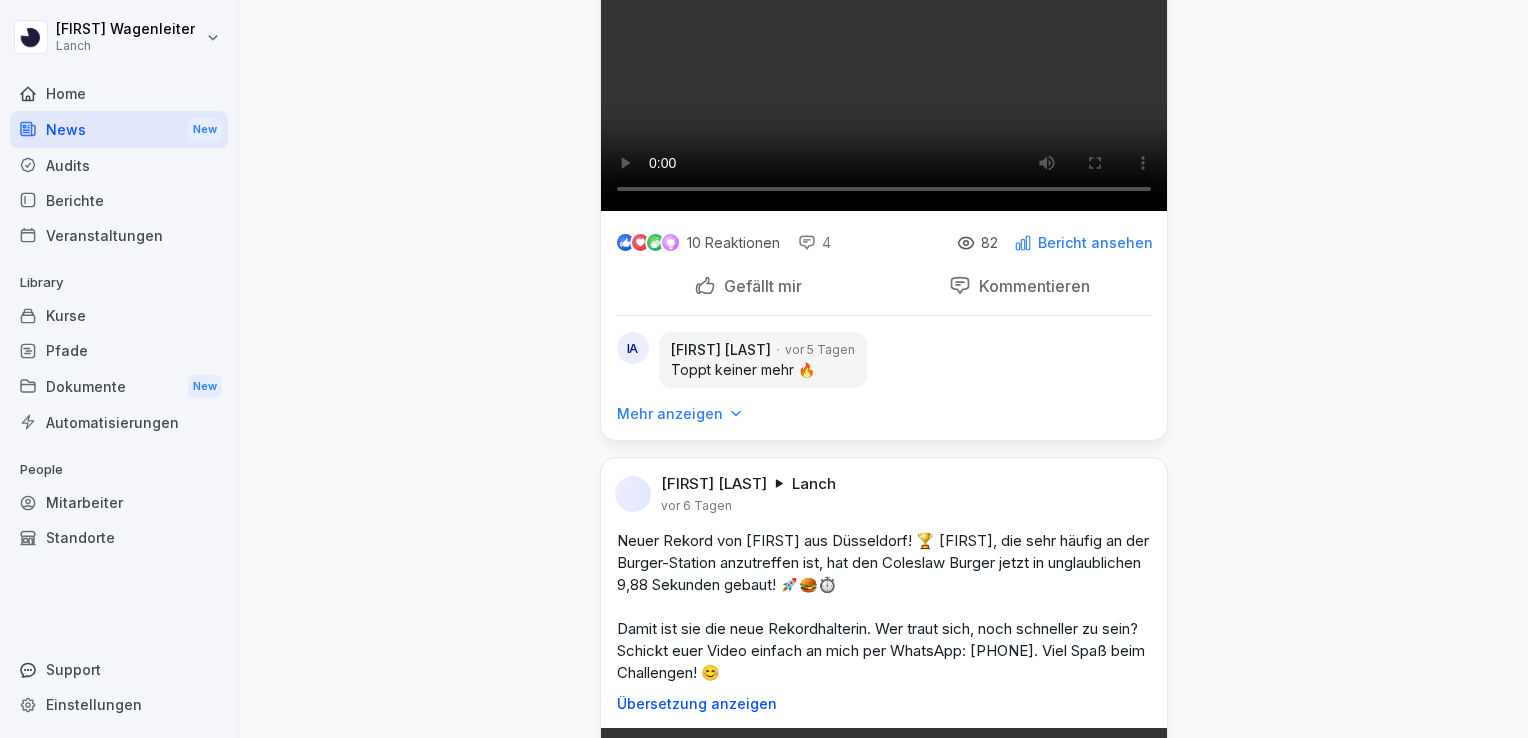 scroll, scrollTop: 3190, scrollLeft: 0, axis: vertical 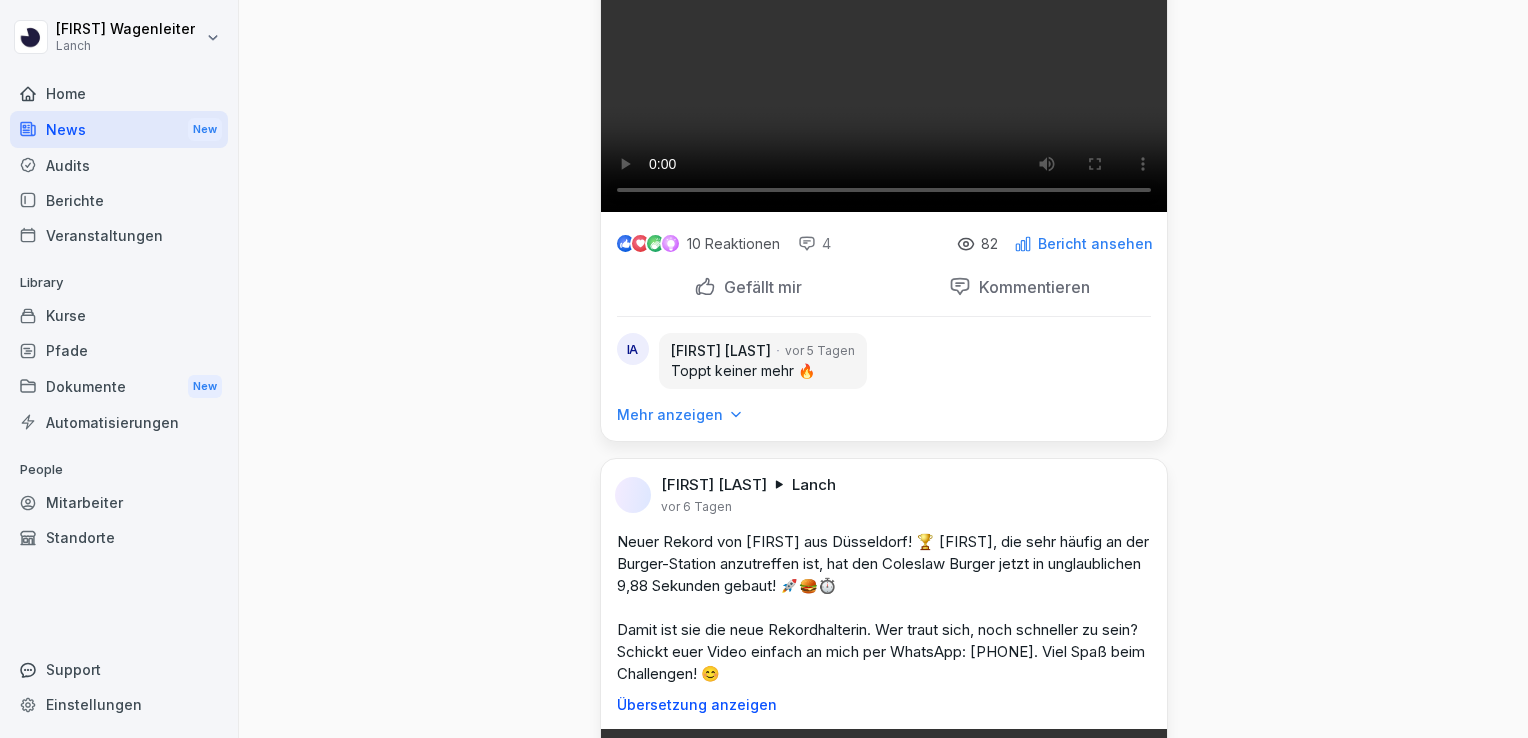 click at bounding box center (884, 70) 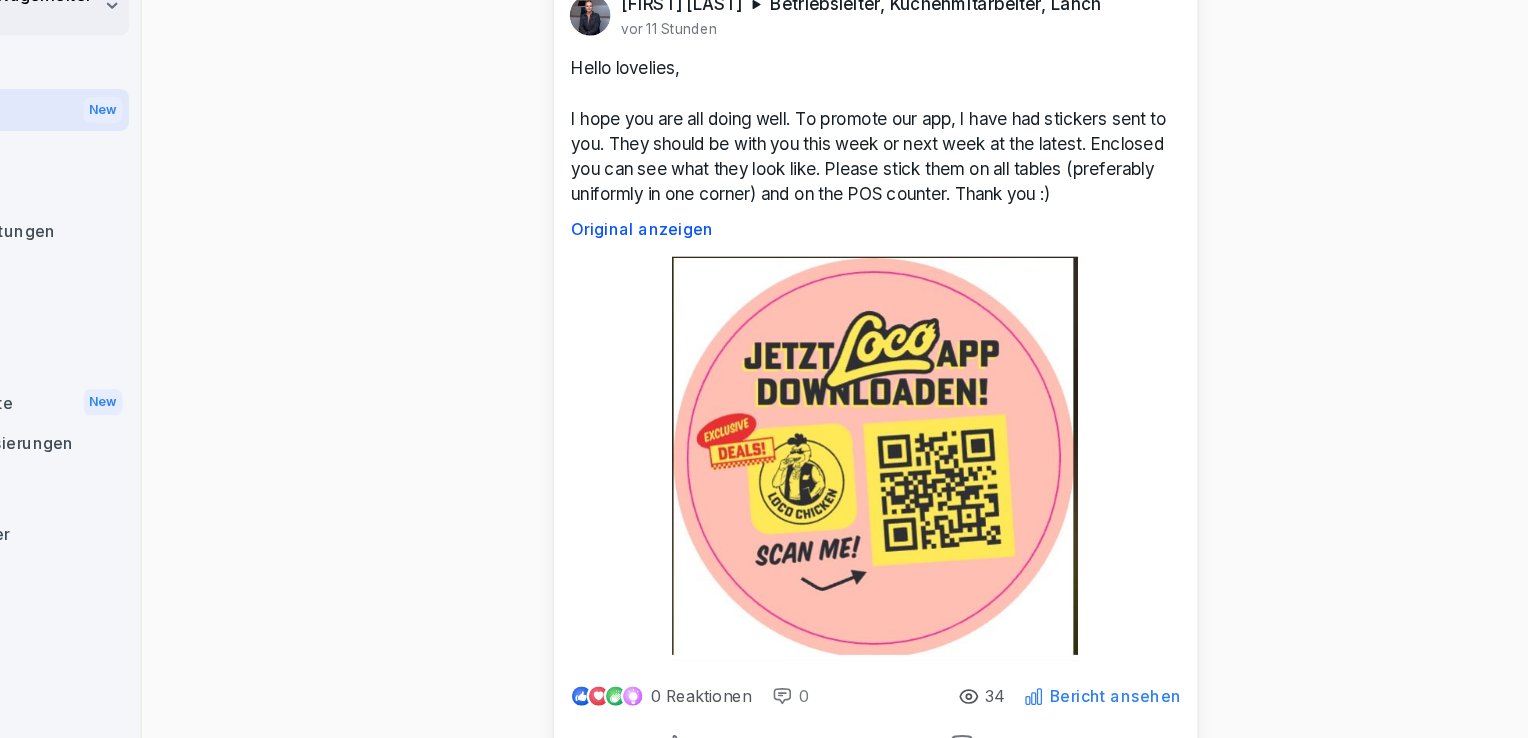 scroll, scrollTop: 71, scrollLeft: 0, axis: vertical 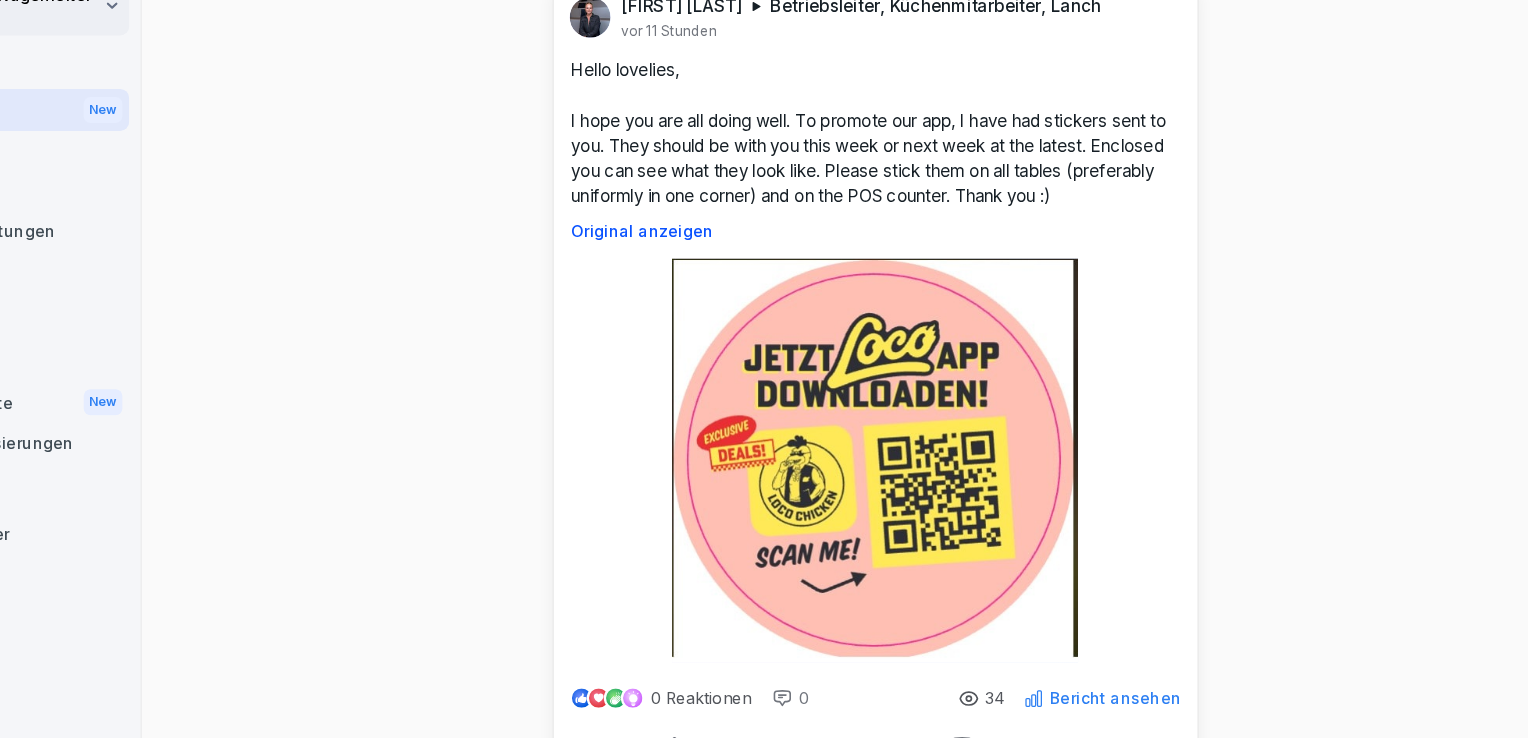 click on "Original anzeigen" at bounding box center [884, 236] 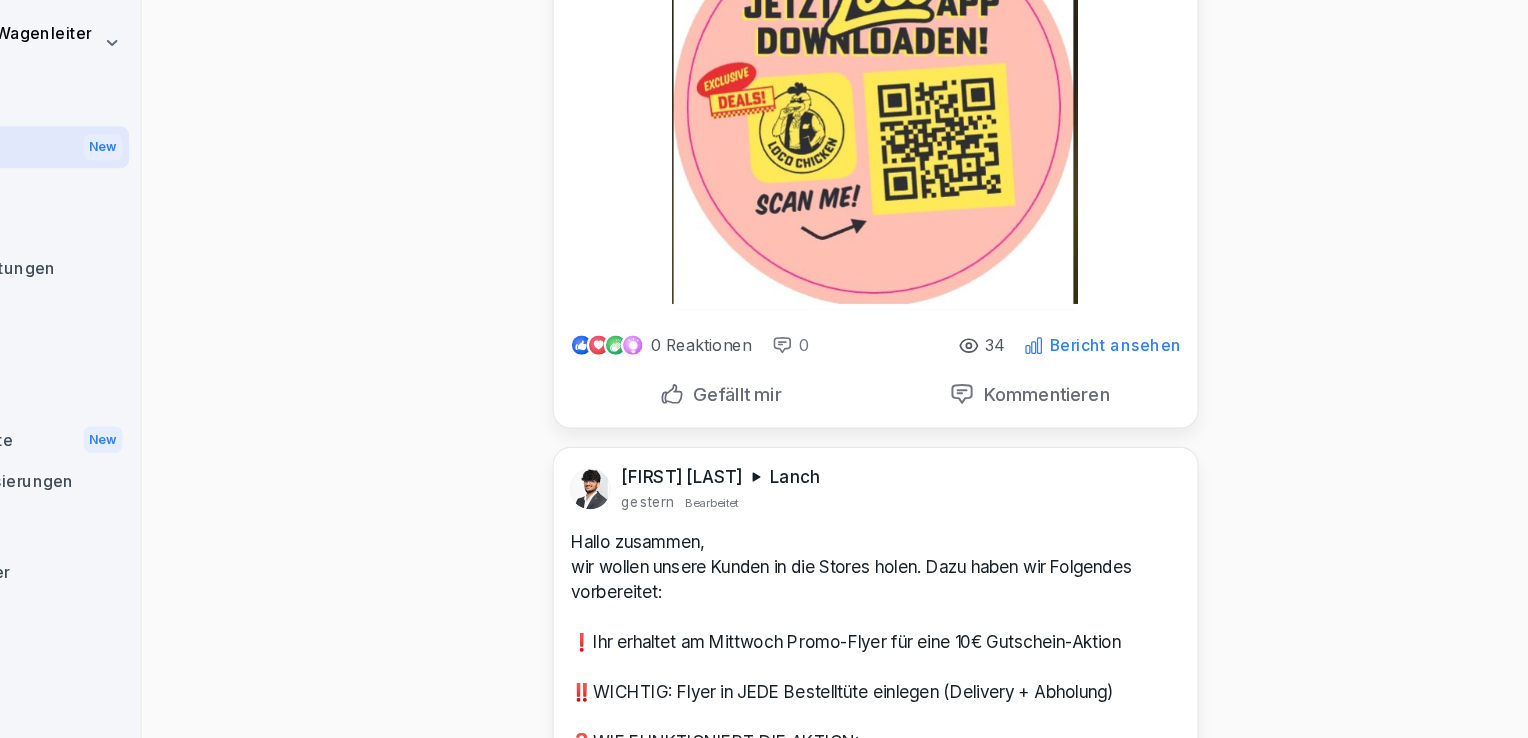 scroll, scrollTop: 436, scrollLeft: 0, axis: vertical 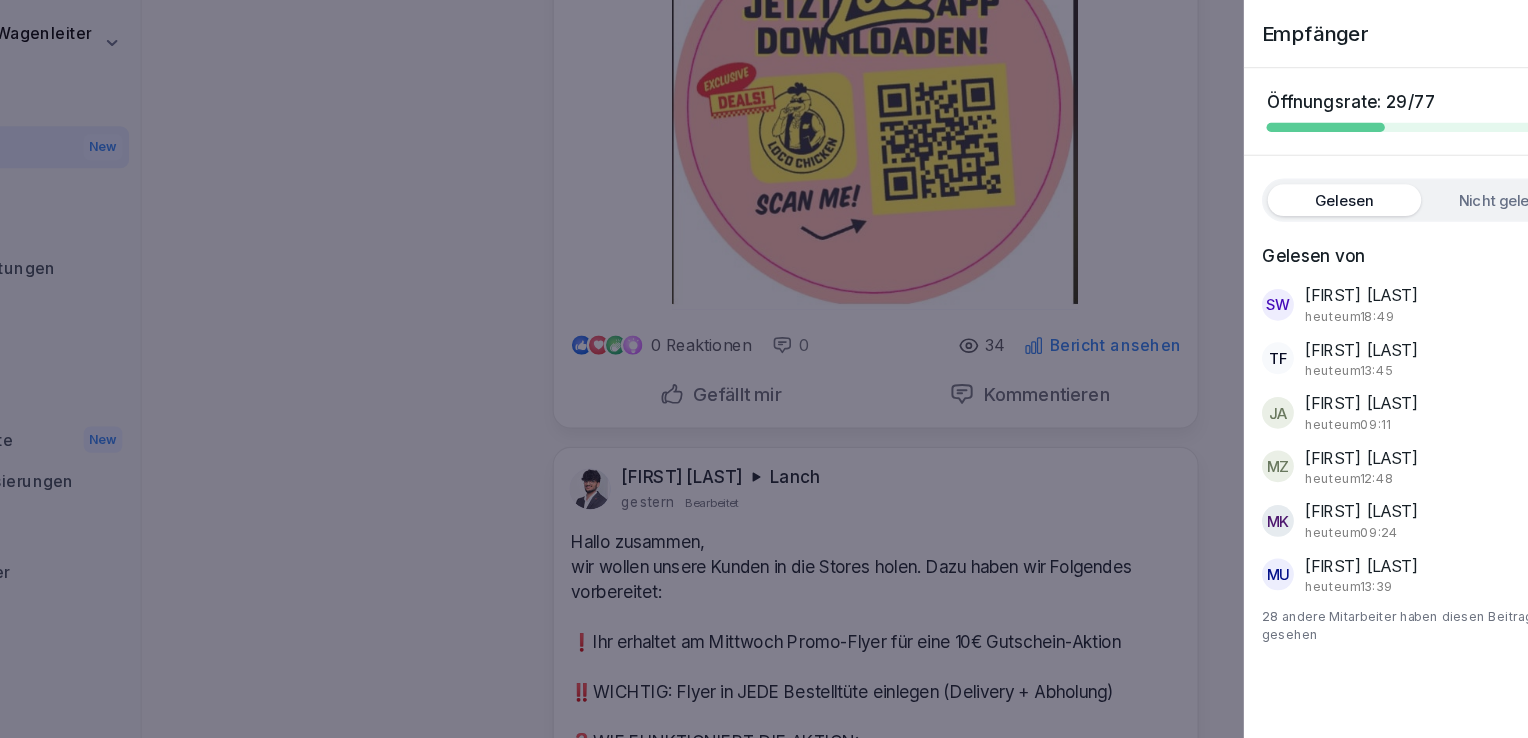 click on "Nicht gelesen" at bounding box center (1439, 176) 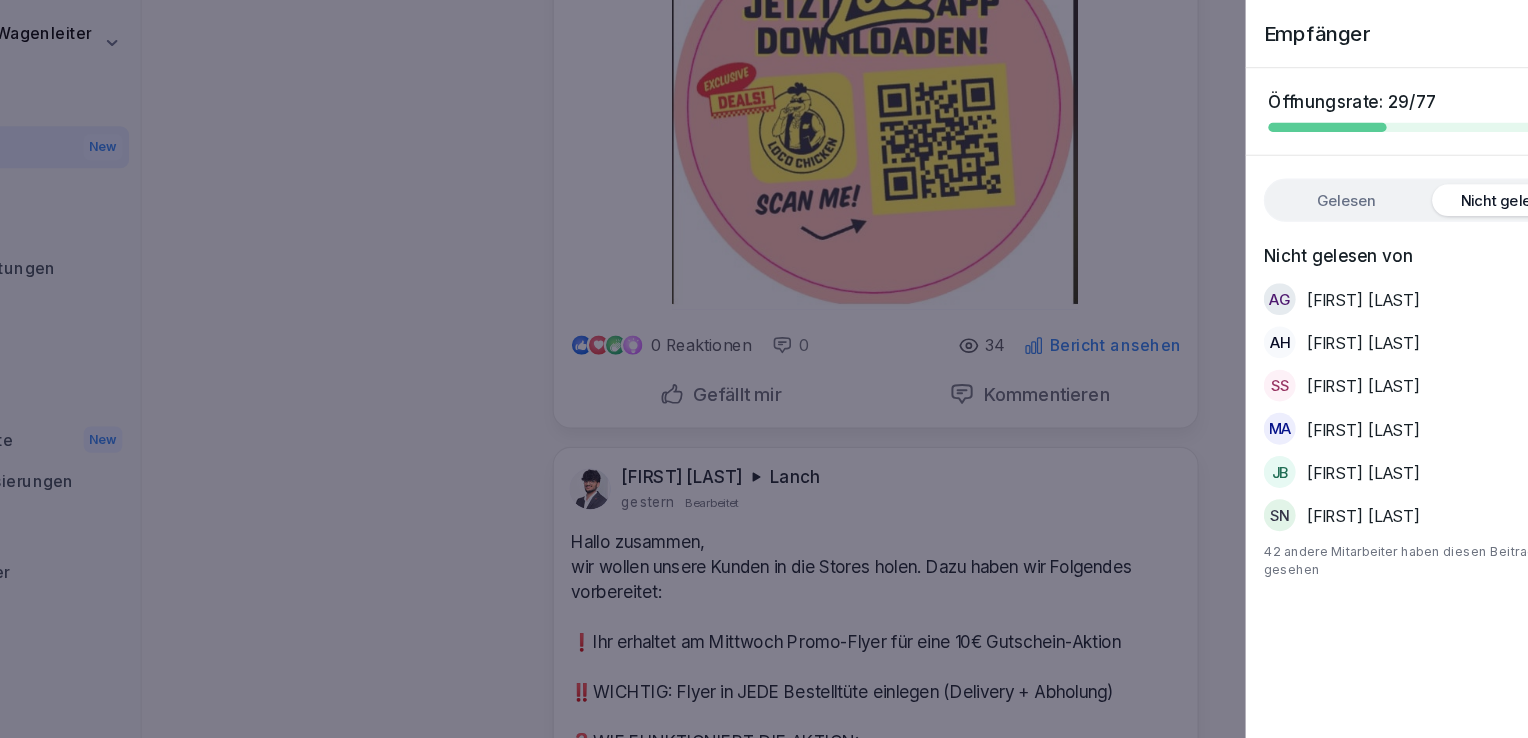 click at bounding box center [764, 369] 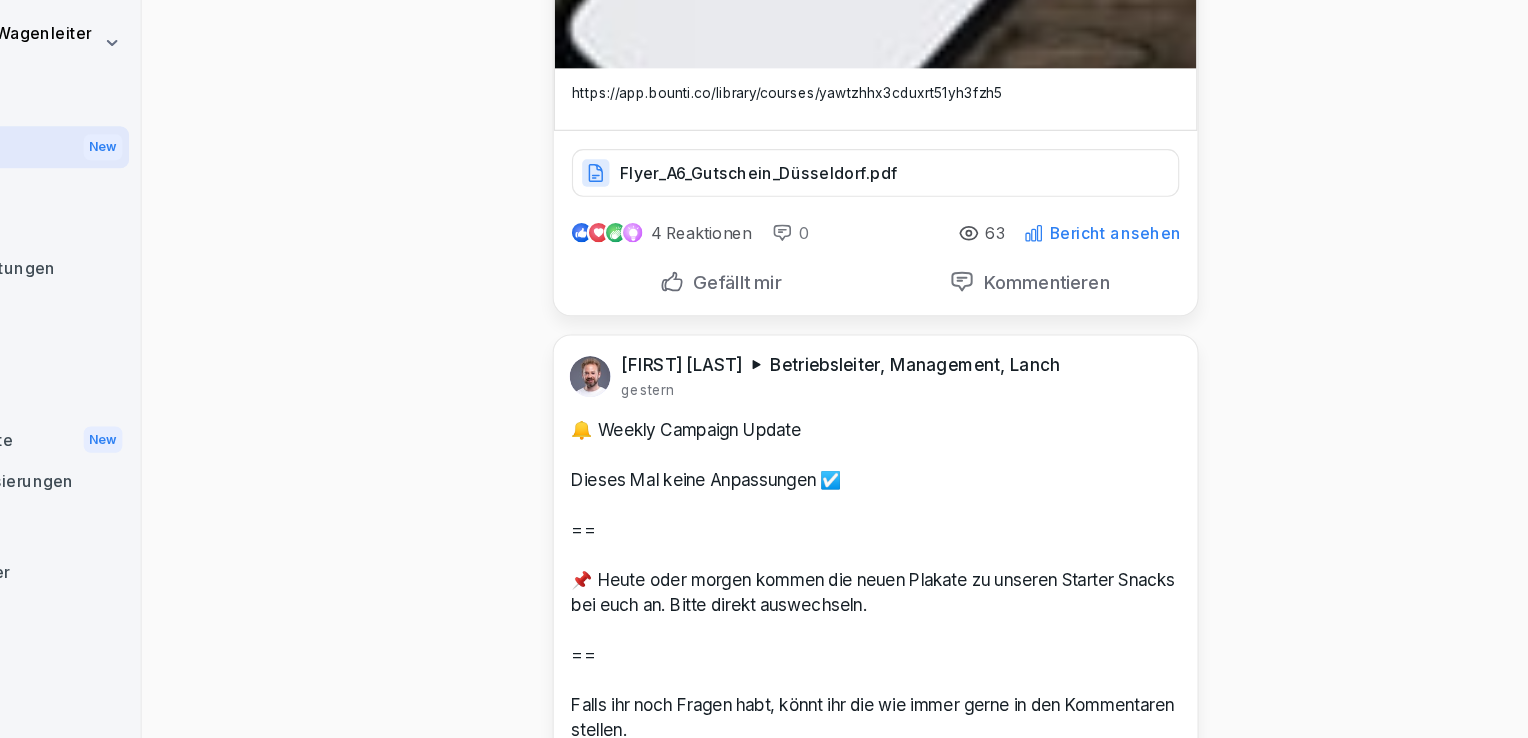 scroll, scrollTop: 1712, scrollLeft: 0, axis: vertical 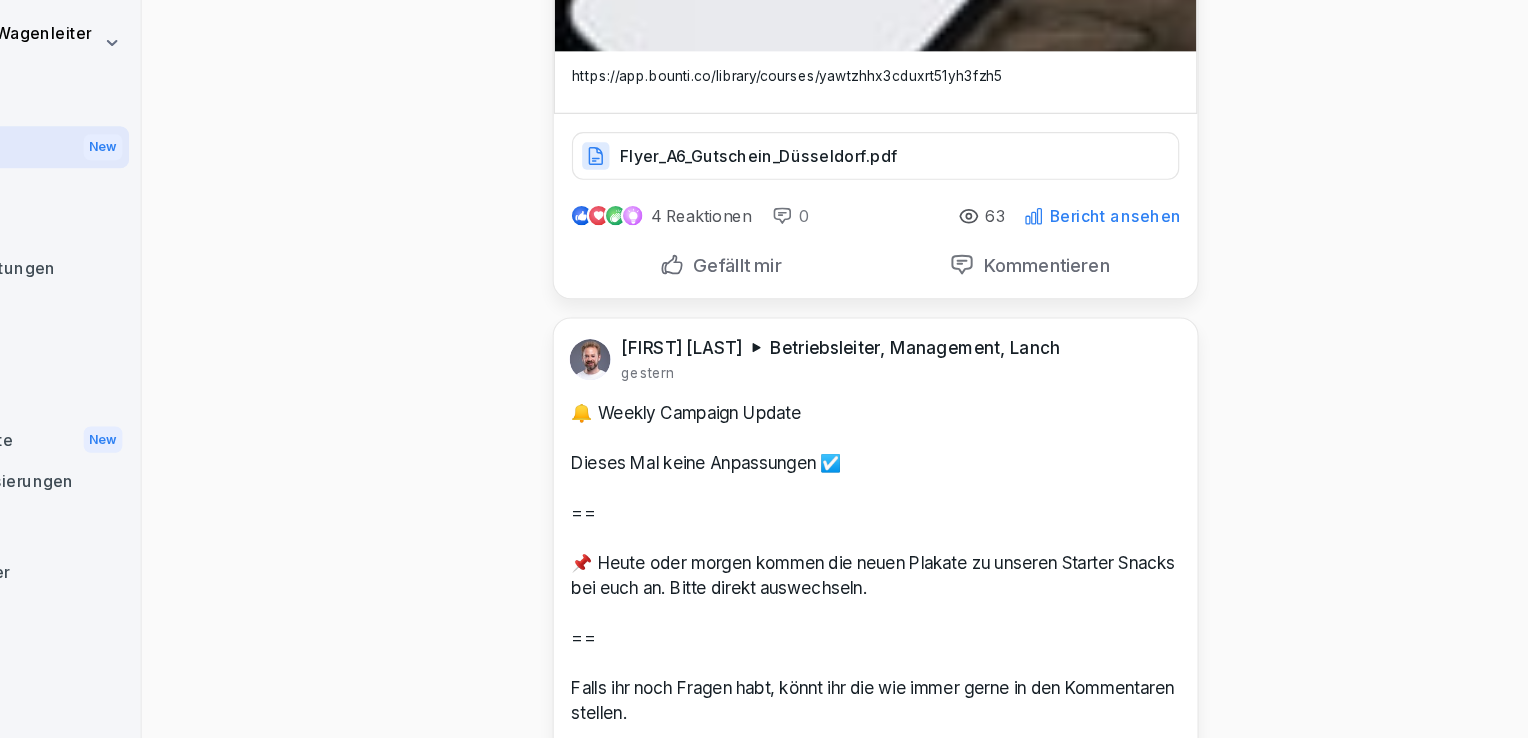 click on "Bericht ansehen" at bounding box center [1095, 190] 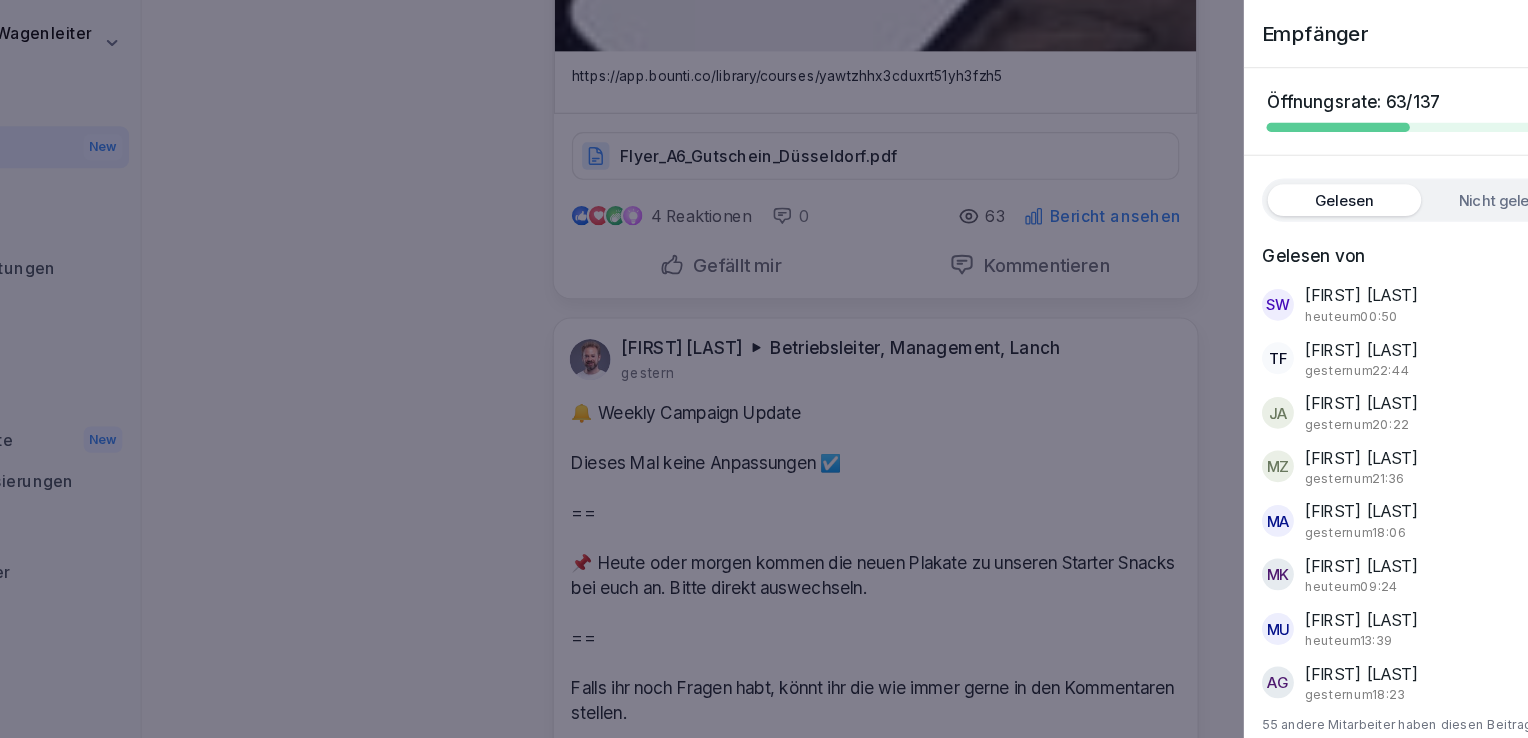 click on "Nicht gelesen" at bounding box center (1439, 176) 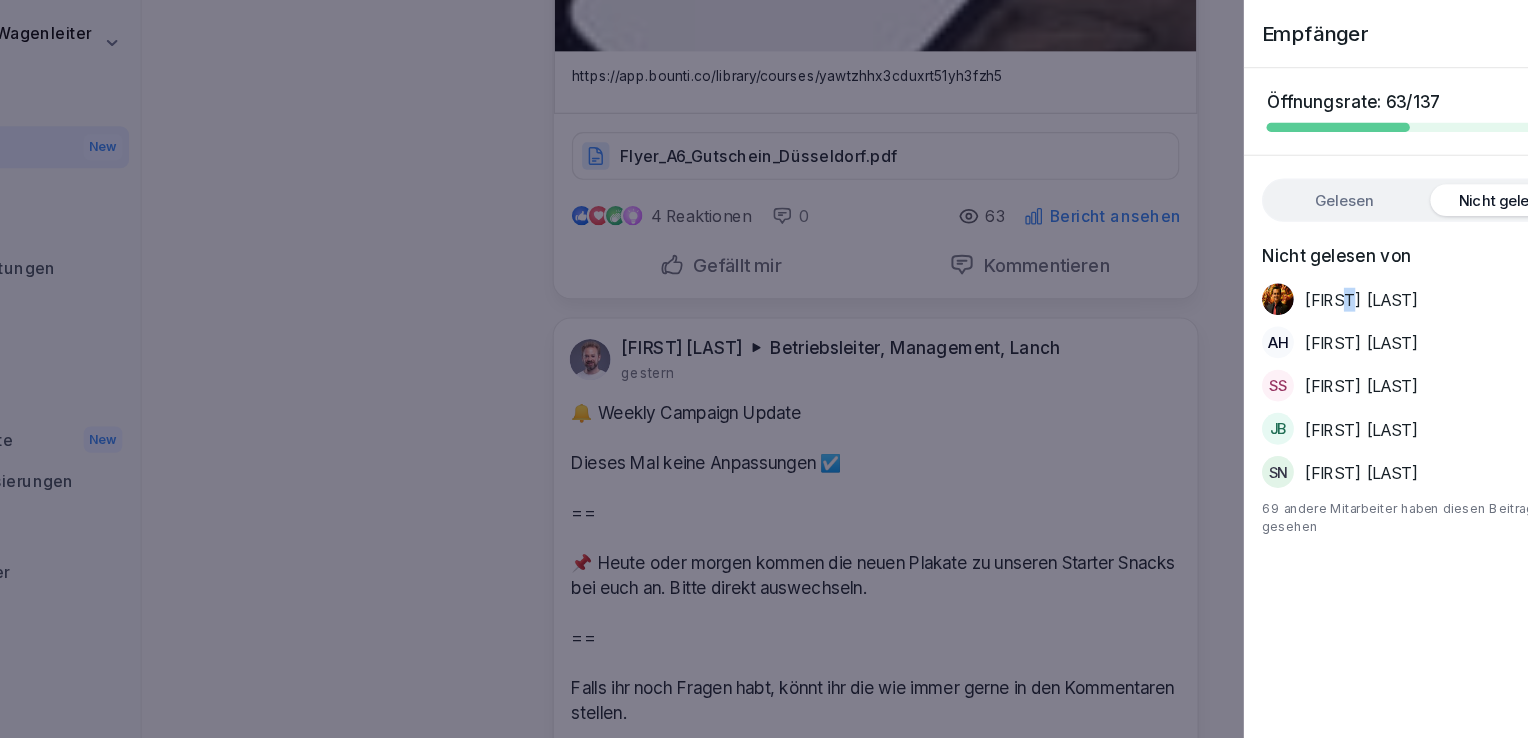 drag, startPoint x: 1327, startPoint y: 273, endPoint x: 1308, endPoint y: 249, distance: 30.610456 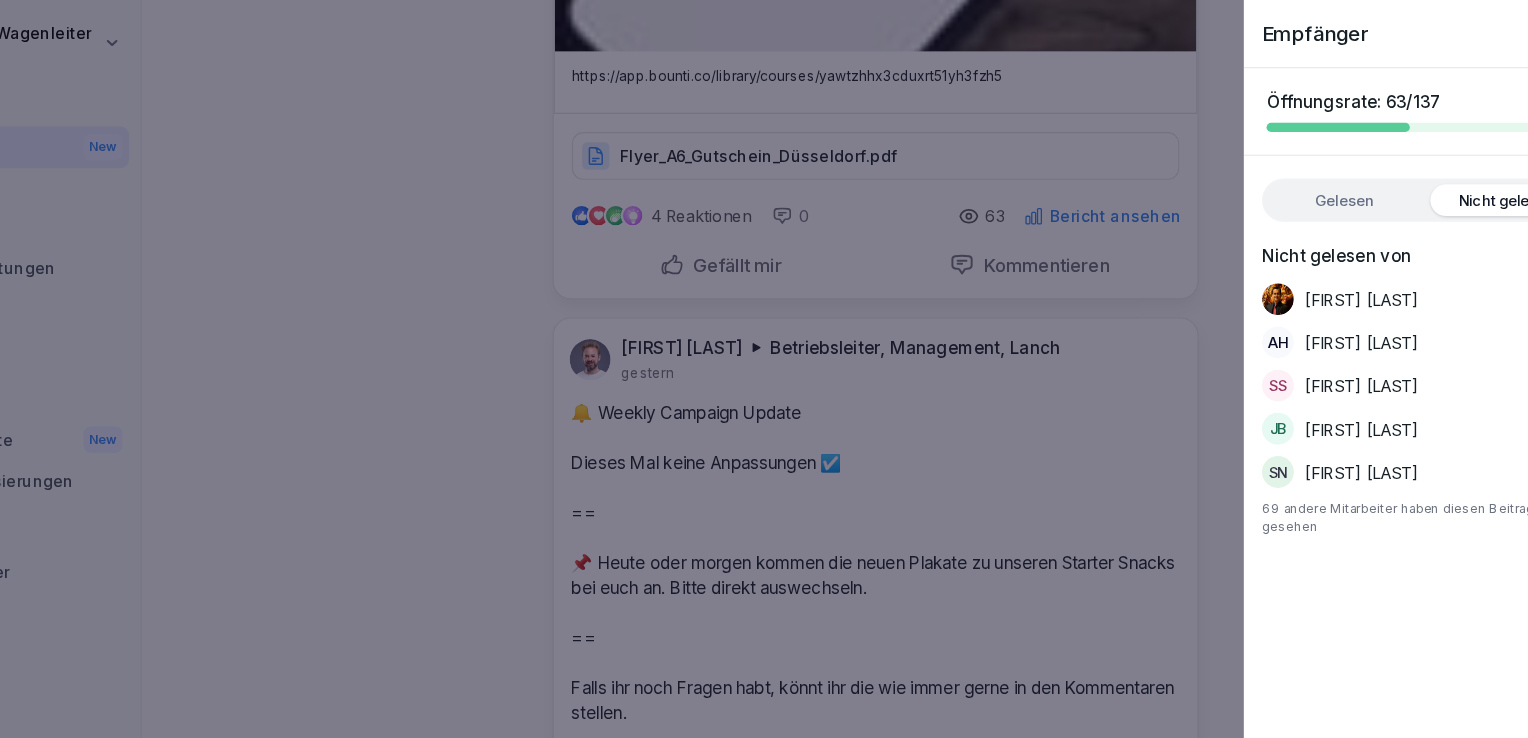 click on "[FIRST] [LAST]" at bounding box center [1312, 263] 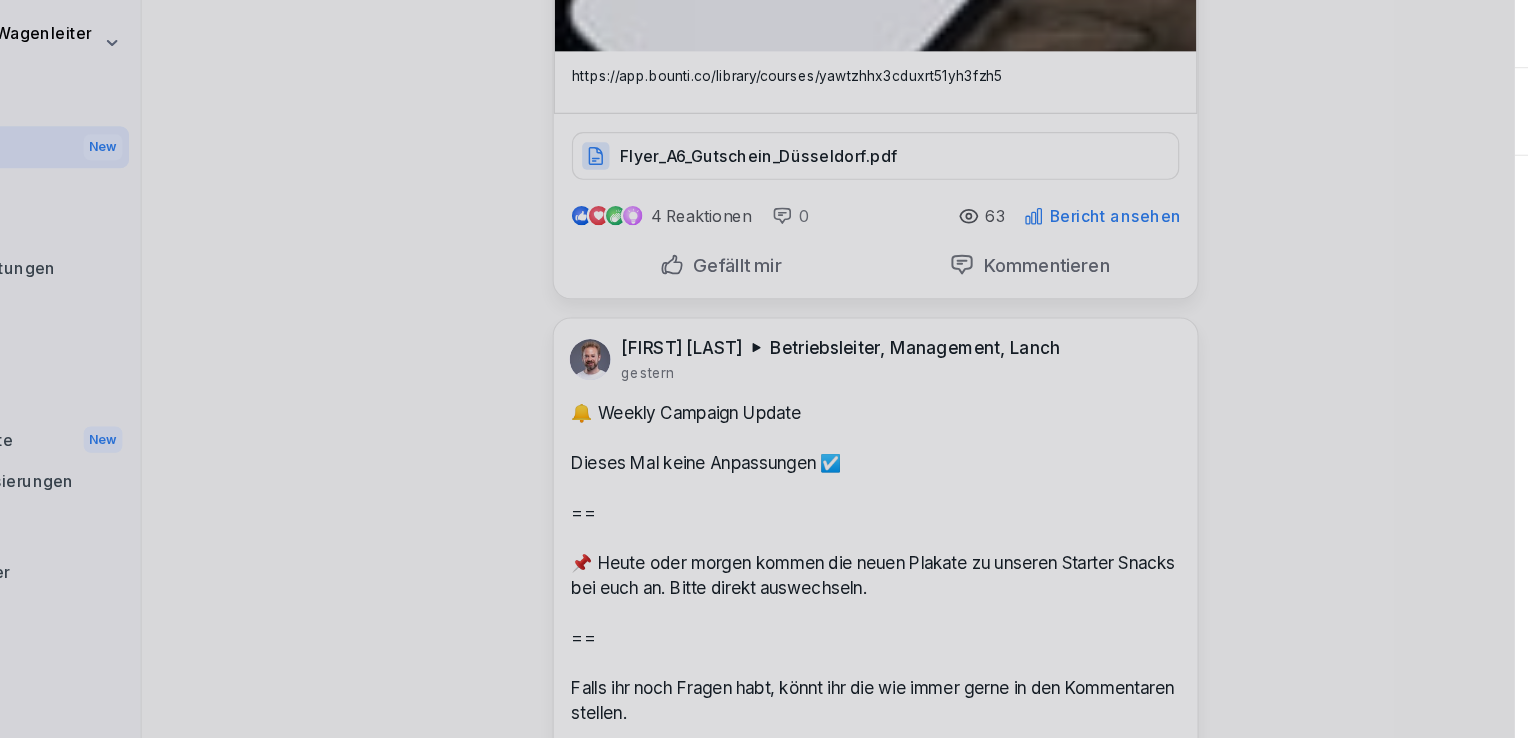 click at bounding box center (764, 369) 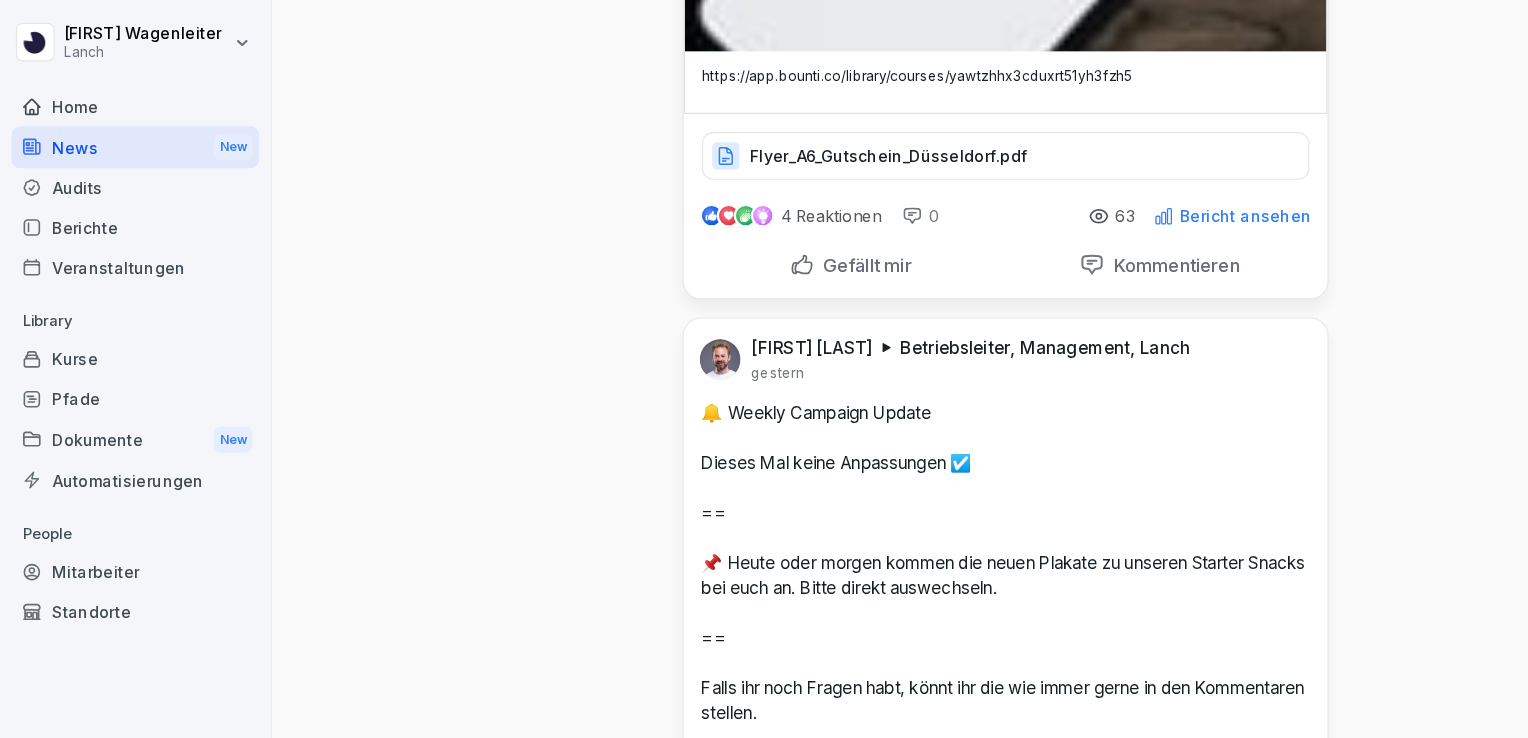 click on "Mitarbeiter" at bounding box center [119, 502] 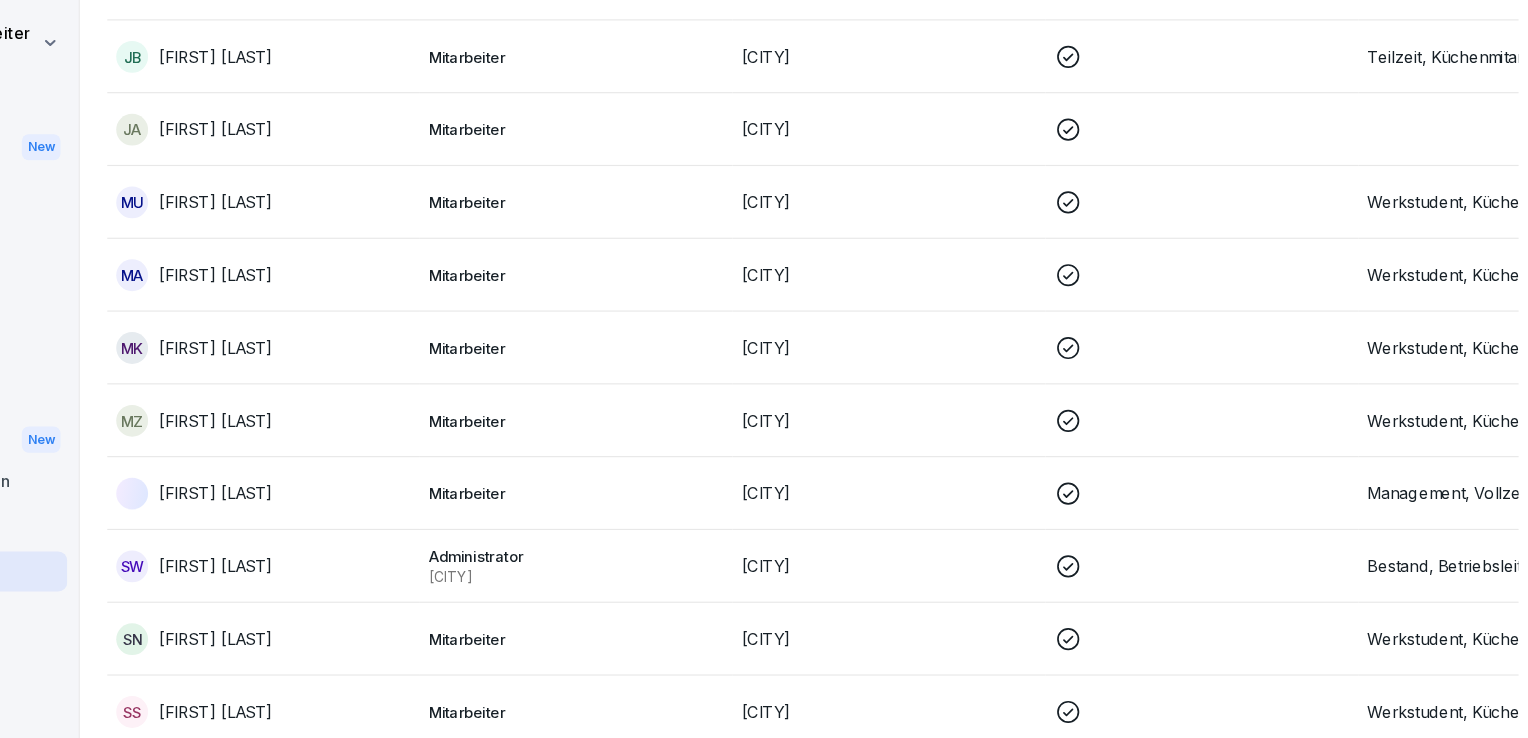 scroll, scrollTop: 20, scrollLeft: 0, axis: vertical 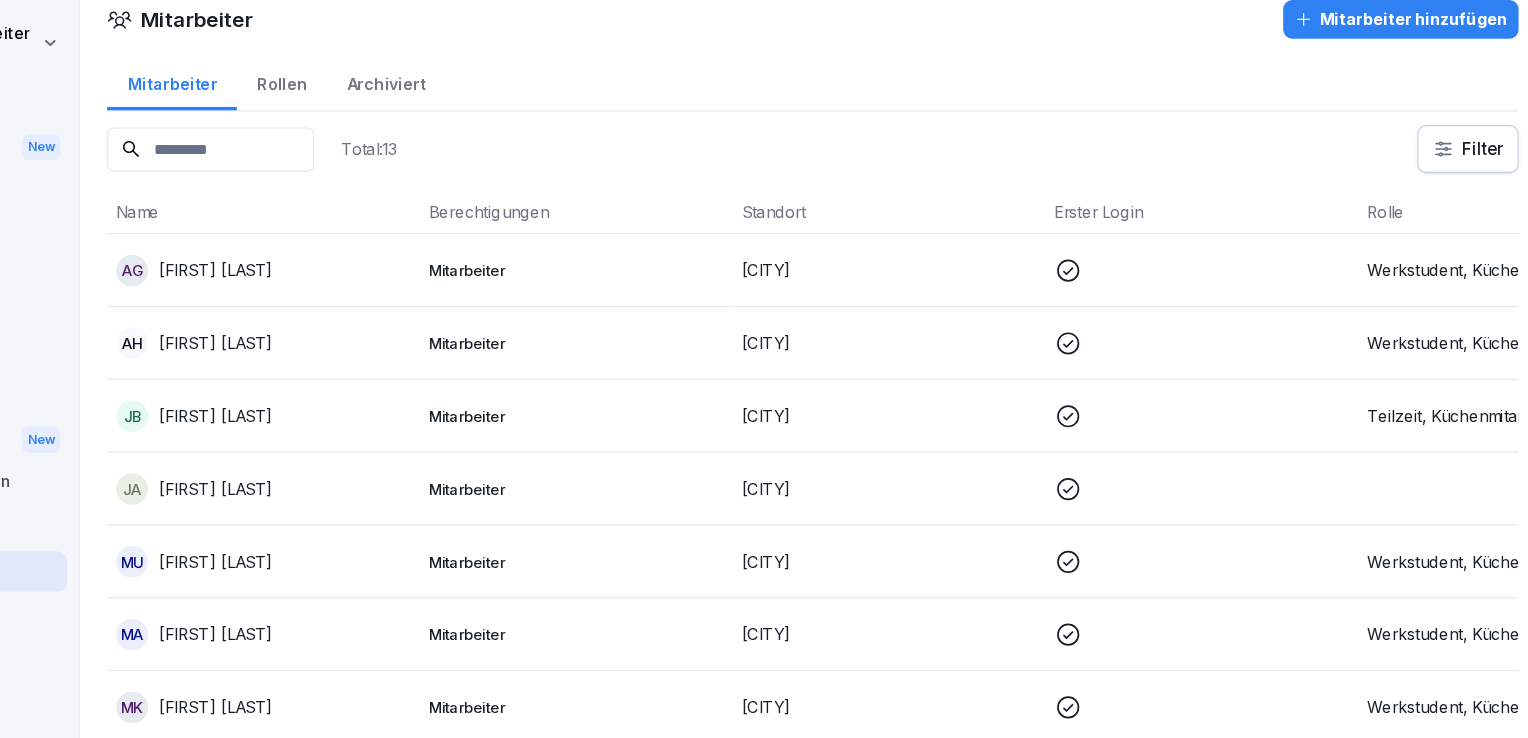 click on "Archiviert" at bounding box center (508, 71) 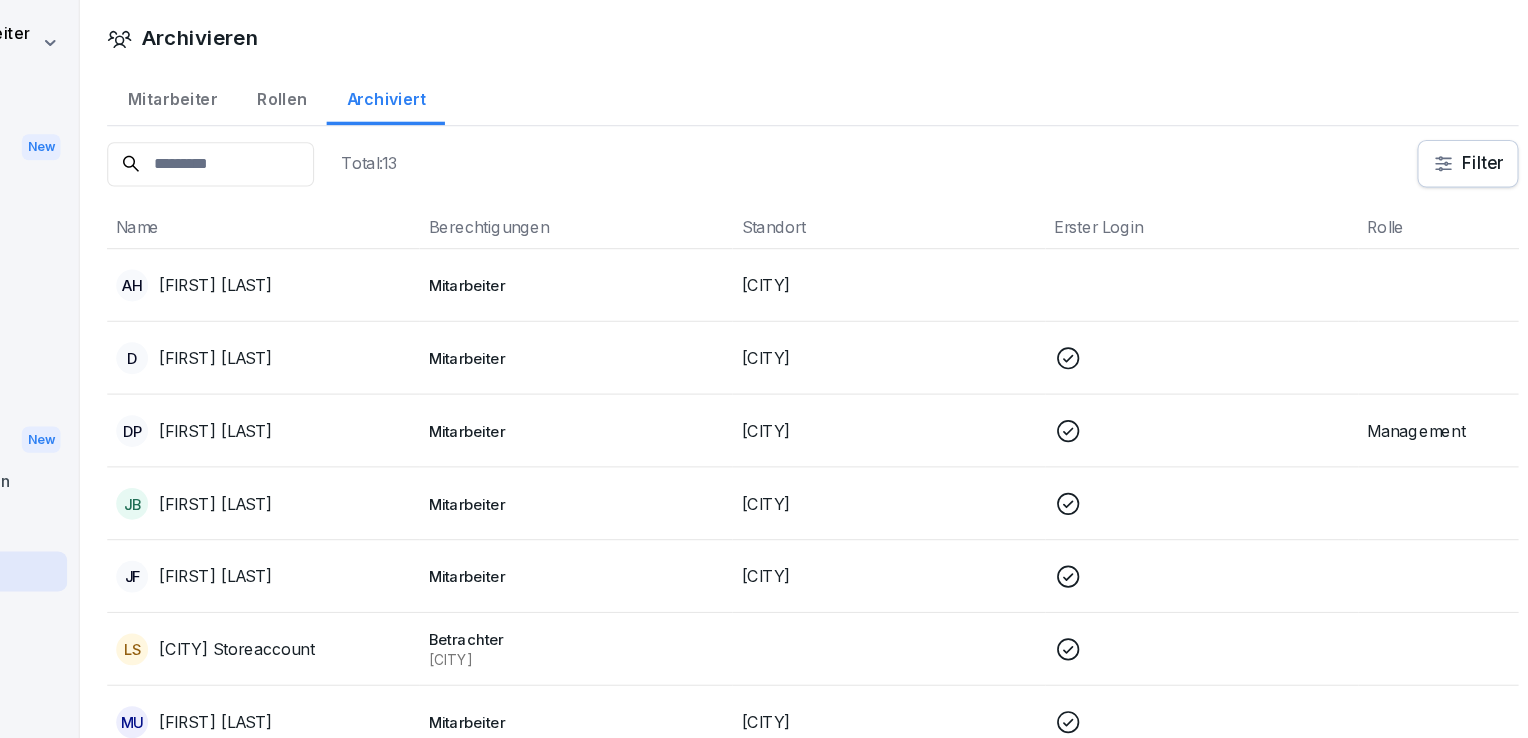 scroll, scrollTop: 357, scrollLeft: 0, axis: vertical 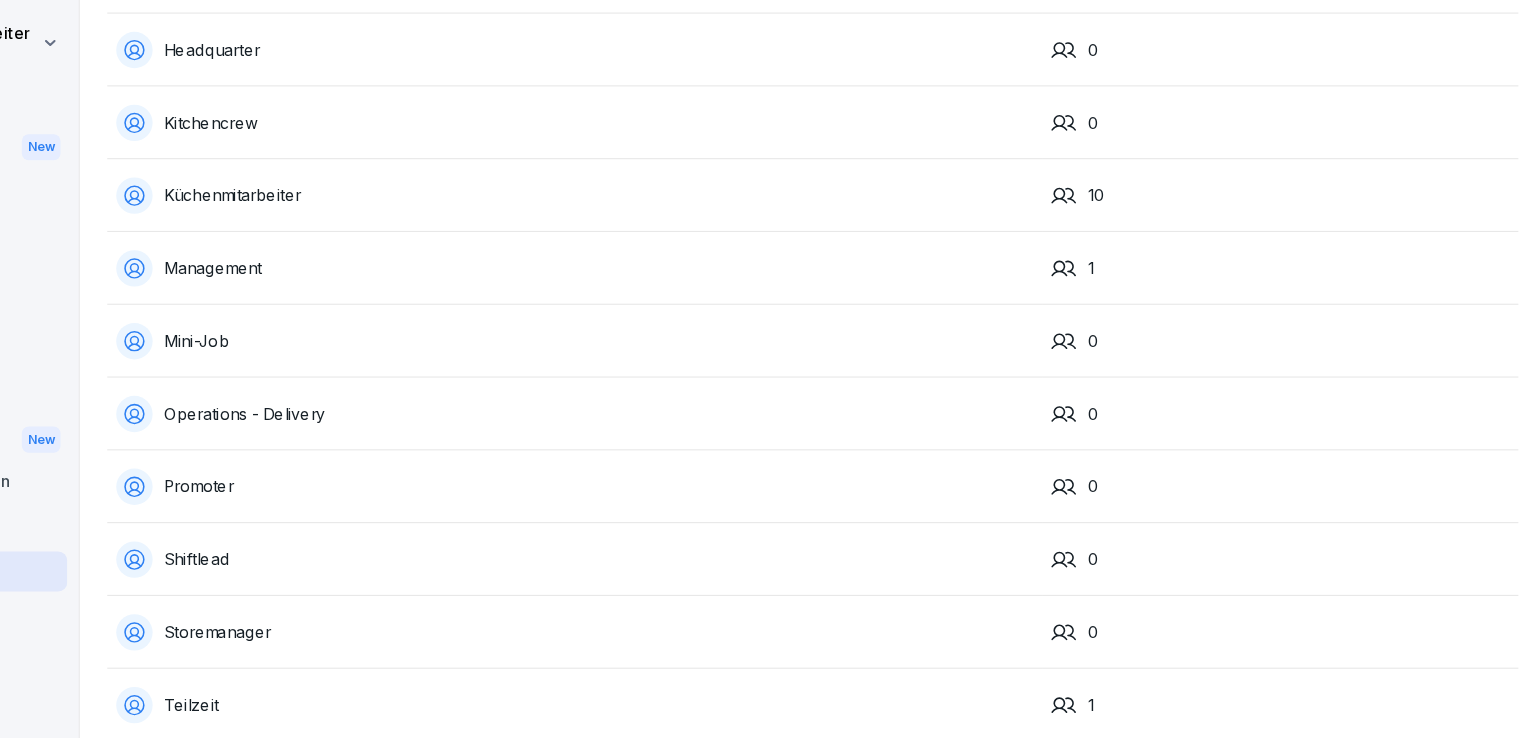 click on "Management" at bounding box center (674, 236) 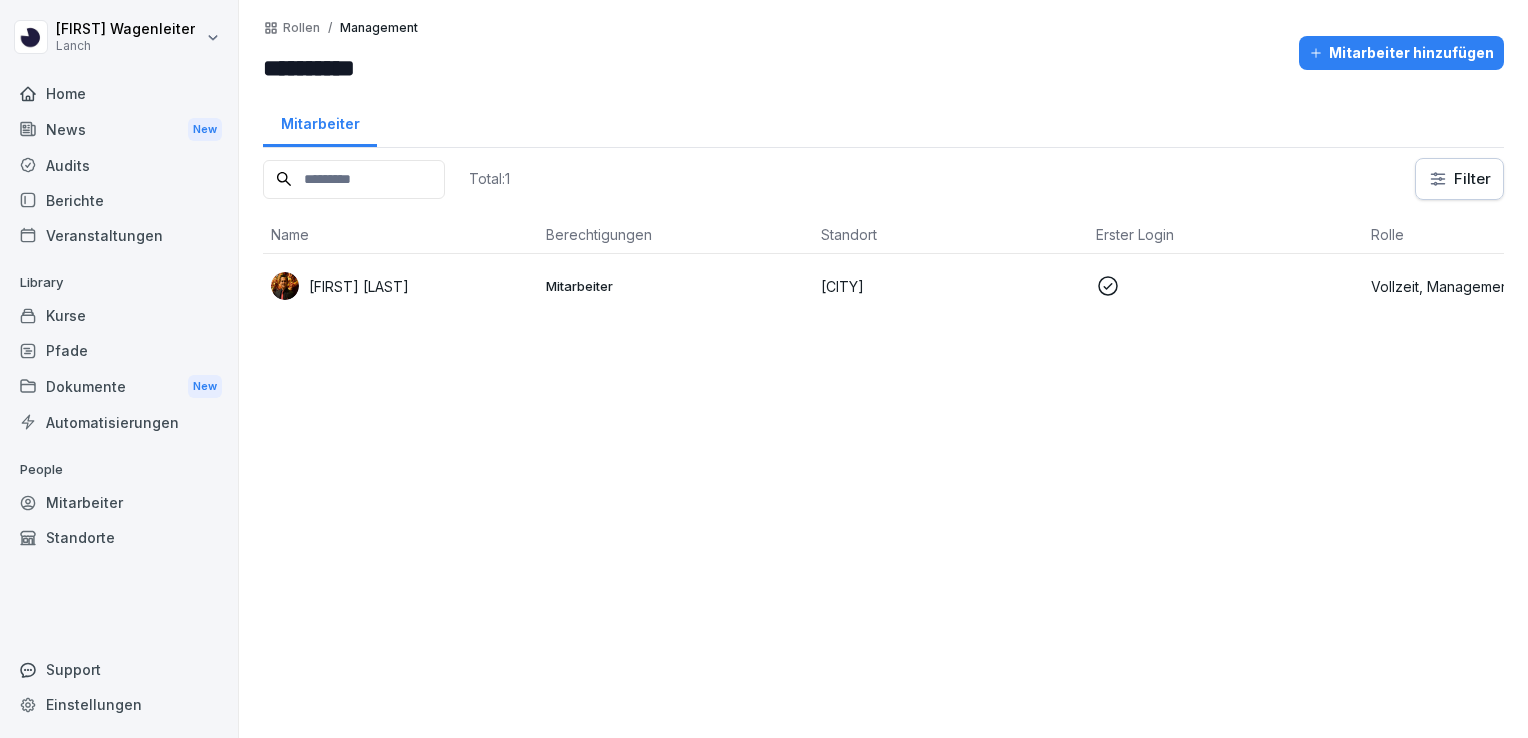 scroll, scrollTop: 0, scrollLeft: 0, axis: both 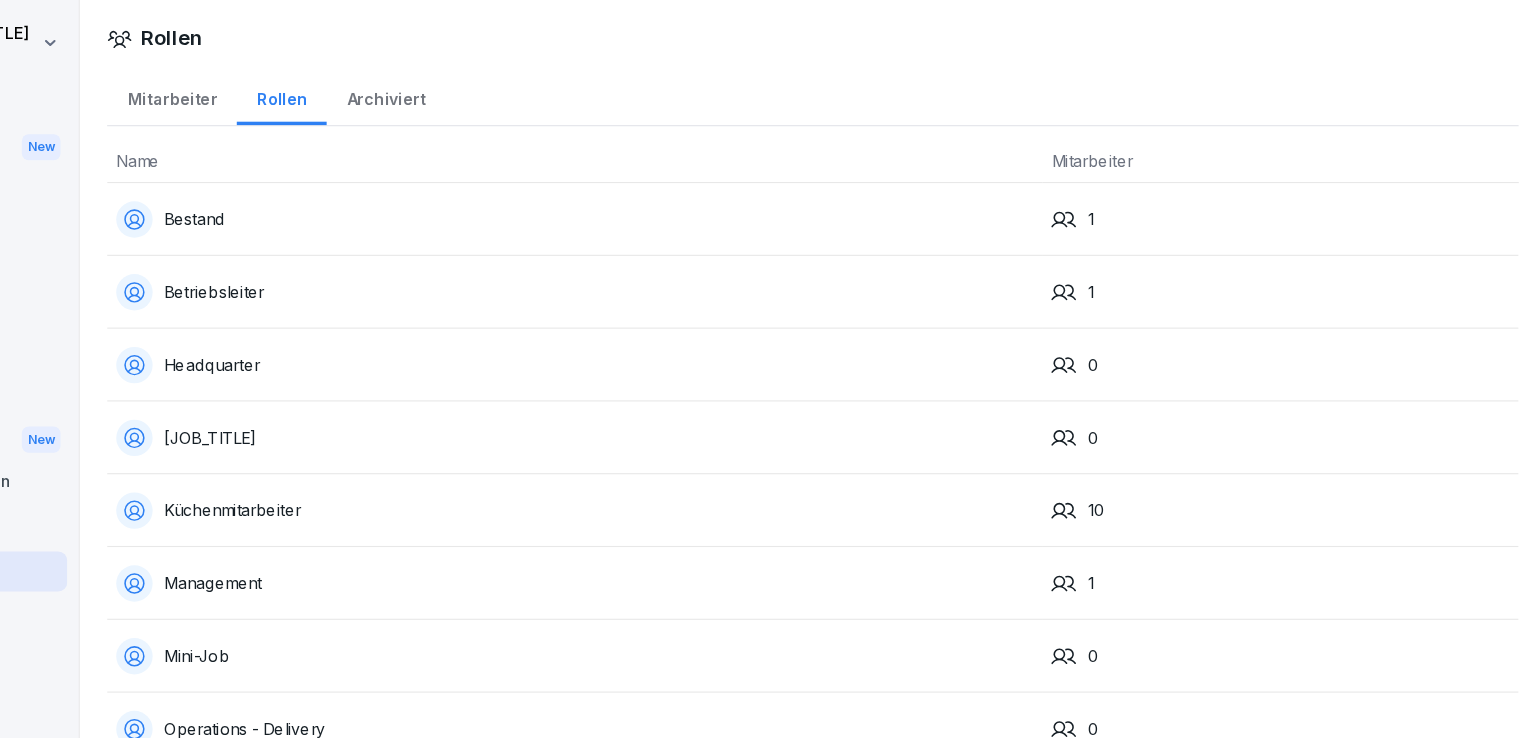 click on "Bestand" at bounding box center [674, 193] 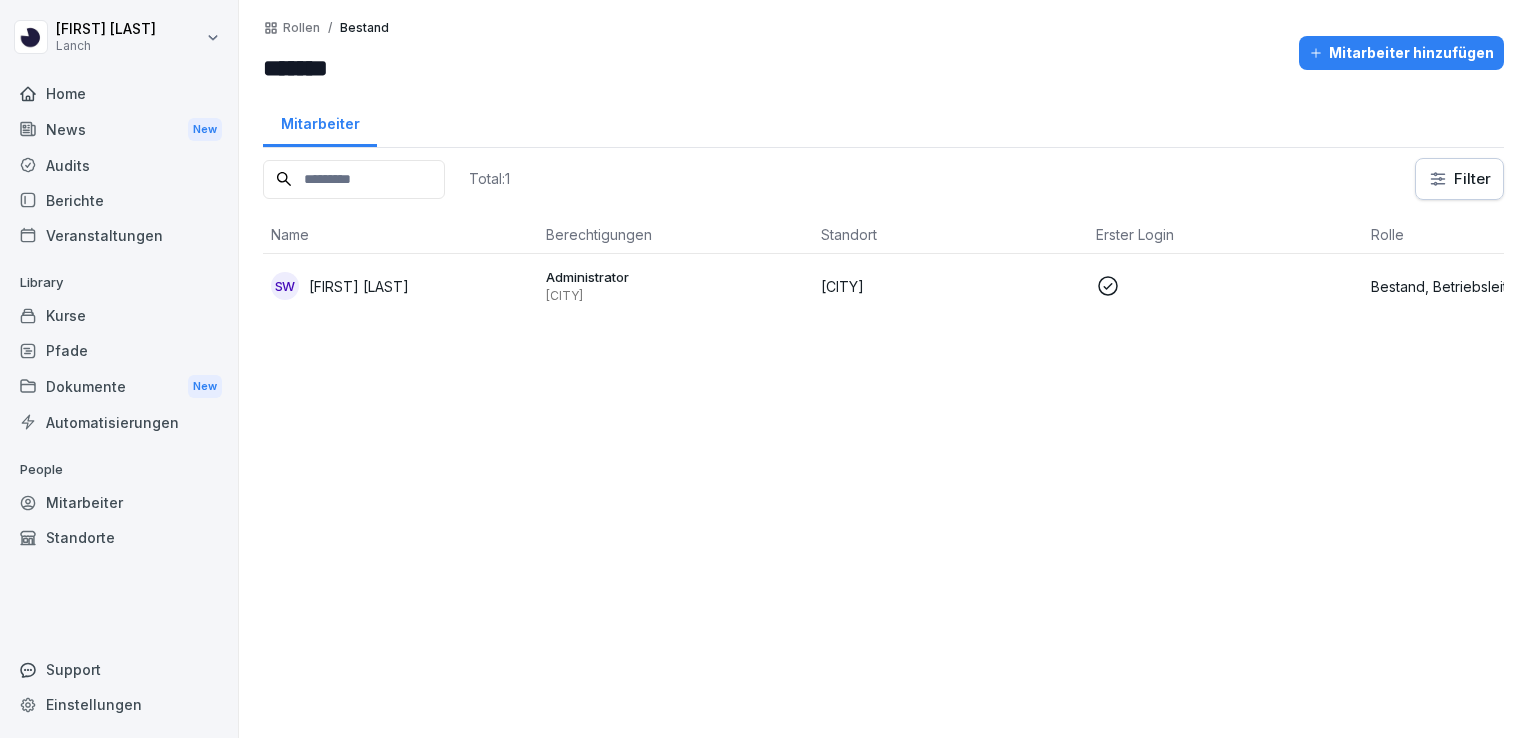 scroll, scrollTop: 0, scrollLeft: 0, axis: both 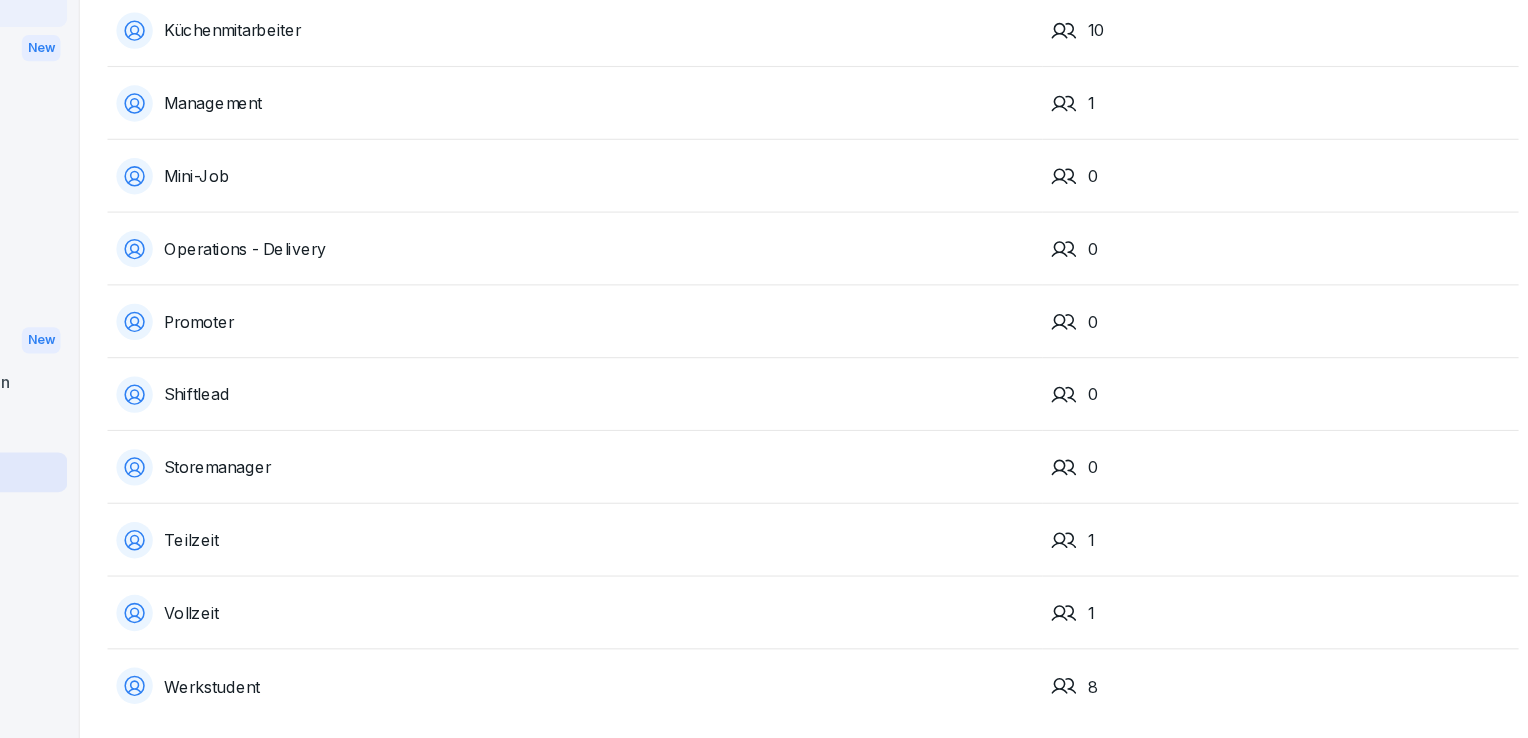 click on "Teilzeit" at bounding box center (674, 562) 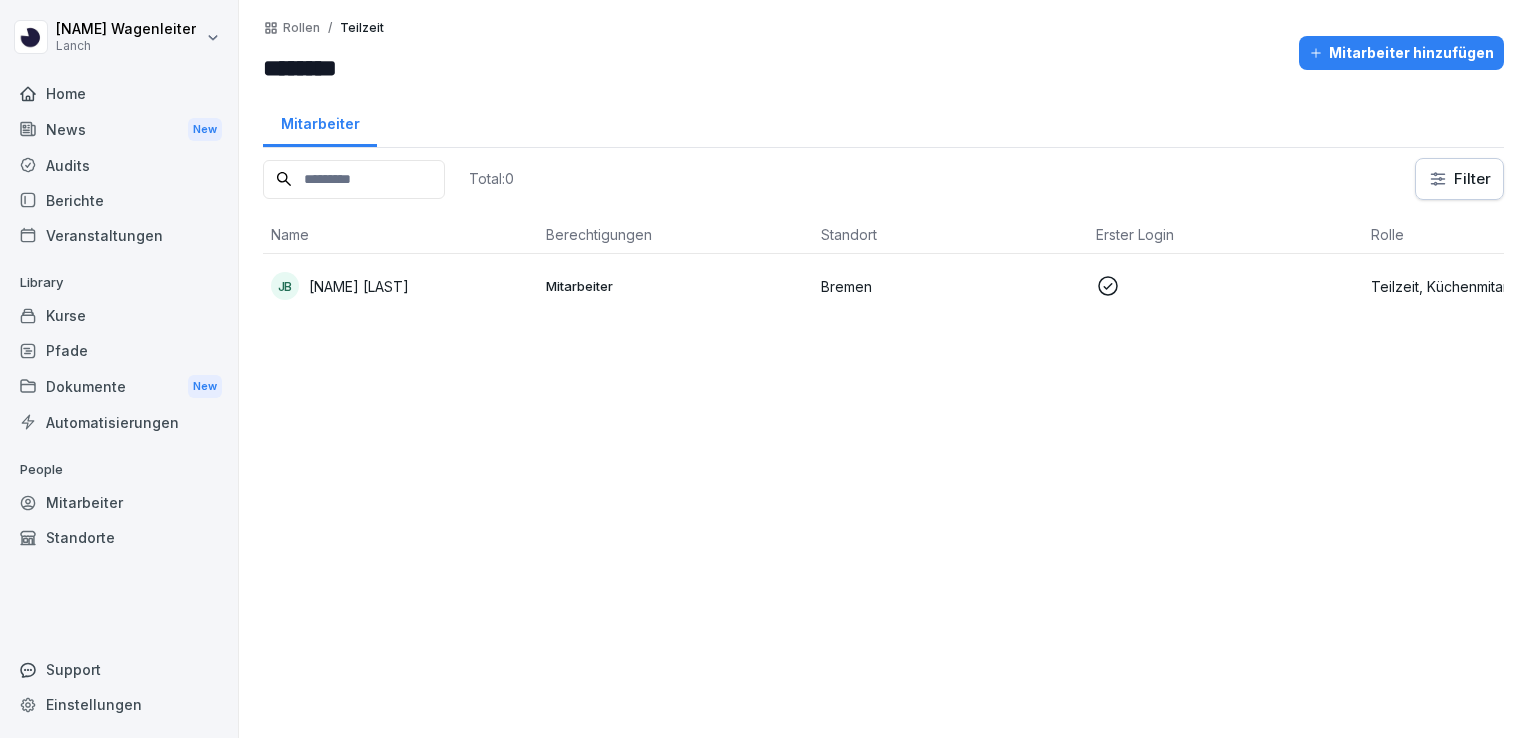 scroll, scrollTop: 0, scrollLeft: 0, axis: both 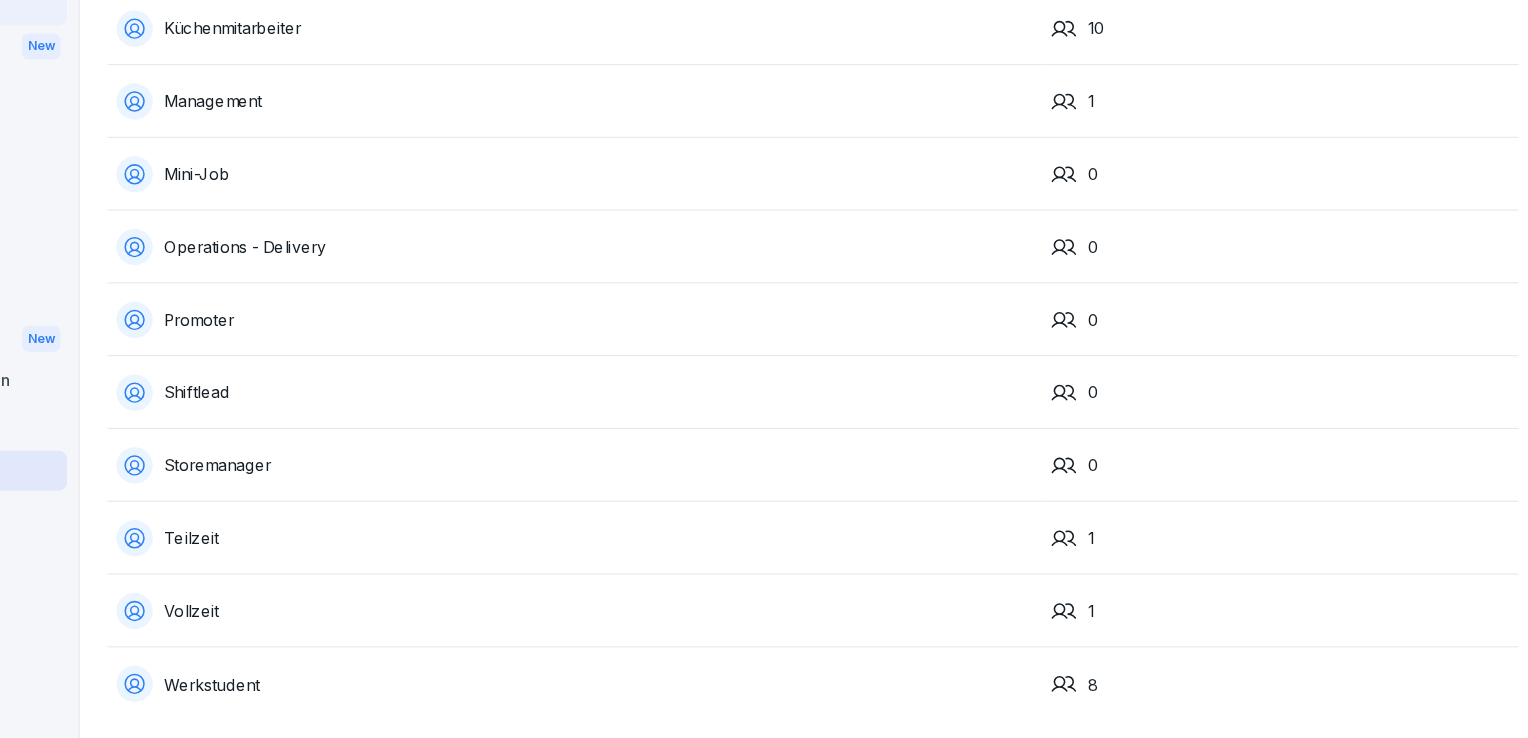 click on "Werkstudent" at bounding box center (674, 690) 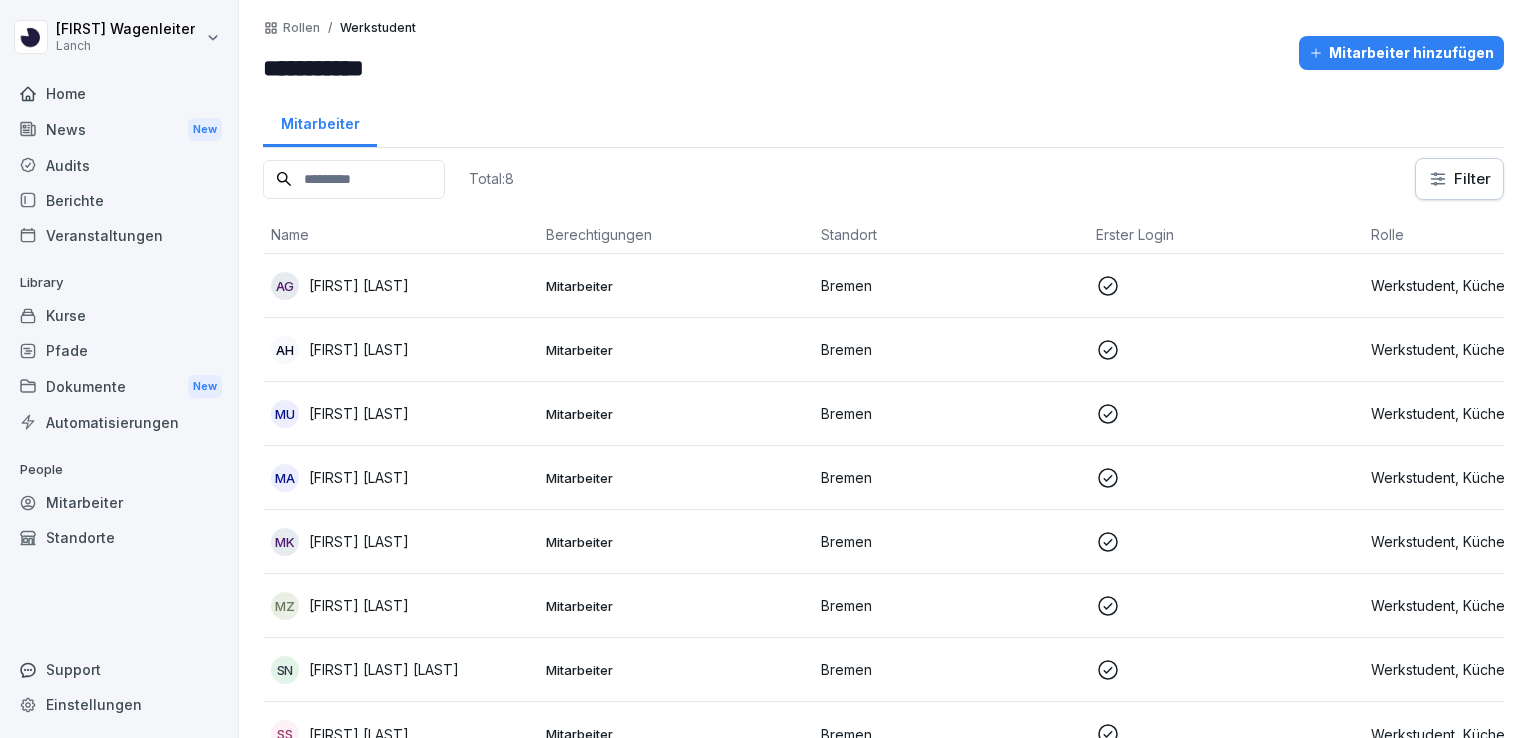 scroll, scrollTop: 0, scrollLeft: 0, axis: both 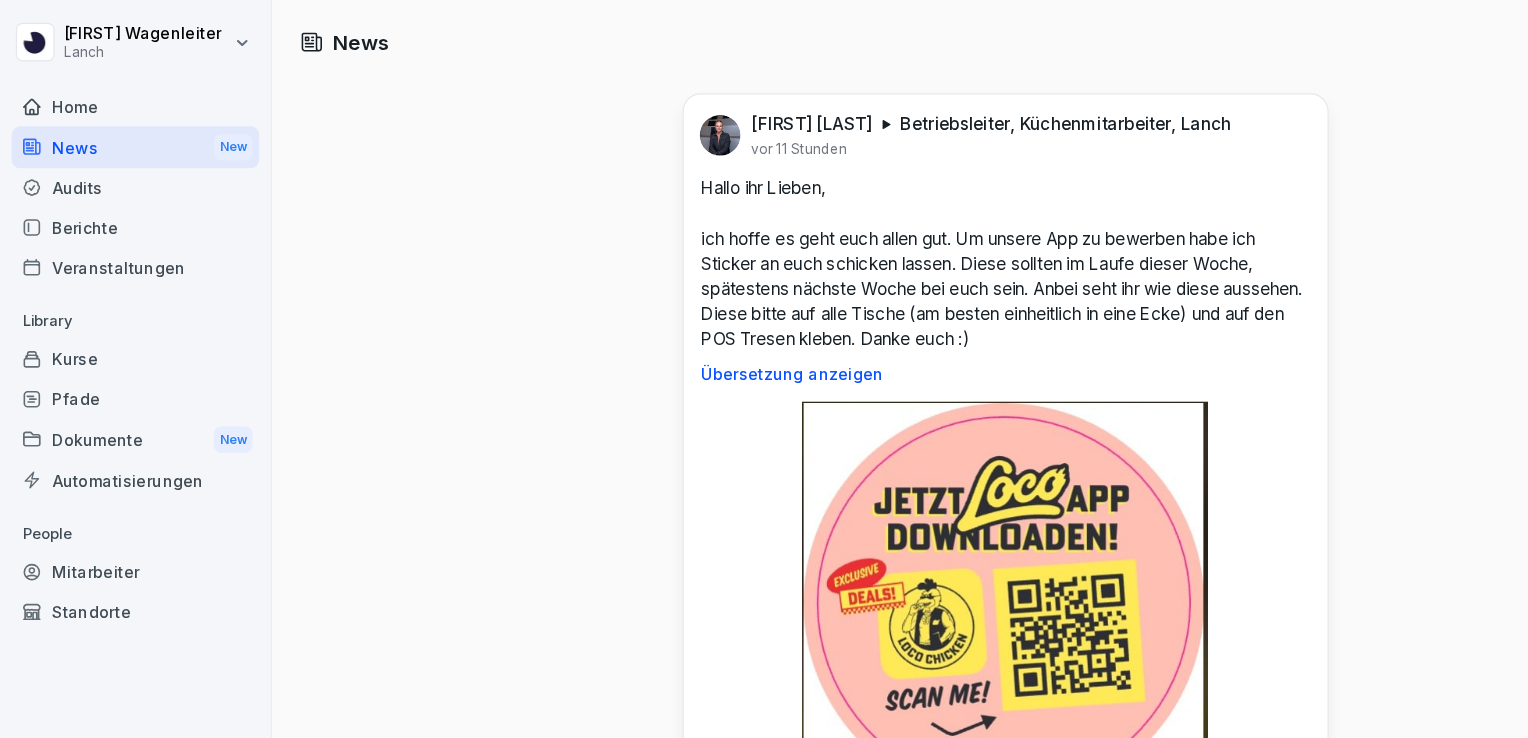click on "Dokumente New" at bounding box center (119, 386) 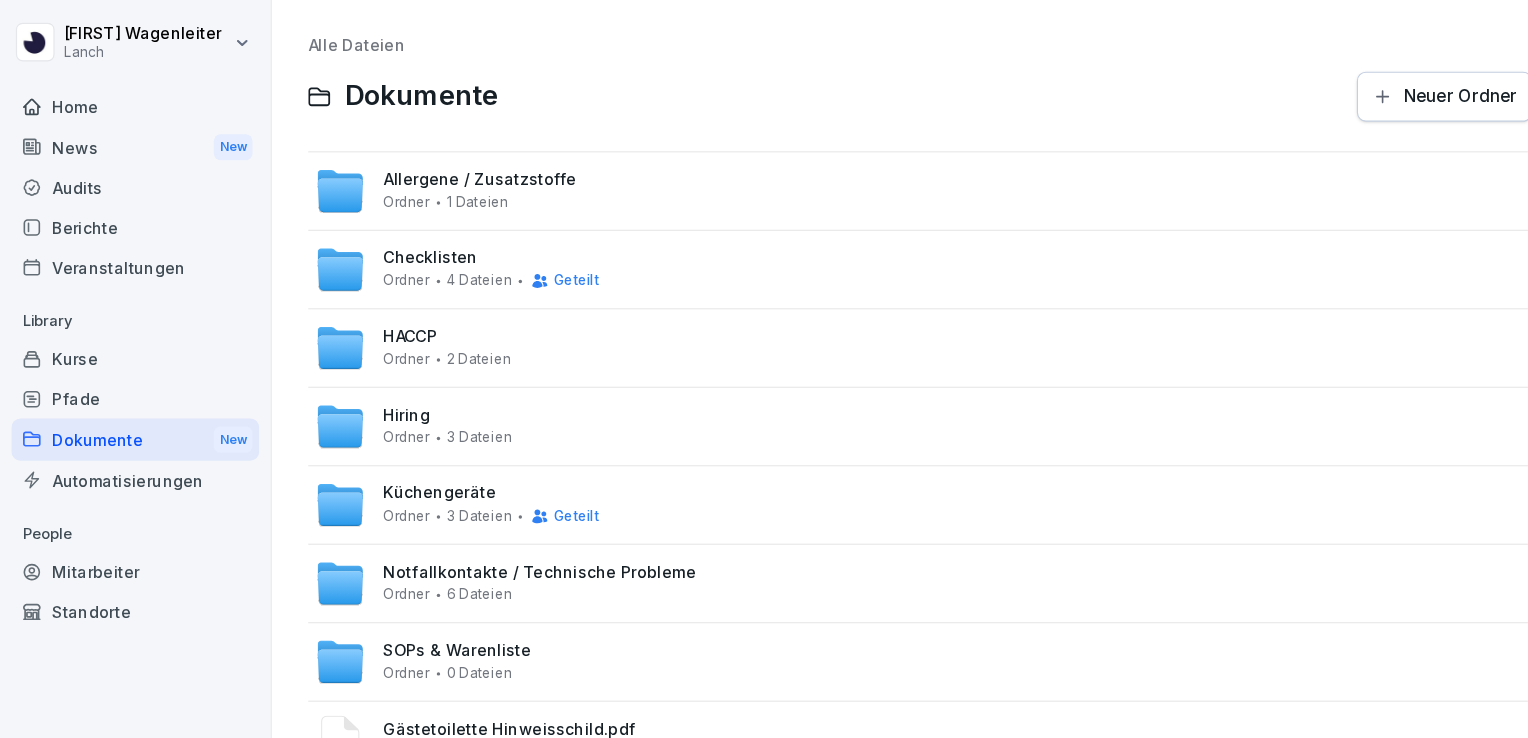 click on "Pfade" at bounding box center [119, 350] 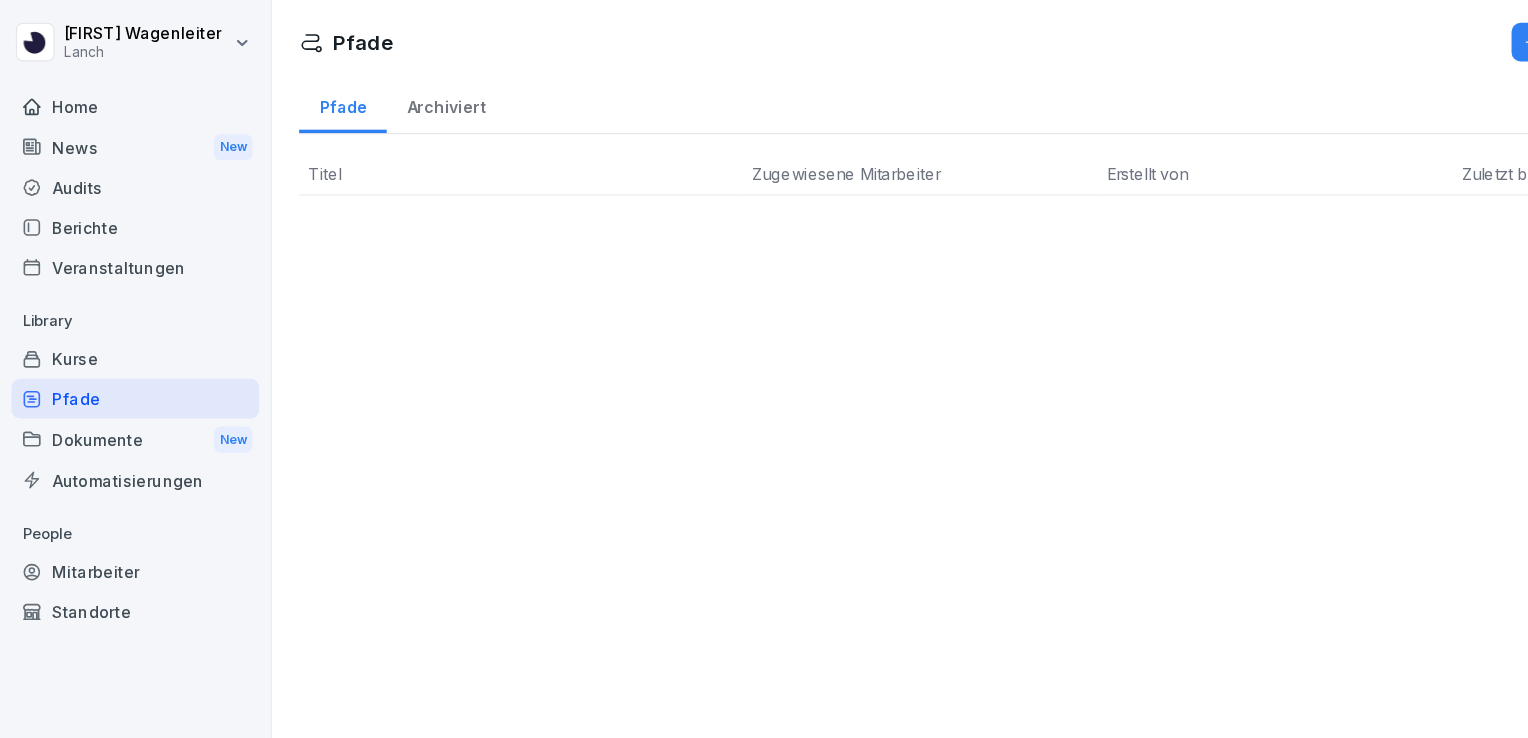 click on "Pfade" at bounding box center (119, 350) 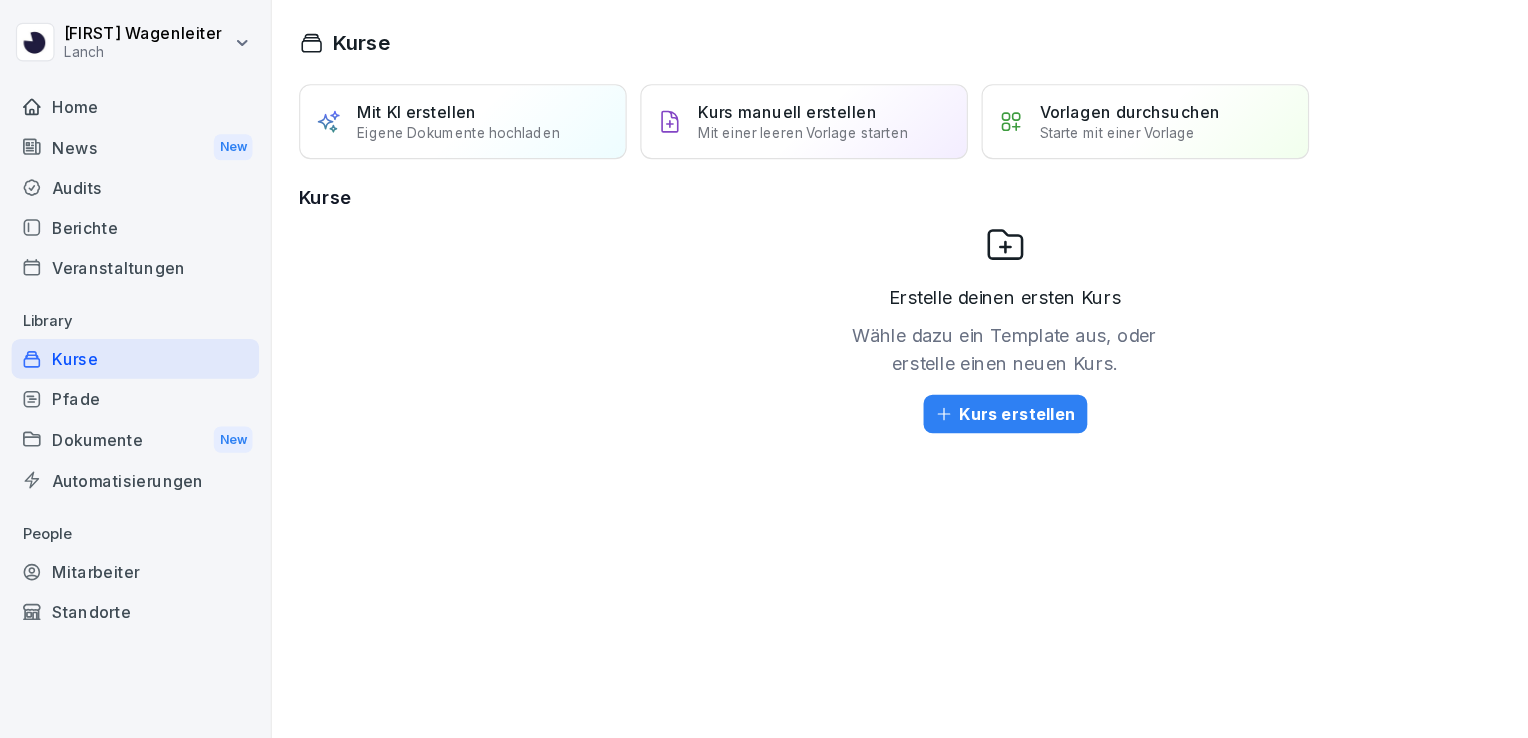 click on "Veranstaltungen" at bounding box center [119, 235] 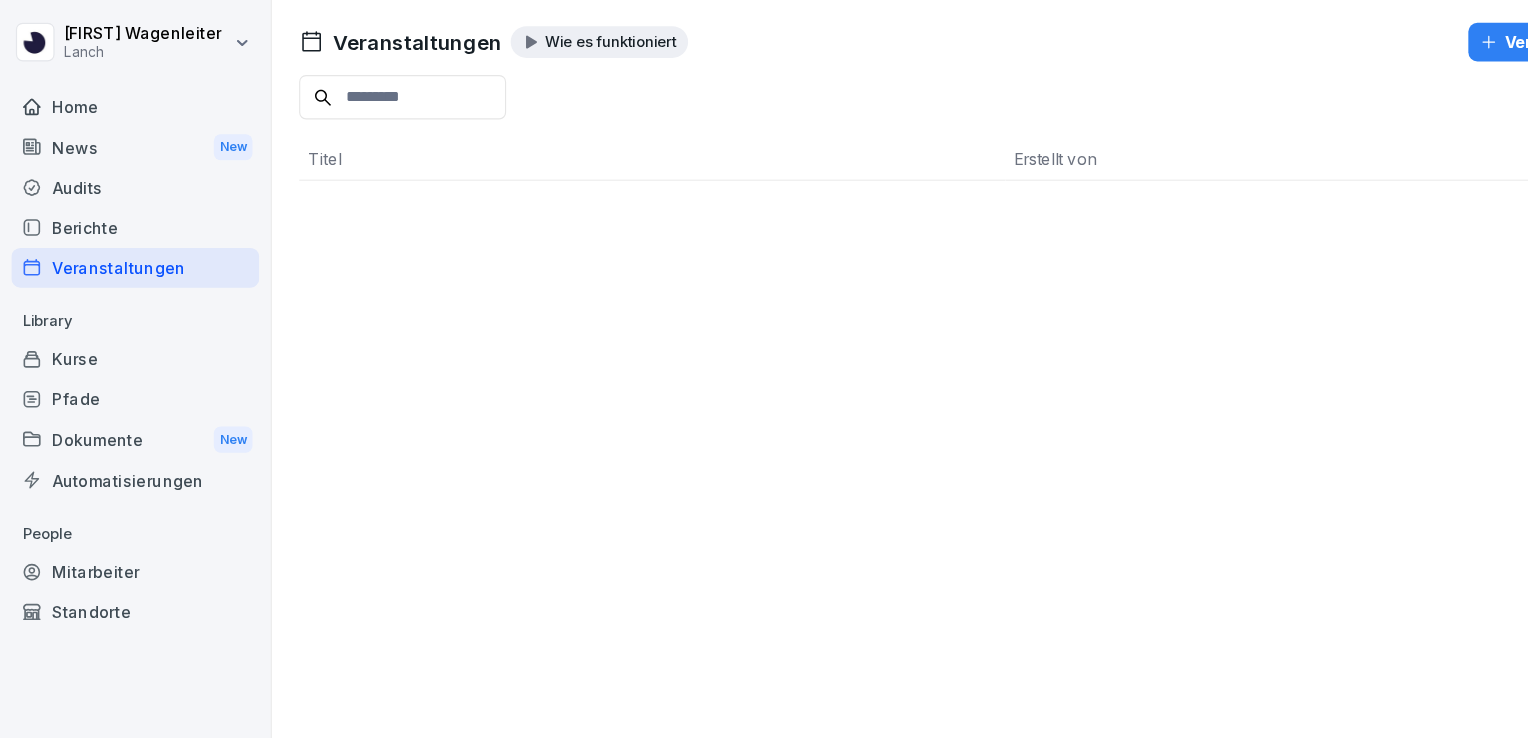 click on "Berichte" at bounding box center (119, 200) 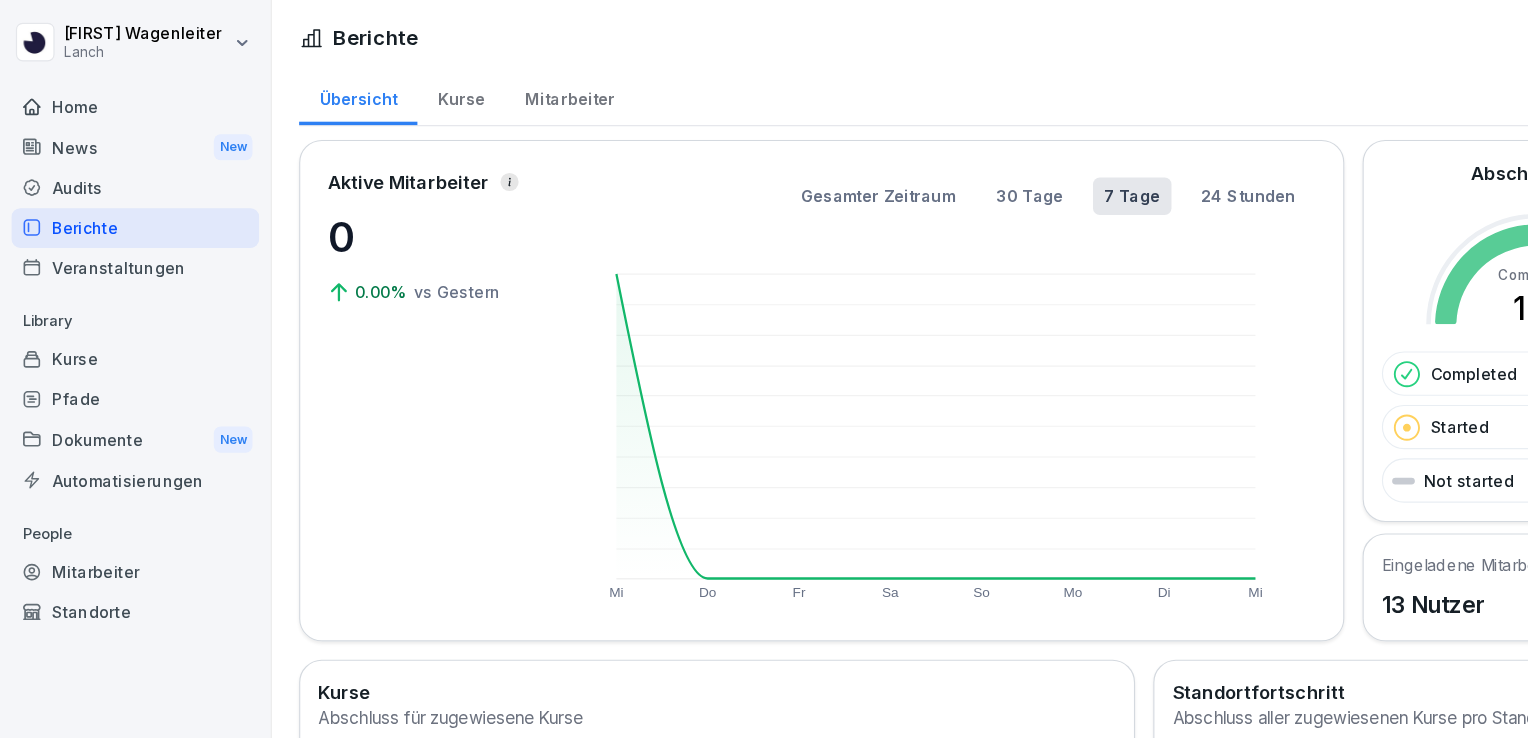 scroll, scrollTop: 0, scrollLeft: 0, axis: both 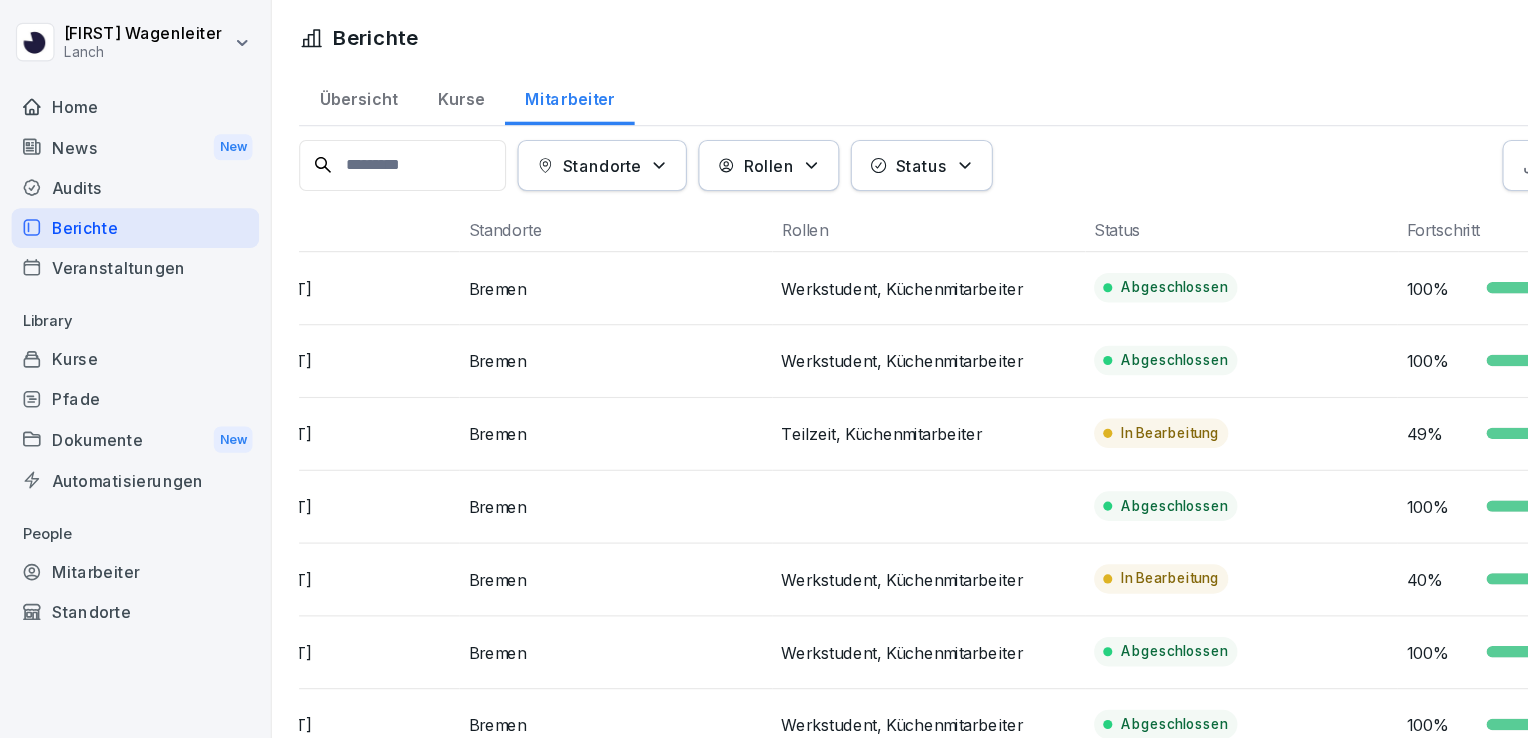 click on "Übersicht" at bounding box center [315, 84] 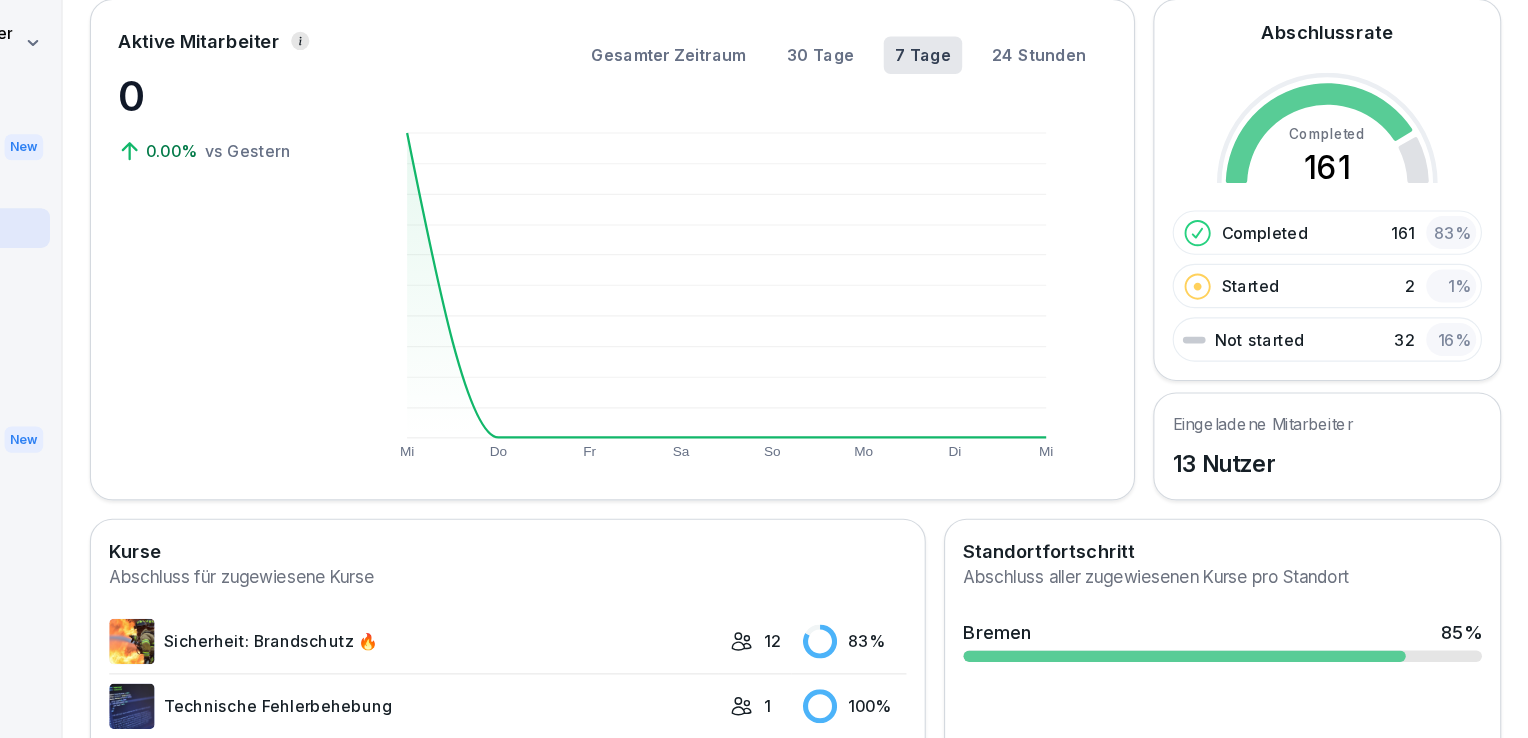 scroll, scrollTop: 124, scrollLeft: 0, axis: vertical 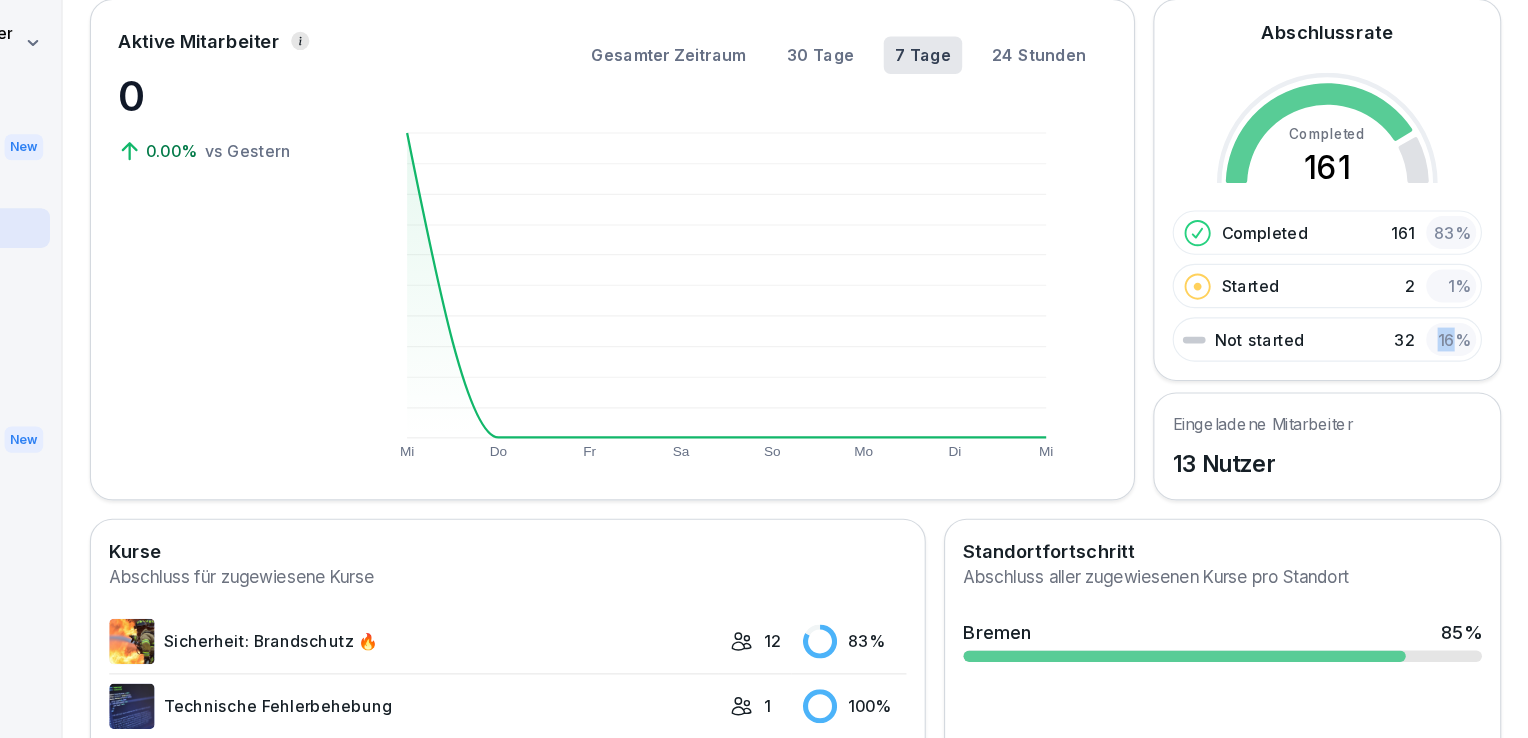 click on "16 %" at bounding box center (1460, 298) 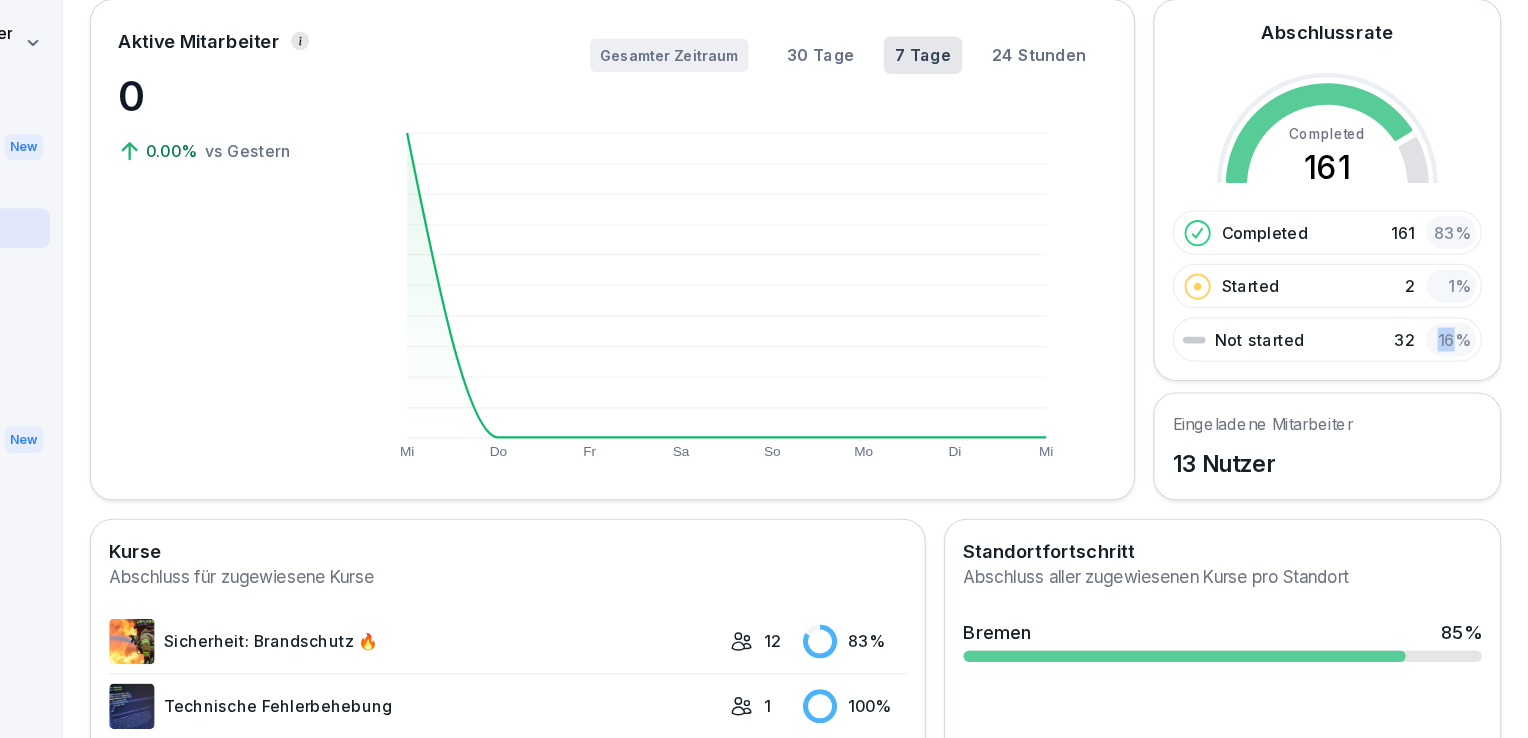 click on "Gesamter Zeitraum" at bounding box center [771, 48] 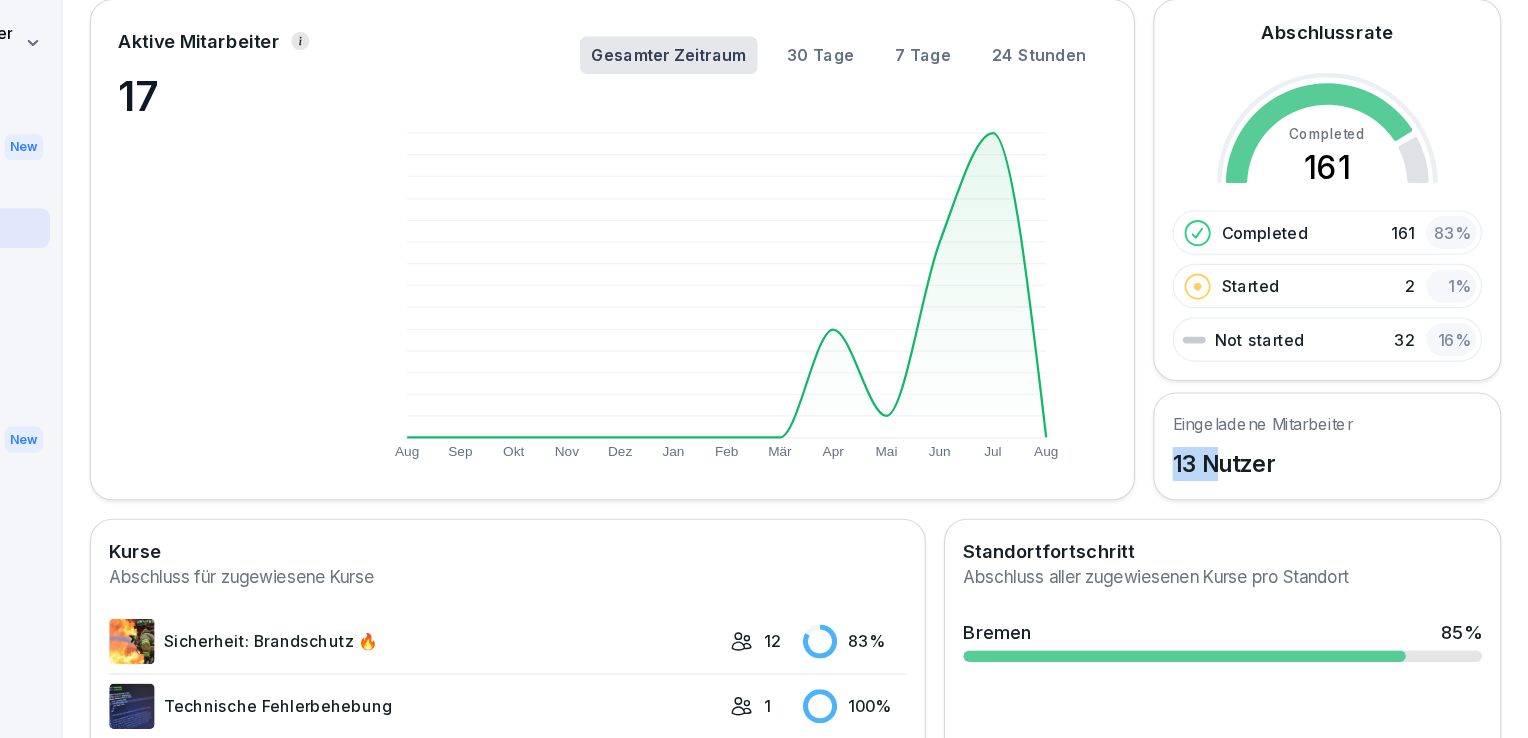 click on "Abschlussrate Completed 161 Completed 161 83 % Started 2 1 % Not started 32 16 % Eingeladene Mitarbeiter 13 Nutzer" at bounding box center (1351, 219) 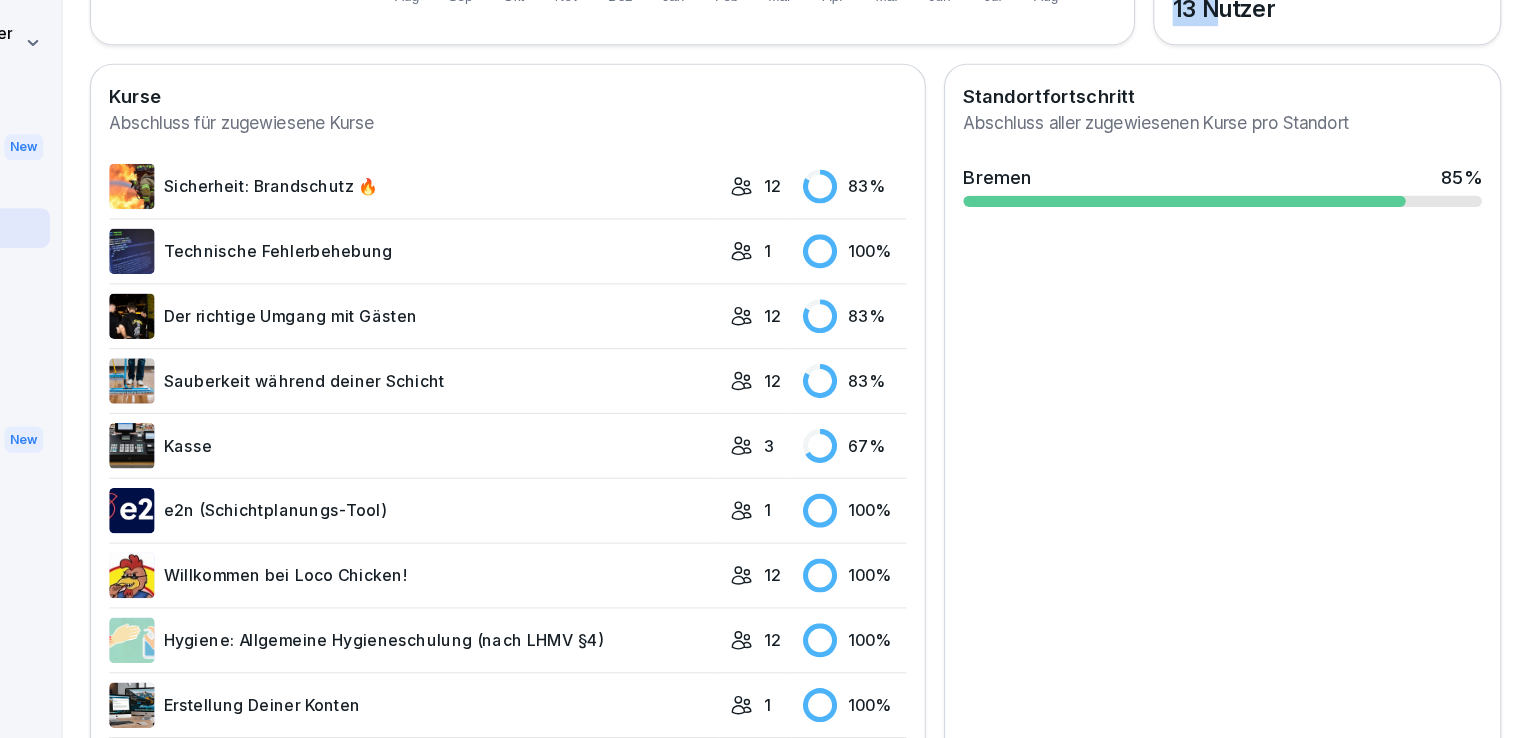 scroll, scrollTop: 523, scrollLeft: 0, axis: vertical 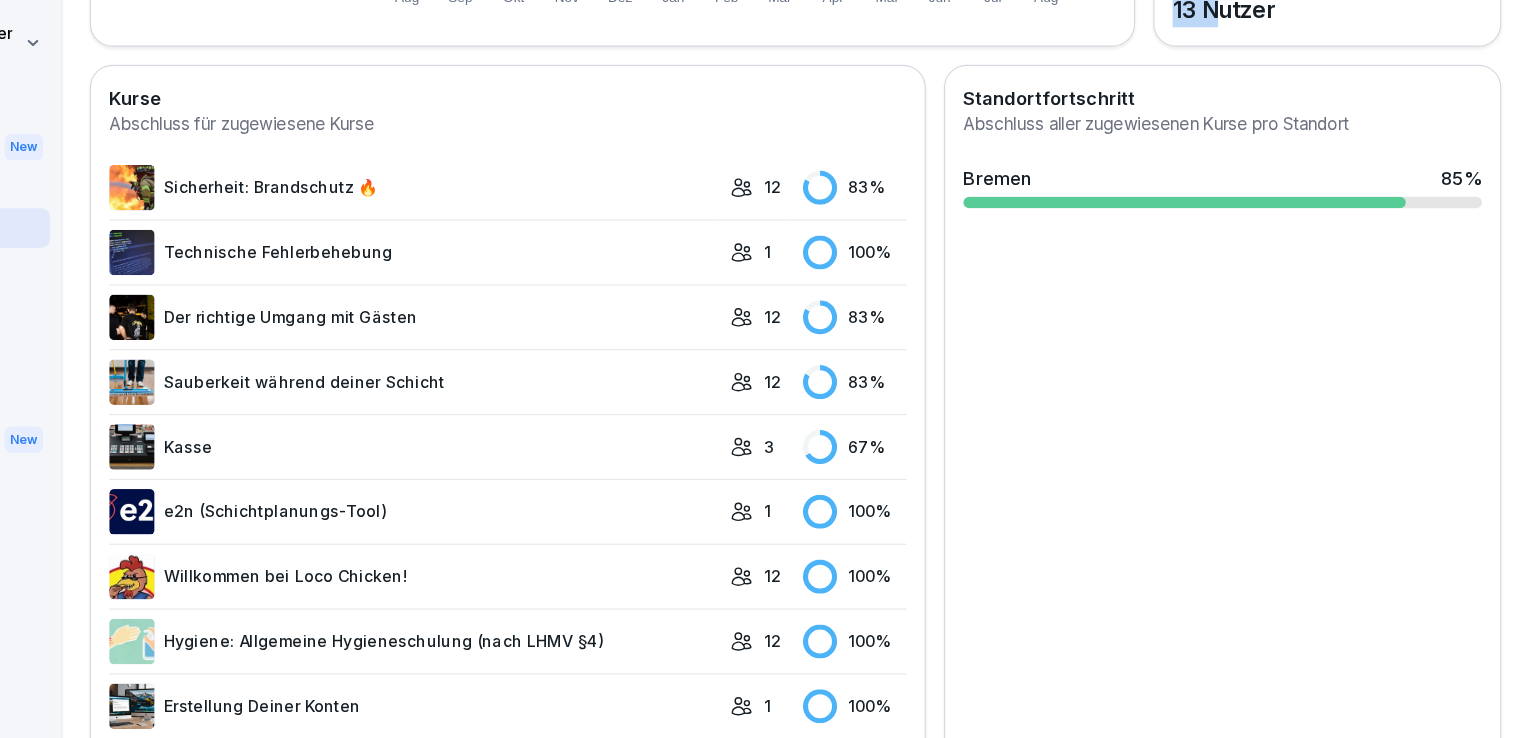 click on "Bremen" at bounding box center (1061, 157) 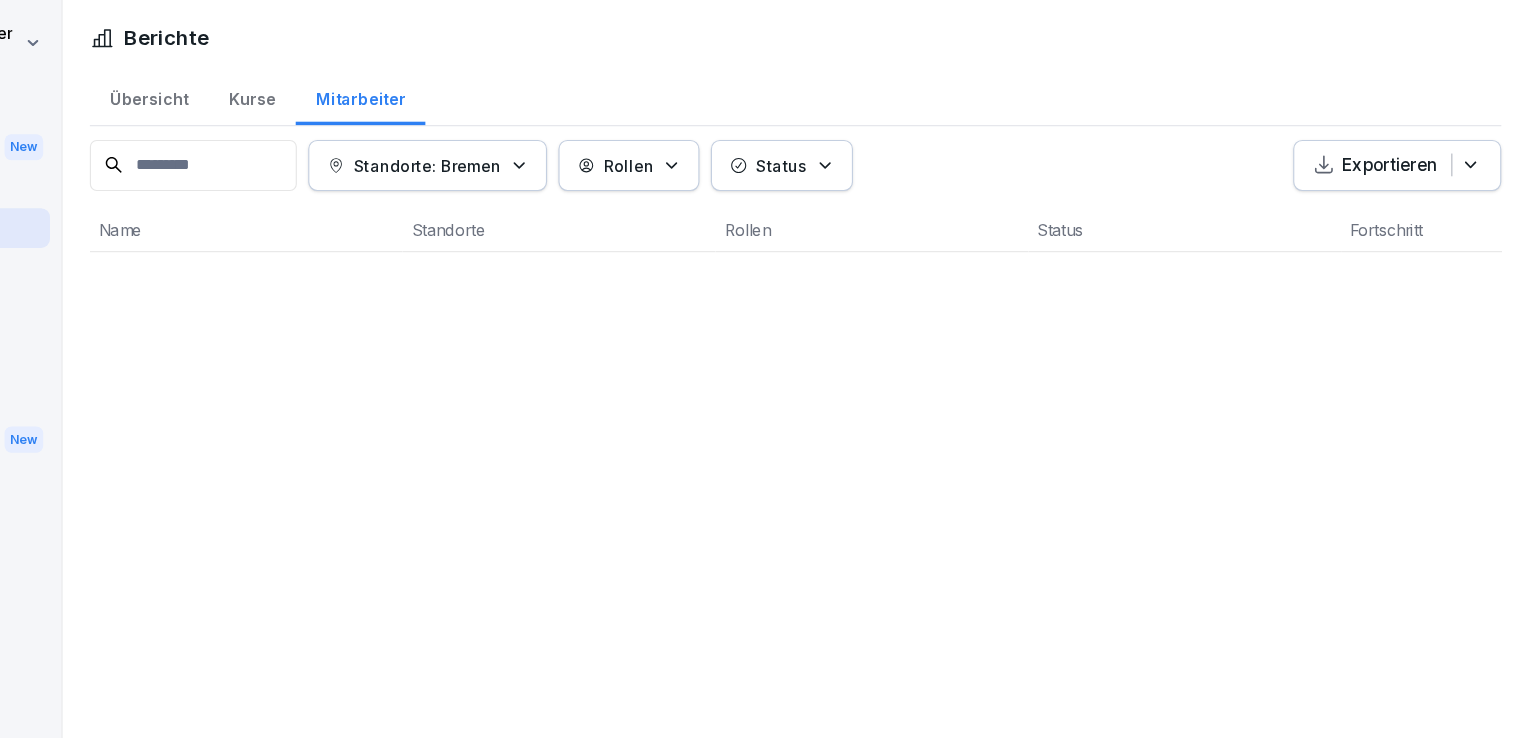 scroll, scrollTop: 0, scrollLeft: 0, axis: both 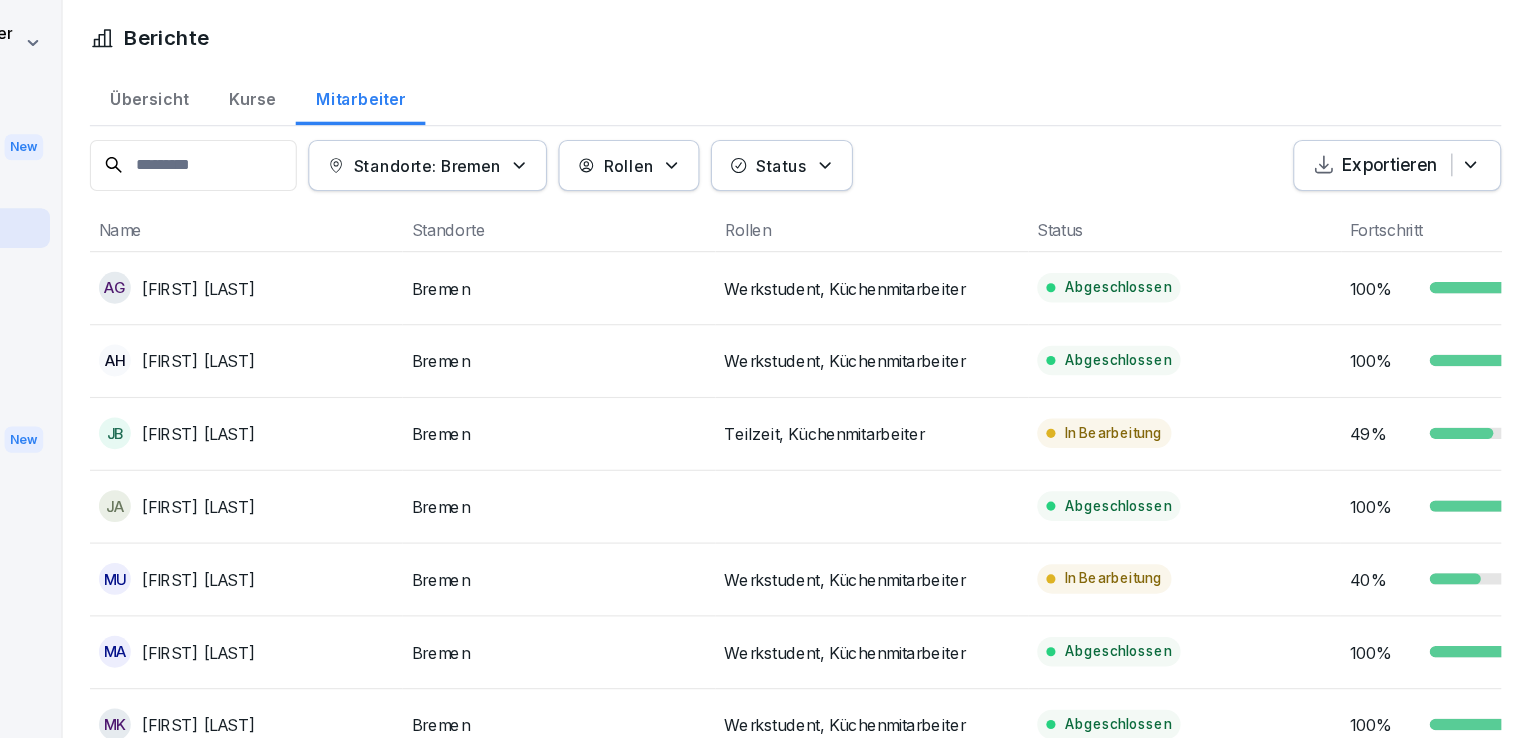 click on "Exportieren" at bounding box center [1412, 145] 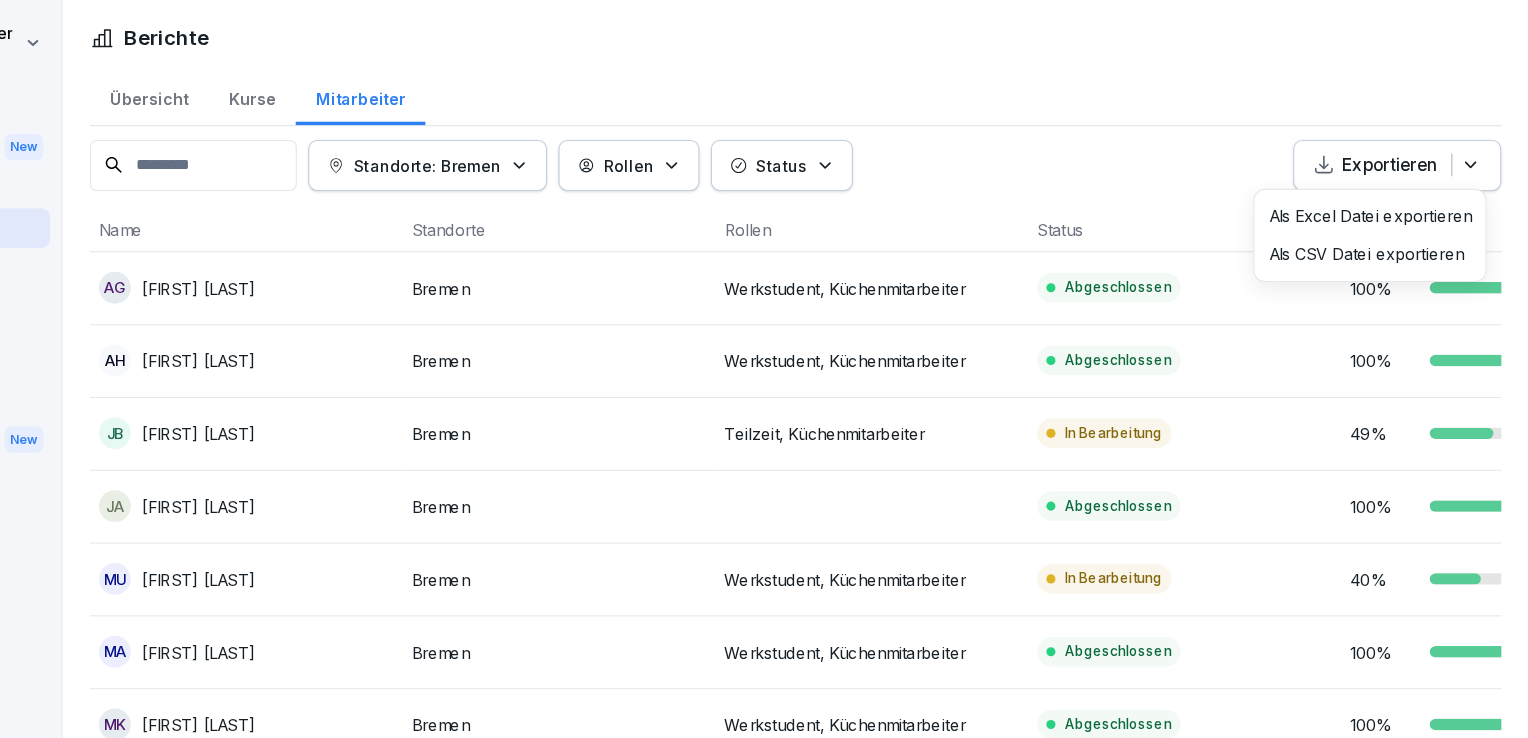 click on "Standorte: Bremen Rollen Status Exportieren Name Standorte Rollen Status Fortschritt AG Ayush Chandra Gupta Bremen Werkstudent, Küchenmitarbeiter Abgeschlossen 100 % AH Azfar Hussain Bremen Werkstudent, Küchenmitarbeiter Abgeschlossen 100 % JB Jaime Borgelt Bremen Teilzeit, Küchenmitarbeiter In Bearbeitung 49 % JA Julia Mohdi Alaoui Bremen Abgeschlossen 100 % MU Mehmet Uz Bremen Werkstudent, Küchenmitarbeiter In Bearbeitung 40 % MA Mehreen Ali Bremen Werkstudent, Küchenmitarbeiter Abgeschlossen 100 % MK Muhammad Burhan Khan Bremen Werkstudent, Küchenmitarbeiter Abgeschlossen 100 % MZ Muhammad Zeeshan Bremen Werkstudent, Küchenmitarbeiter Abgeschlossen 100 % Muhammad Zubairullah Bremen Management, Vollzeit Abgeschlossen 100 % SW Sabrina Wagenleiter Bremen Bestand, Betriebsleiter Abgeschlossen 100 % SN Syed Aniq Raza Naqvi Bremen Werkstudent, Küchenmitarbeiter Abgeschlossen 100 % SS Sylvarius Semirnyuy Bremen Werkstudent, Küchenmitarbeiter Abgeschlossen 100 % TF TALHA FAROOQ Bremen Küchenmitarbeiter %" at bounding box center [883, 588] 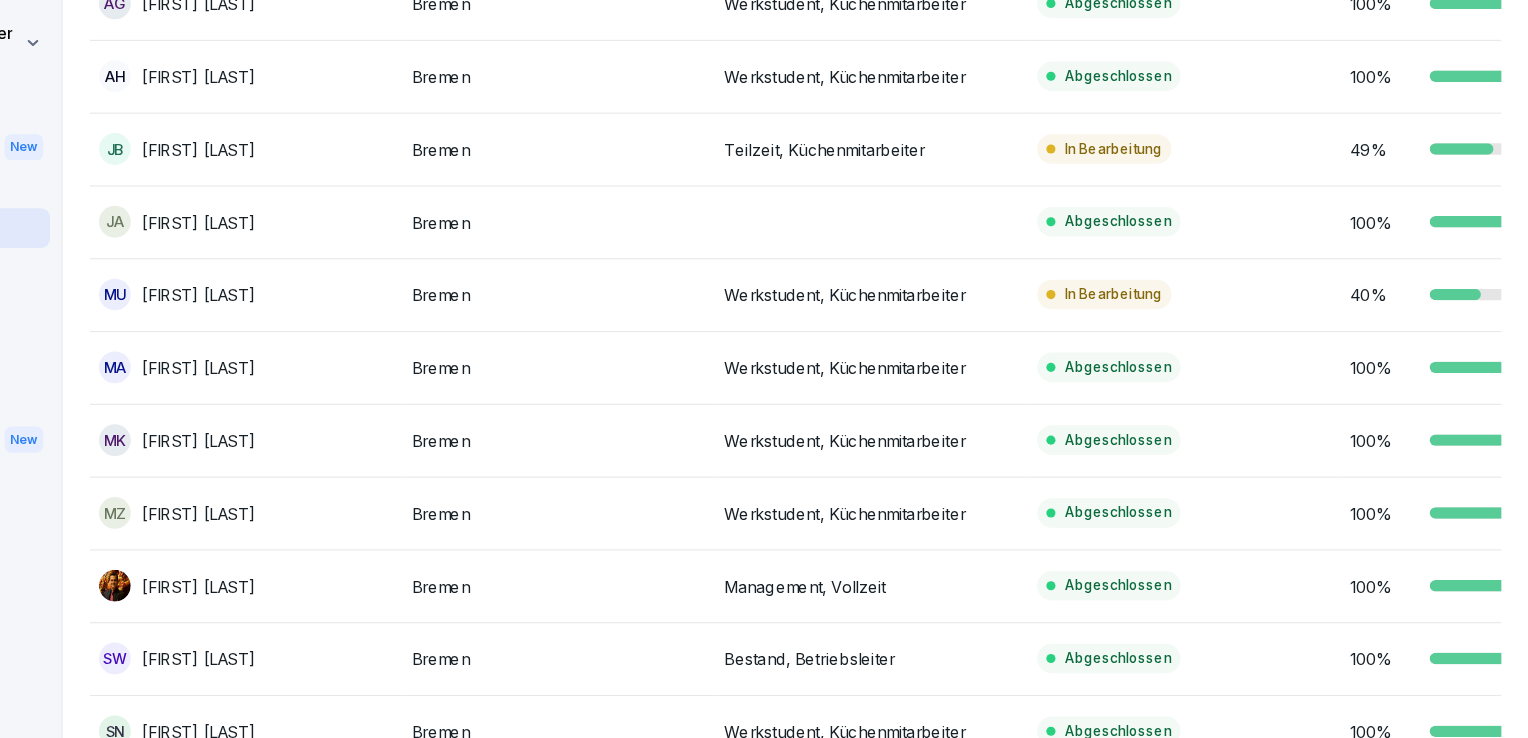 scroll, scrollTop: 360, scrollLeft: 0, axis: vertical 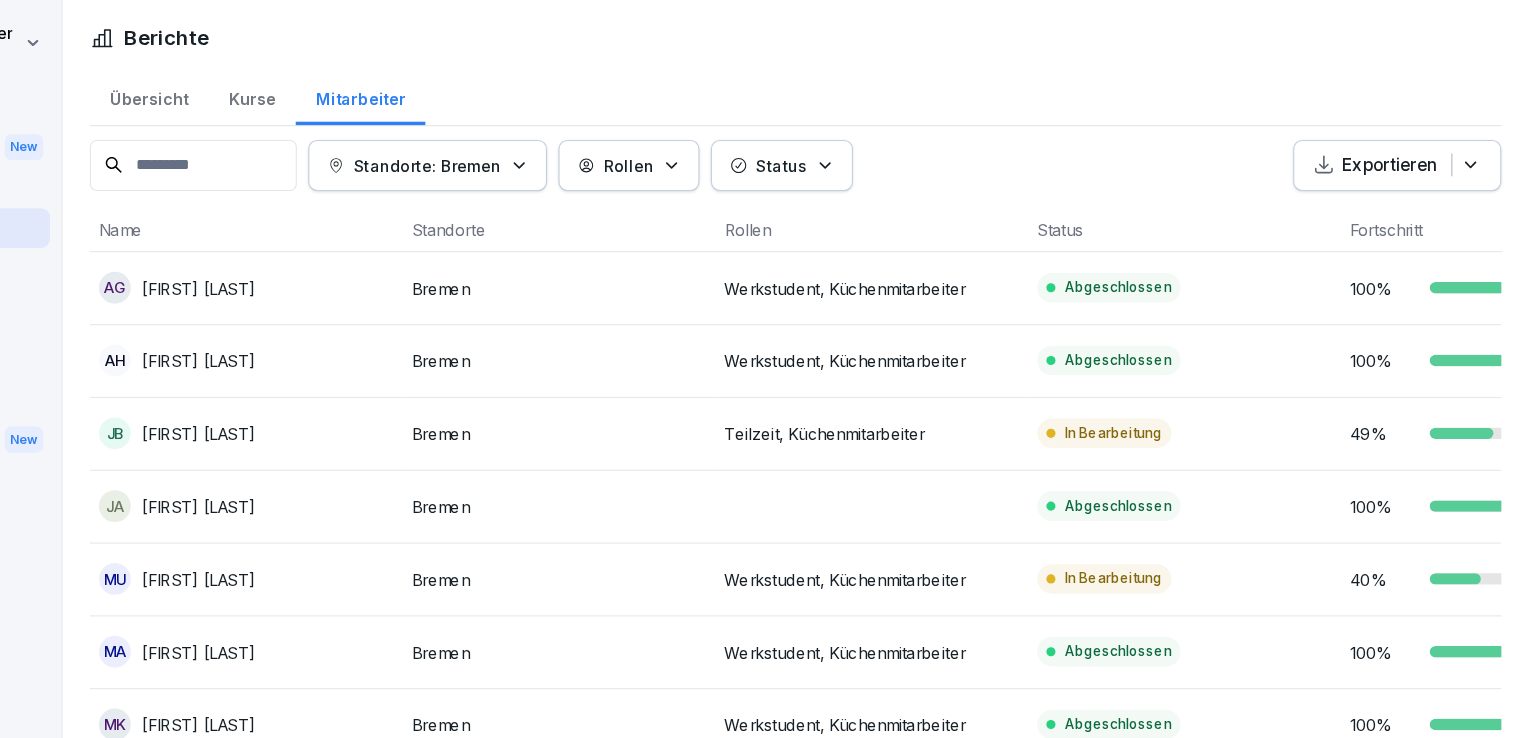 click on "Werkstudent, Küchenmitarbeiter" at bounding box center (950, 253) 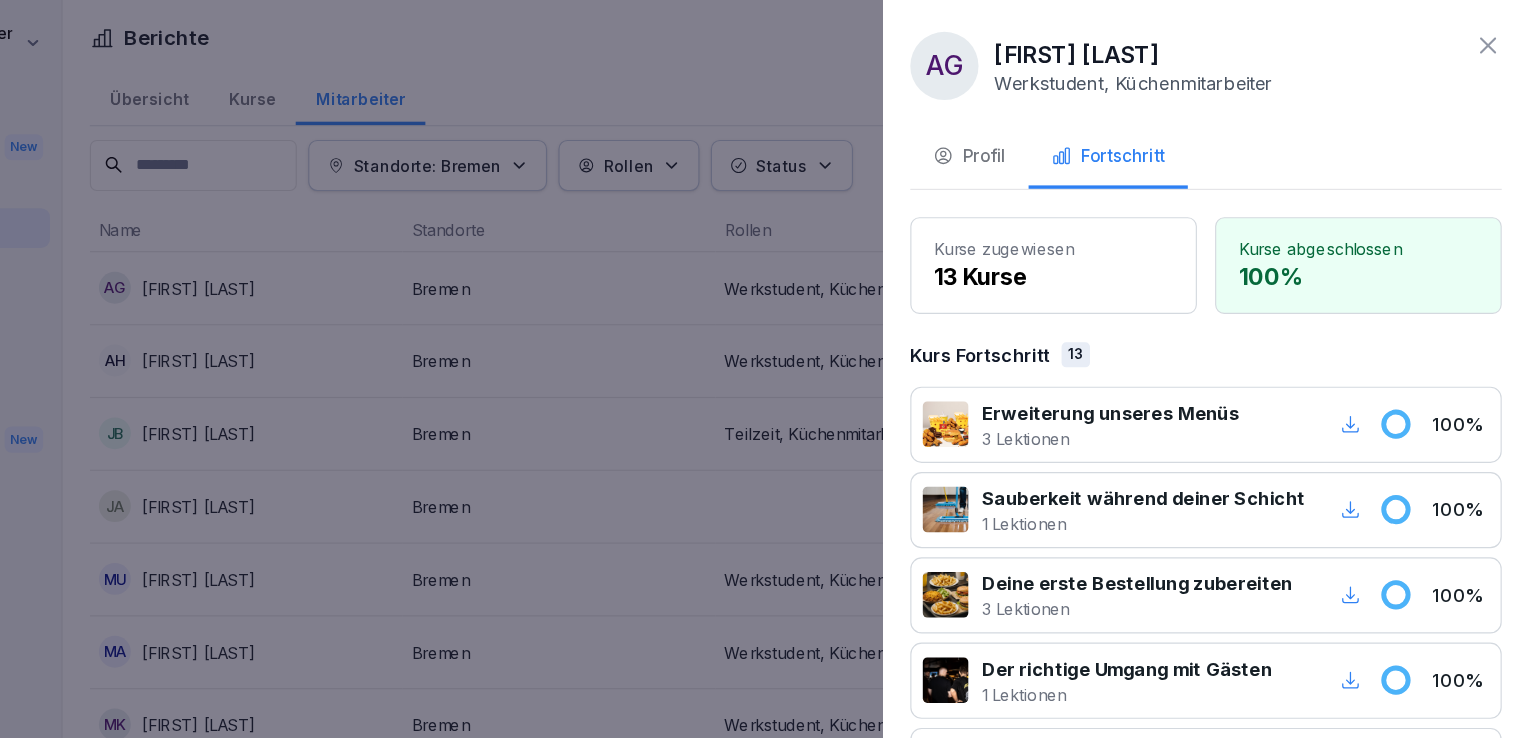 click on "Profil" at bounding box center [1036, 137] 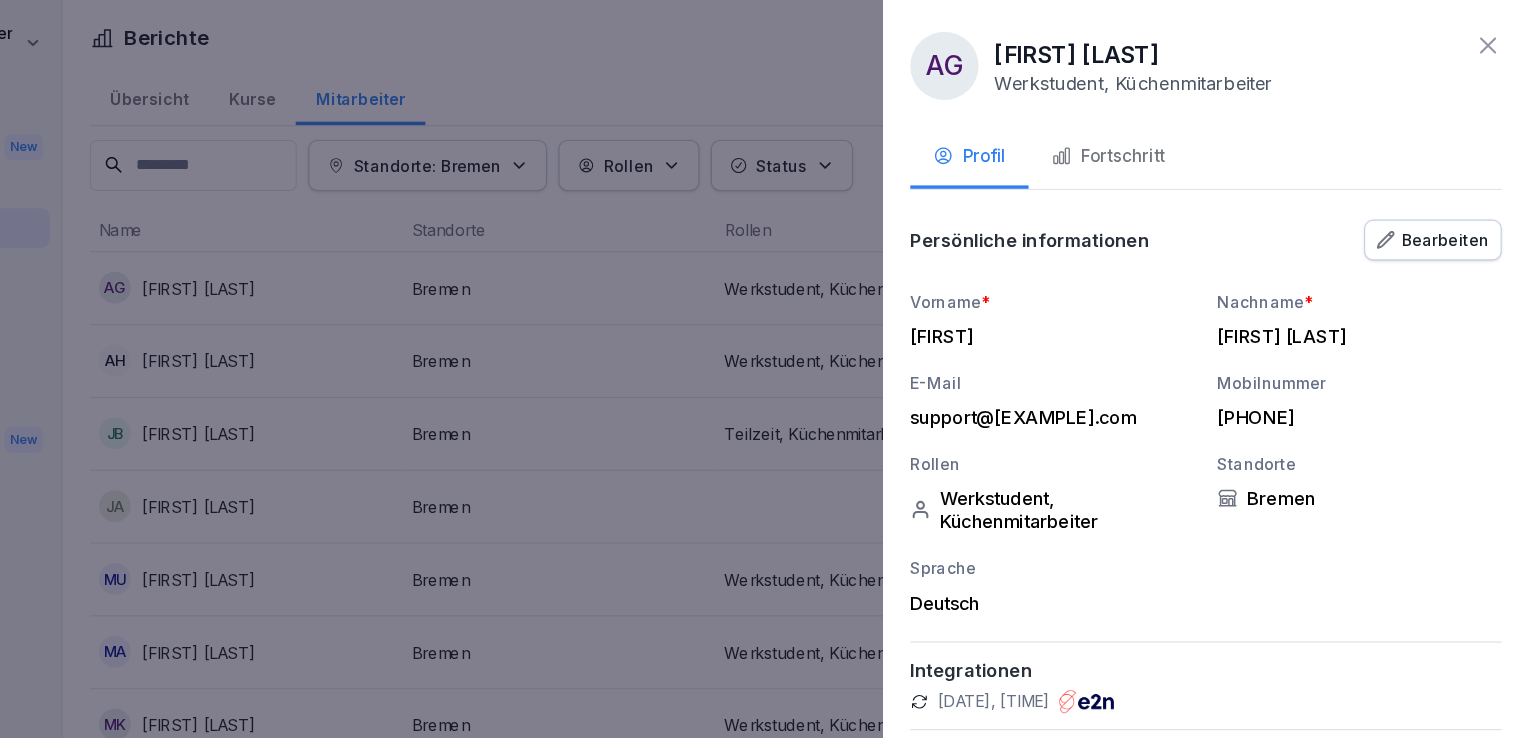scroll, scrollTop: 39, scrollLeft: 0, axis: vertical 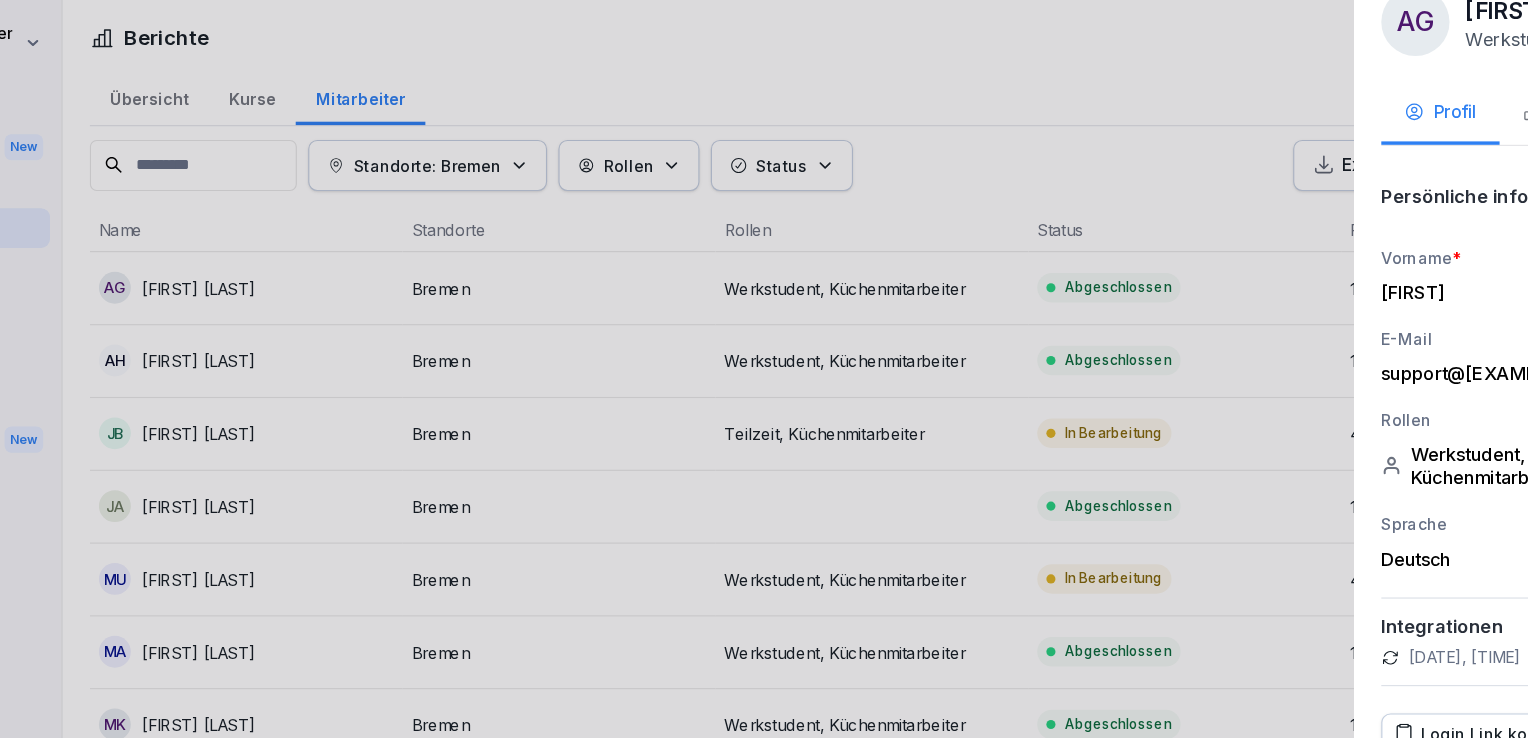 click at bounding box center (764, 369) 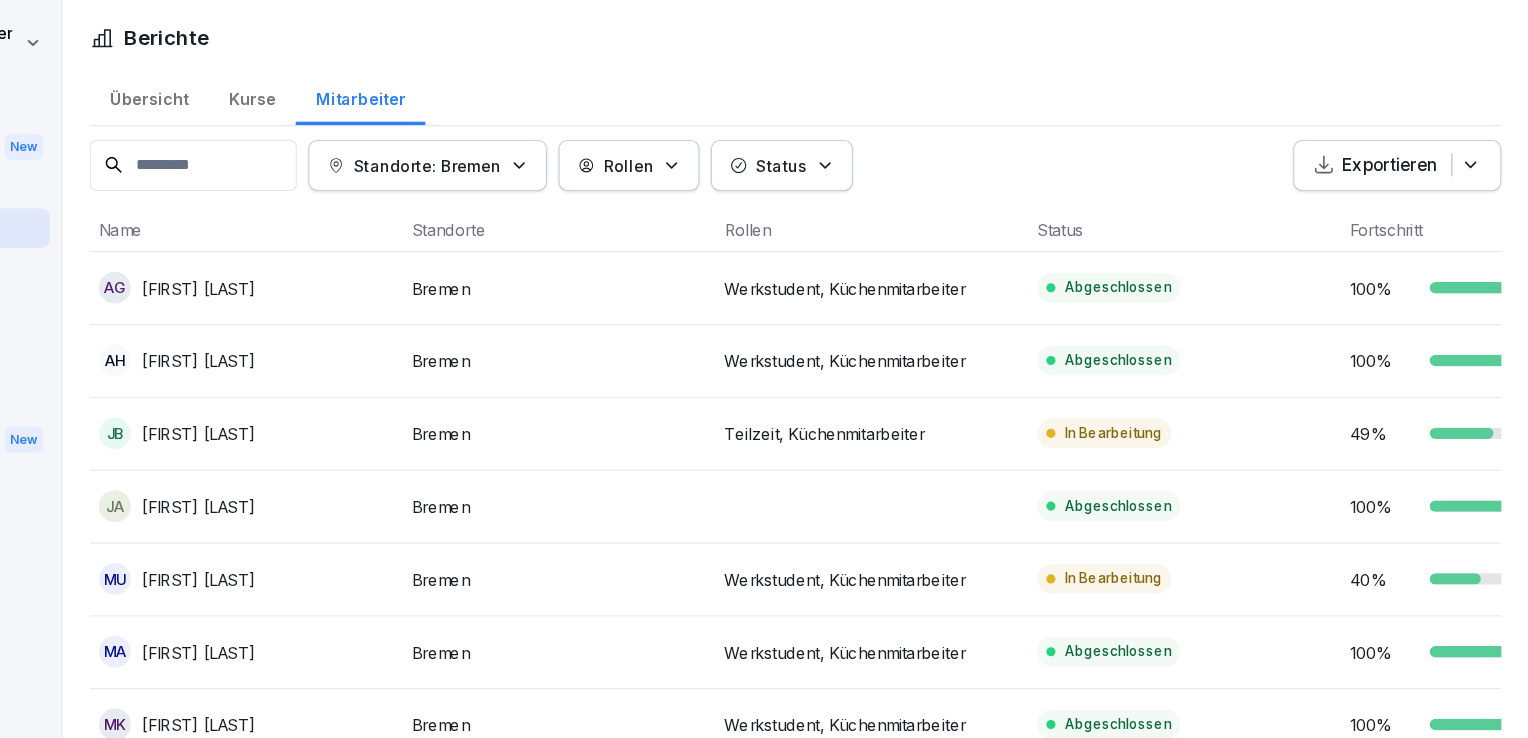 click on "Übersicht" at bounding box center (315, 84) 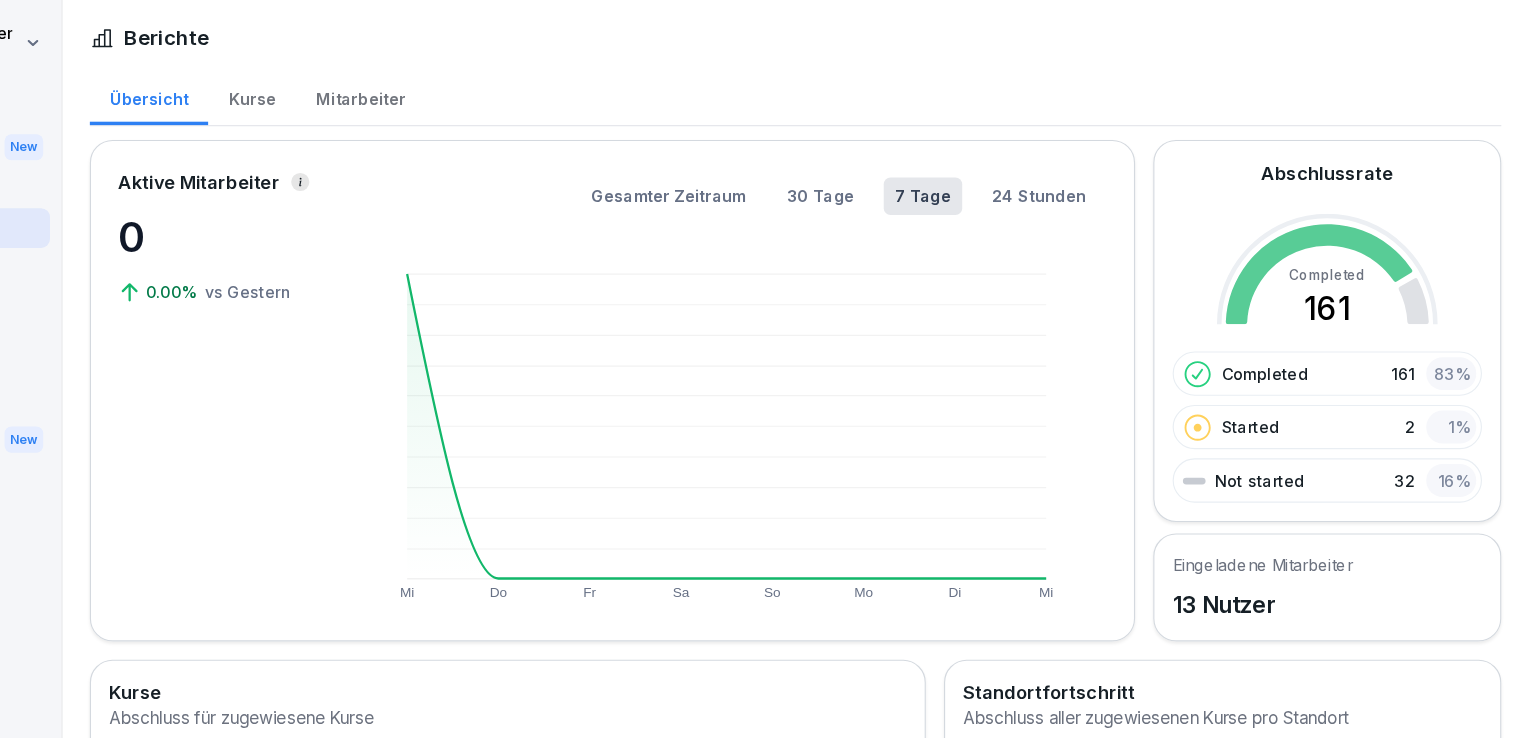 click on "Übersicht" at bounding box center (315, 84) 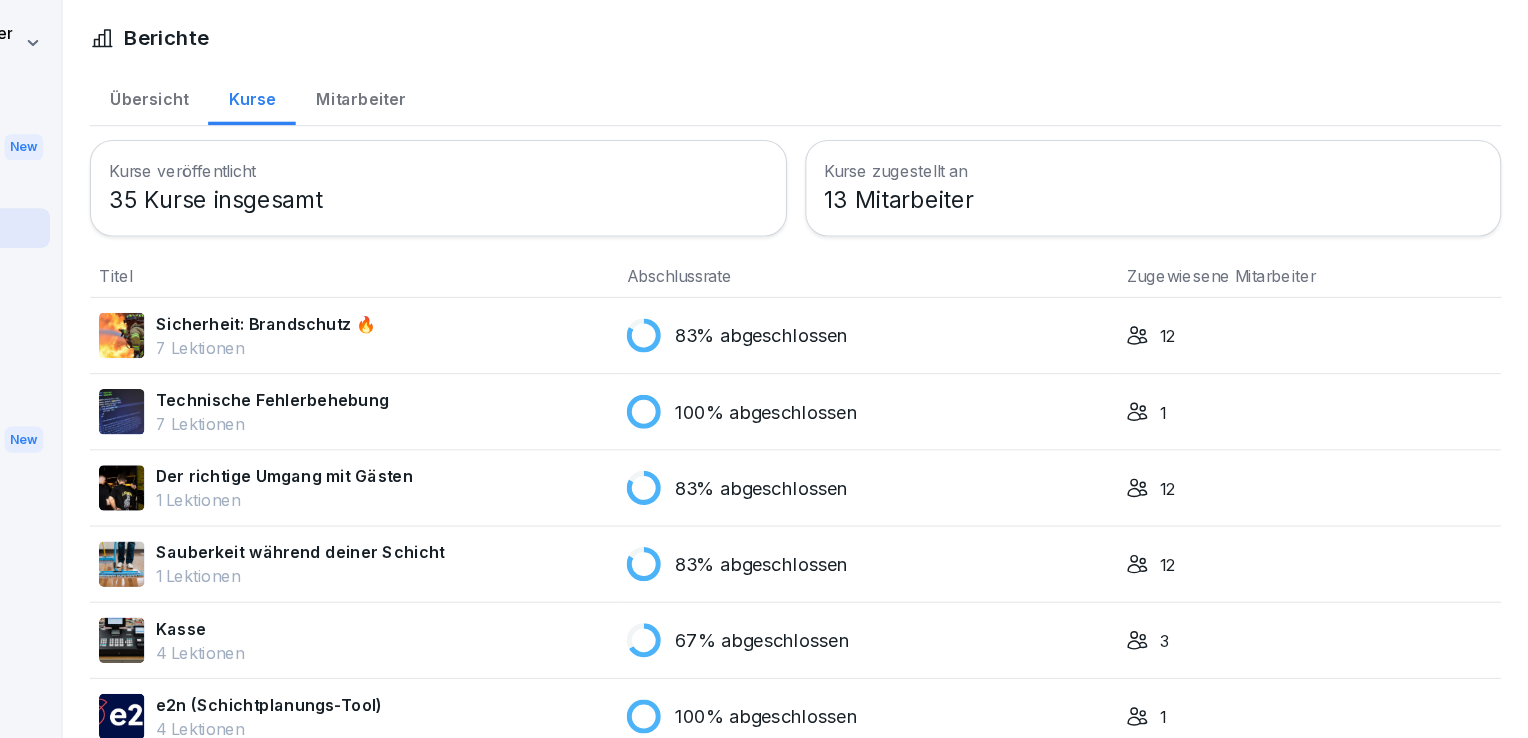 click 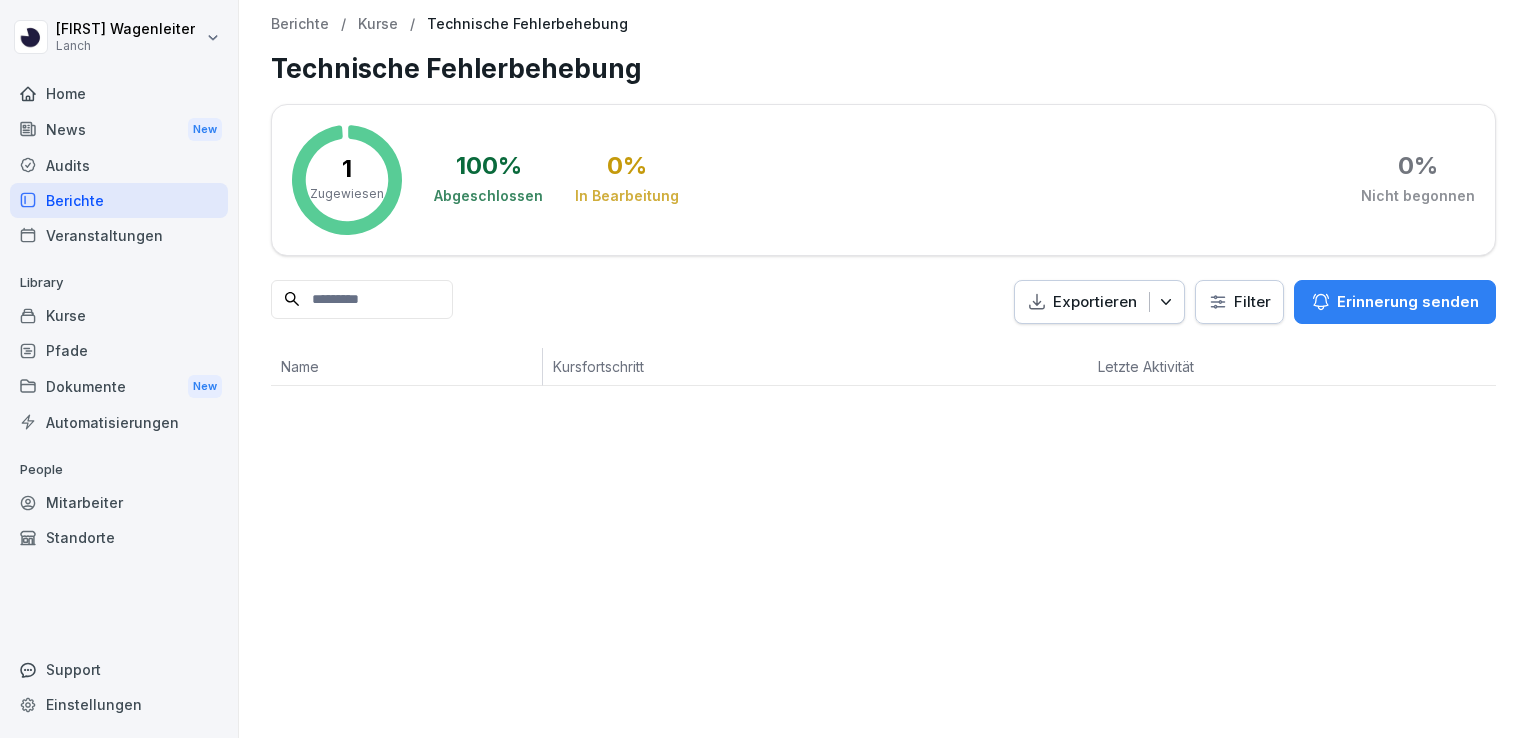scroll, scrollTop: 0, scrollLeft: 0, axis: both 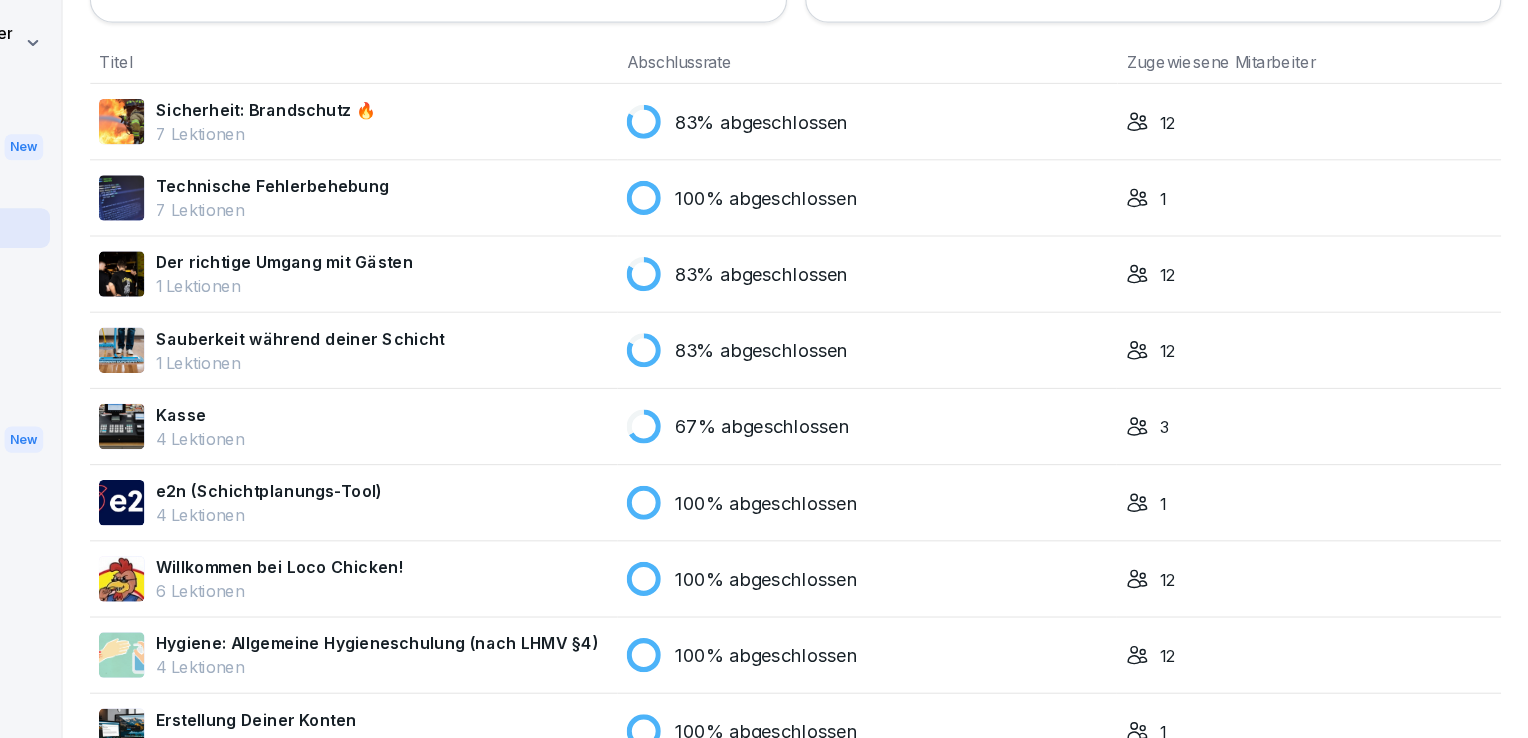 click on "100% abgeschlossen" at bounding box center [946, 509] 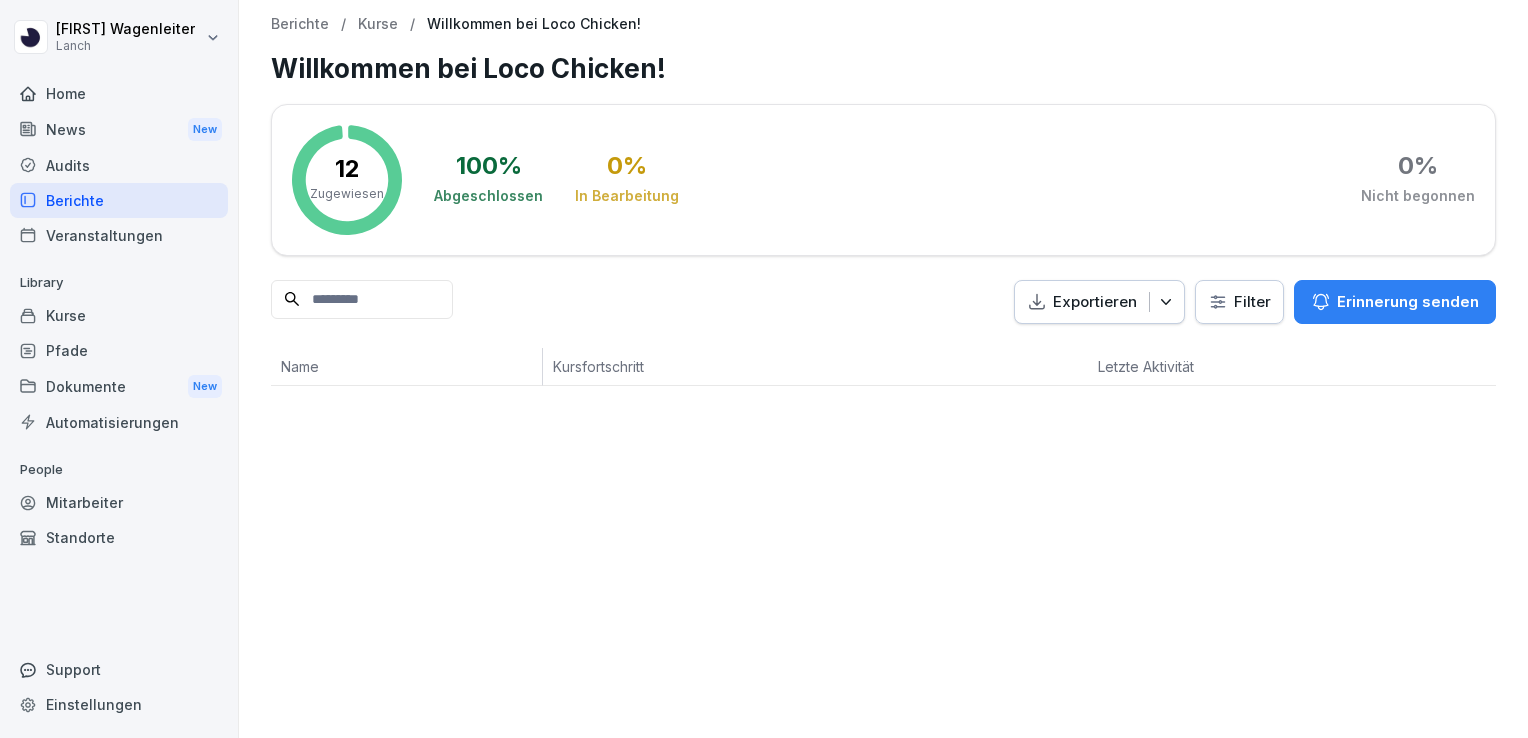 scroll, scrollTop: 0, scrollLeft: 0, axis: both 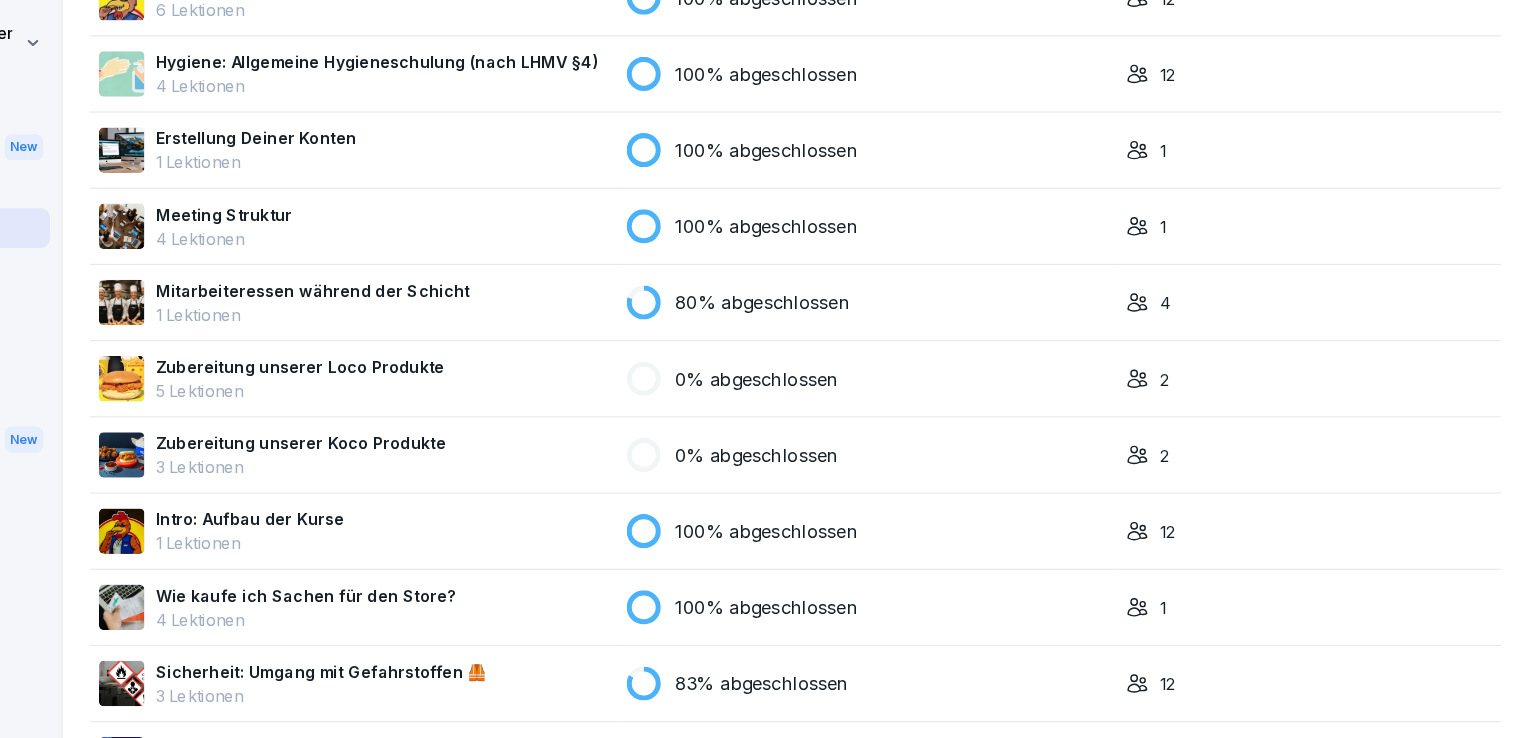 click on "100% abgeschlossen" at bounding box center (946, 534) 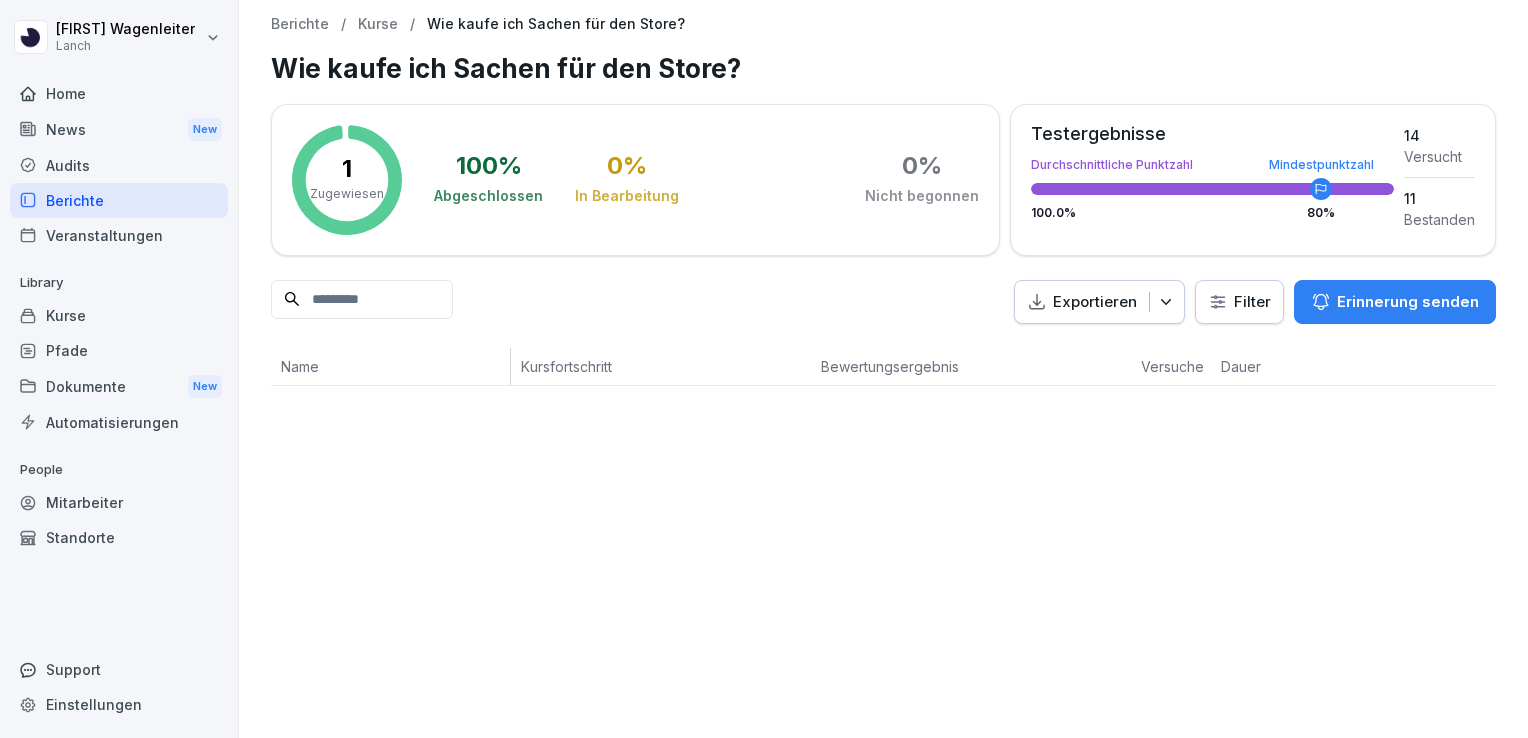 scroll, scrollTop: 0, scrollLeft: 0, axis: both 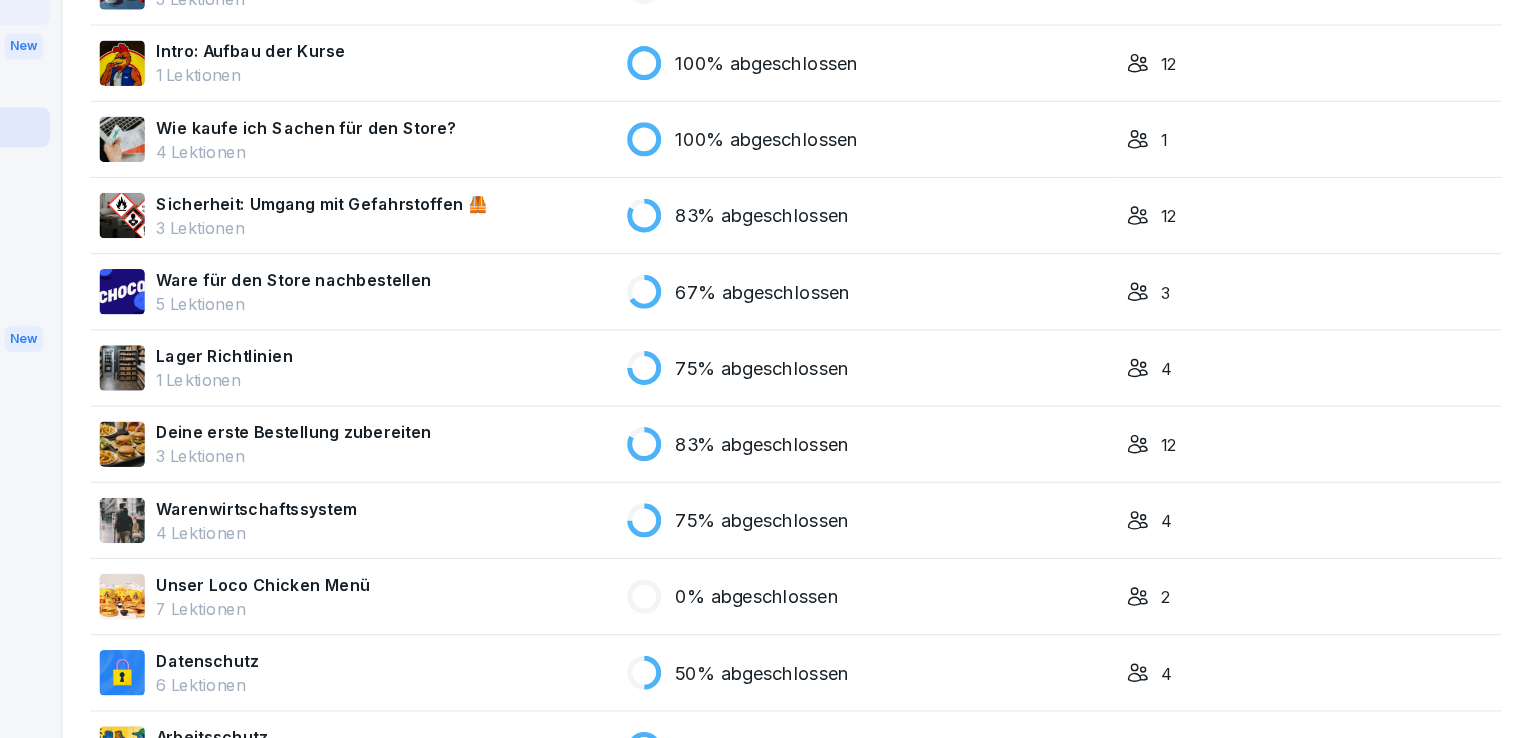 click on "75% abgeschlossen" at bounding box center [946, 546] 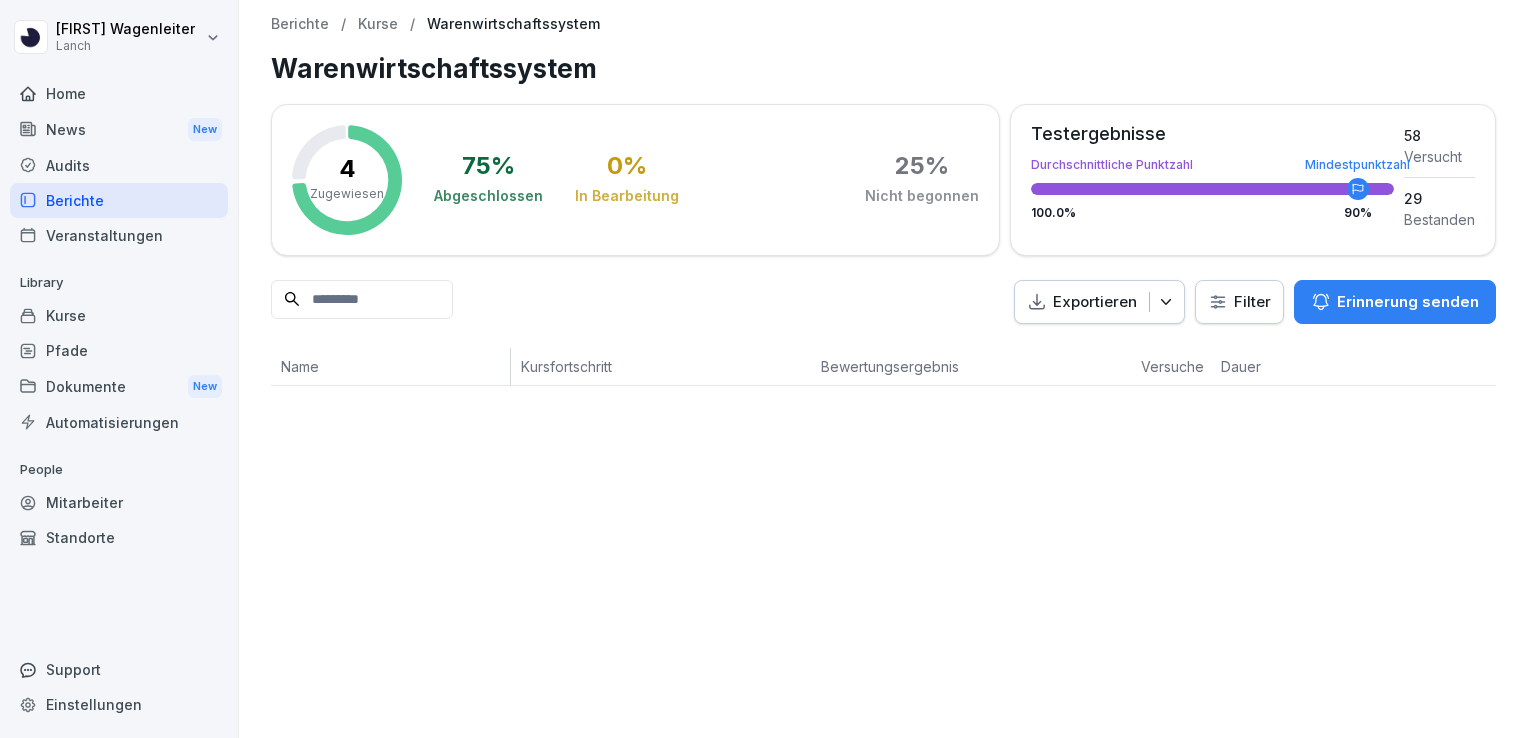 scroll, scrollTop: 0, scrollLeft: 0, axis: both 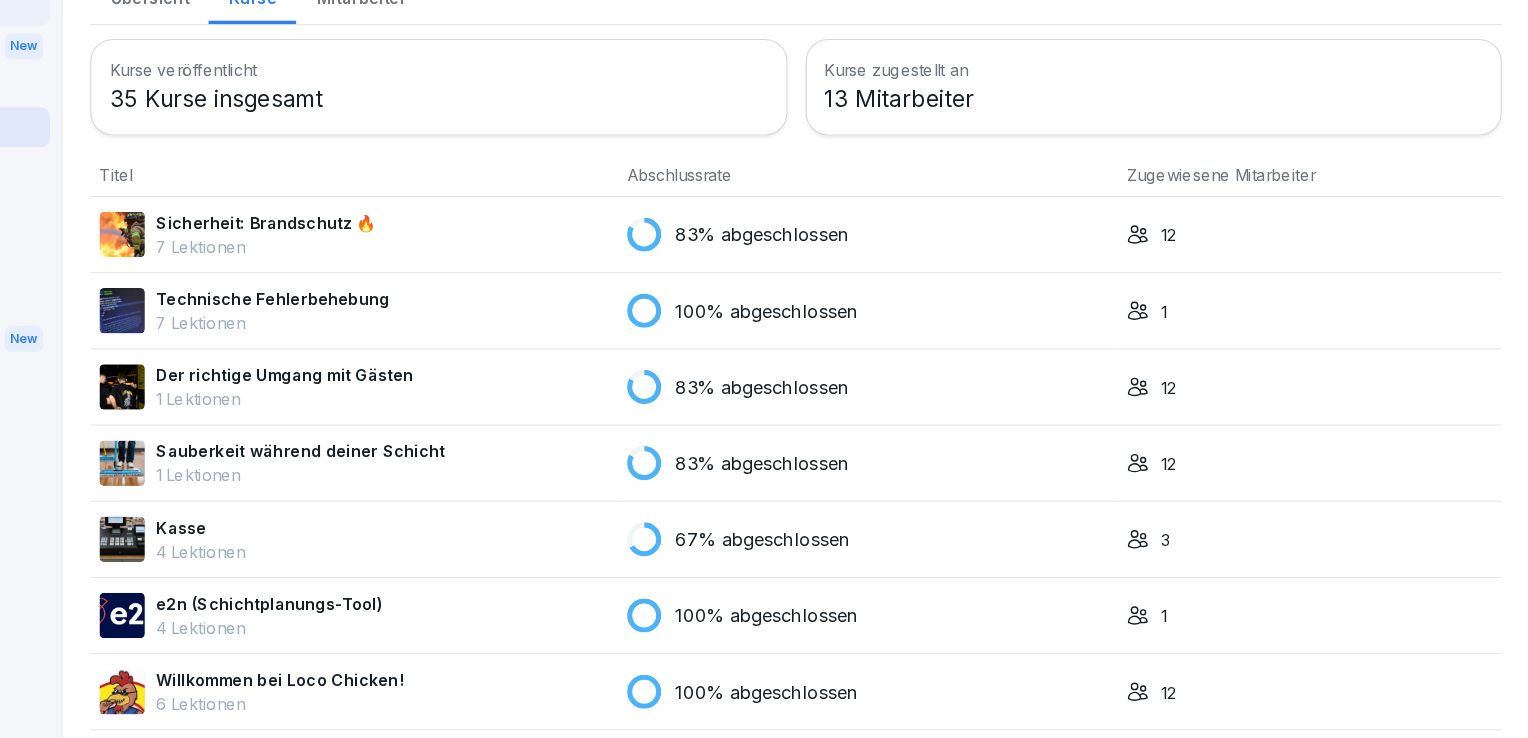 click on "100% abgeschlossen" at bounding box center [946, 362] 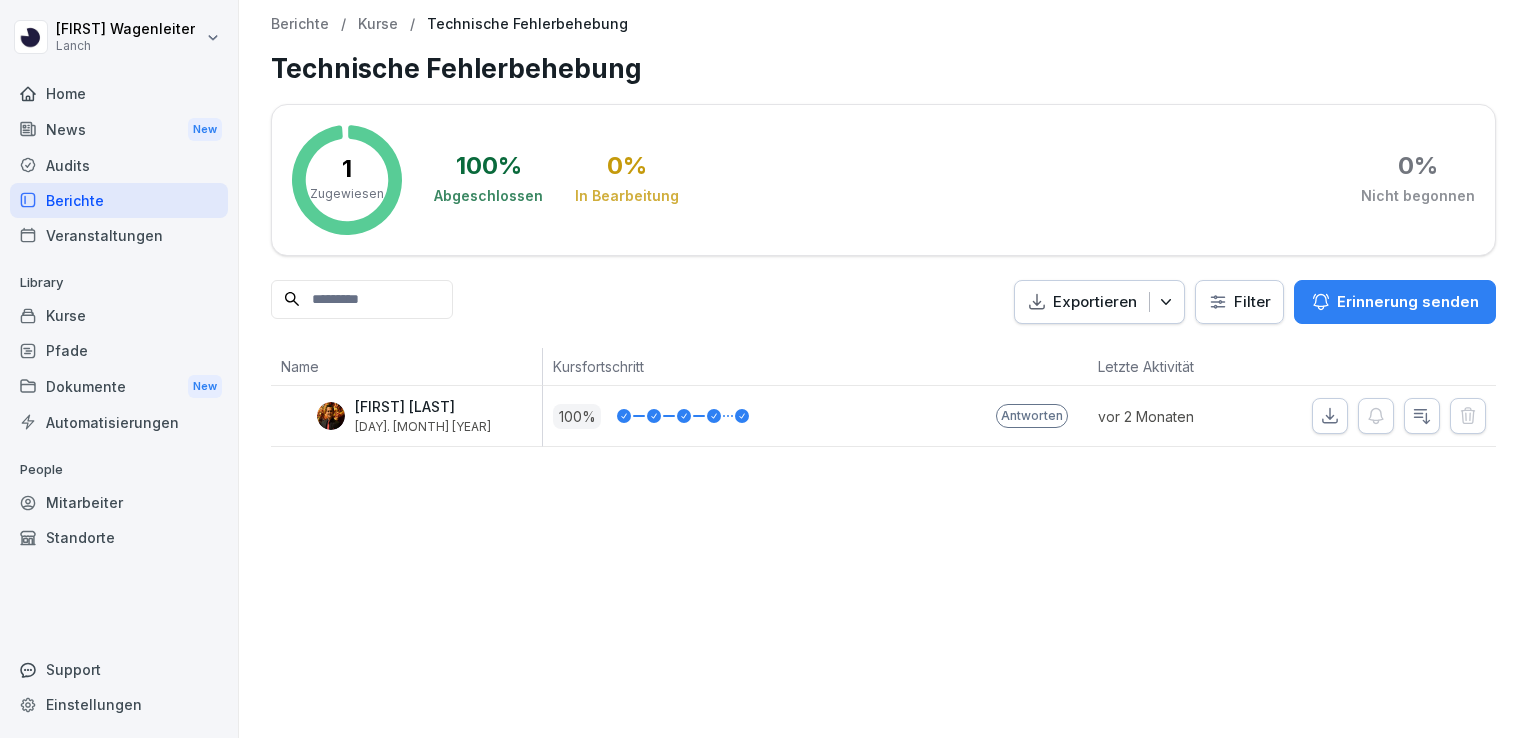 scroll, scrollTop: 0, scrollLeft: 0, axis: both 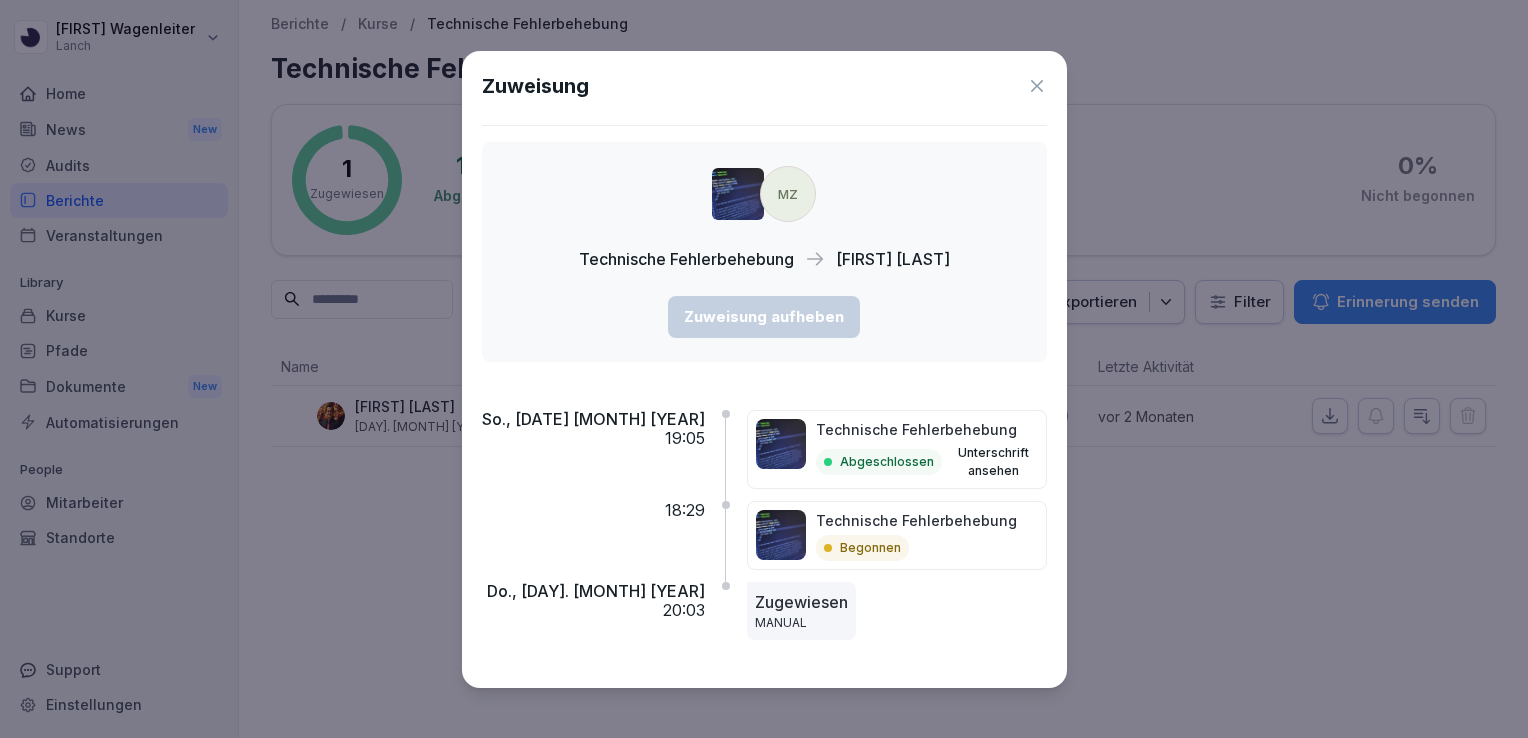 click 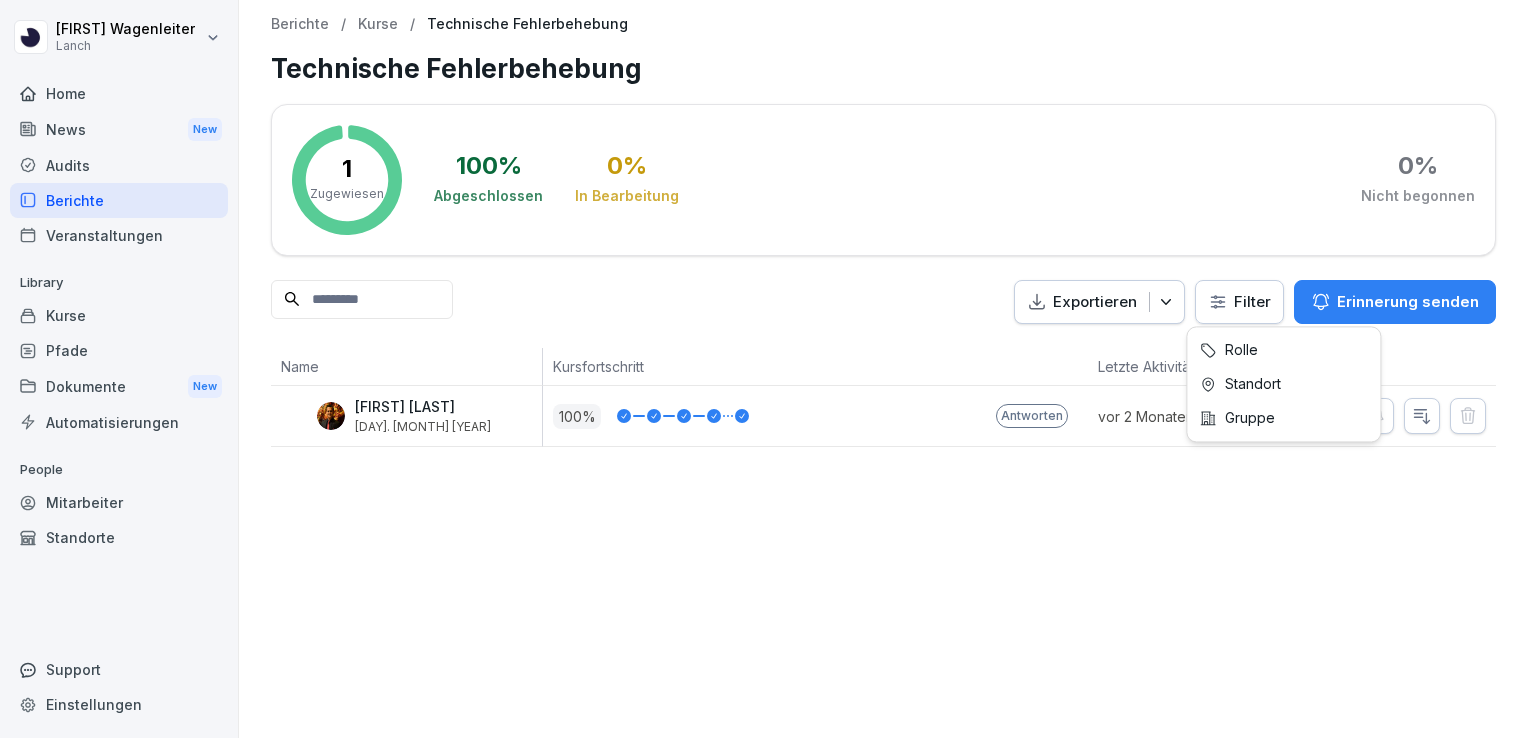 click on "[FIRST]   [LAST] Home News New Audits Berichte Veranstaltungen Library Kurse Pfade Dokumente New Automatisierungen People Mitarbeiter Standorte Support Einstellungen Berichte / Kurse / Technische Fehlerbehebung Technische Fehlerbehebung 1 Zugewiesen 100 % Abgeschlossen 0 % In Bearbeitung 0 % Nicht begonnen Exportieren Filter Erinnerung senden Name Kursfortschritt Letzte Aktivität [FIRST] [LAST] [DAY]. [MONTH] [YEAR] 100 % Antworten vor 2 Monaten Rolle Standort Gruppe" at bounding box center [764, 369] 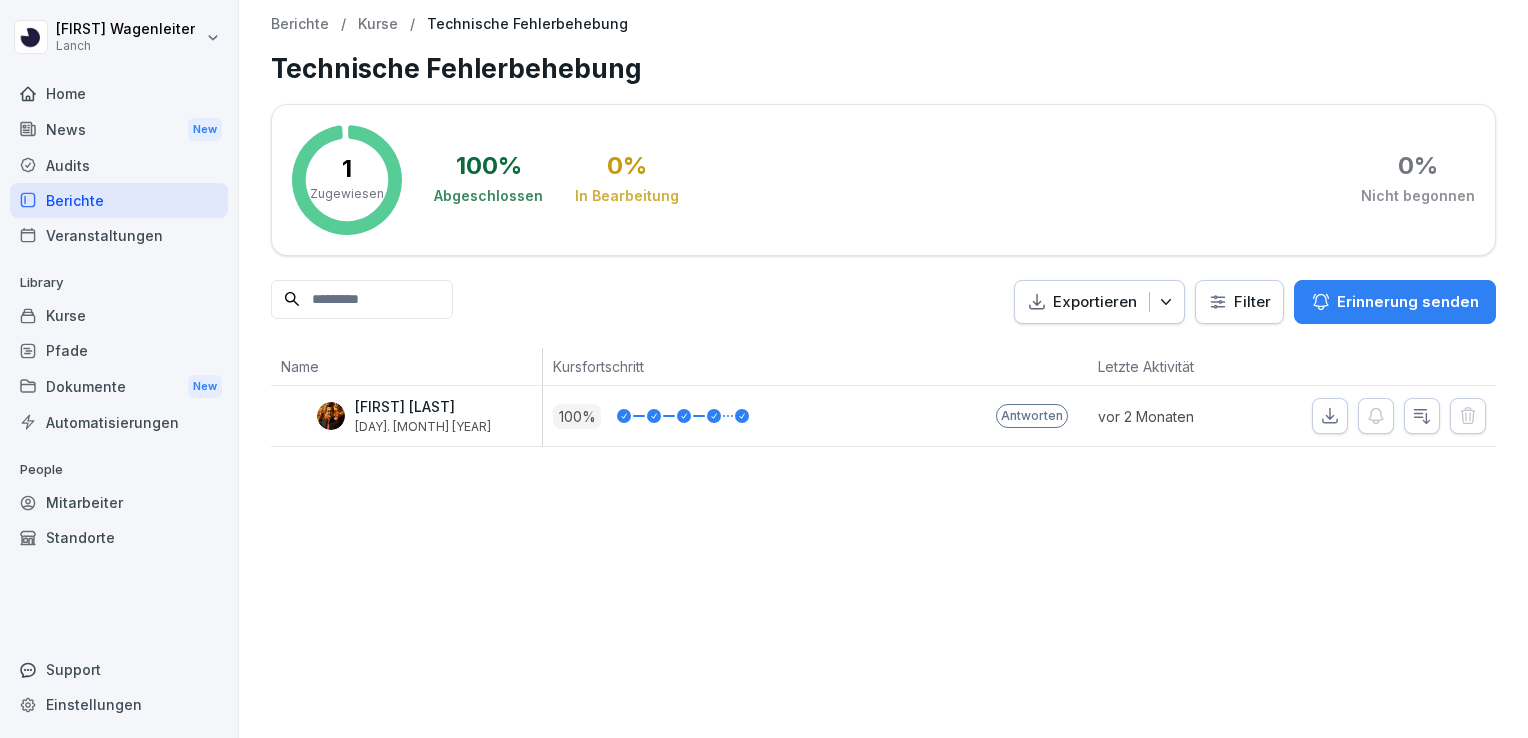 click on "[FIRST]   [LAST] Lanch Home News New Audits Berichte Veranstaltungen Library Kurse Pfade Dokumente New Automatisierungen People Mitarbeiter Standorte Support Einstellungen Berichte / Kurse / Technische Fehlerbehebung Technische Fehlerbehebung 1 Zugewiesen 100 % Abgeschlossen 0 % In Bearbeitung 0 % Nicht begonnen Exportieren Filter Erinnerung senden Name Kursfortschritt Letzte Aktivität [FIRST] [LAST] [DAY]. [MONTH] [YEAR] 100 % Antworten vor 2 Monaten" at bounding box center (764, 369) 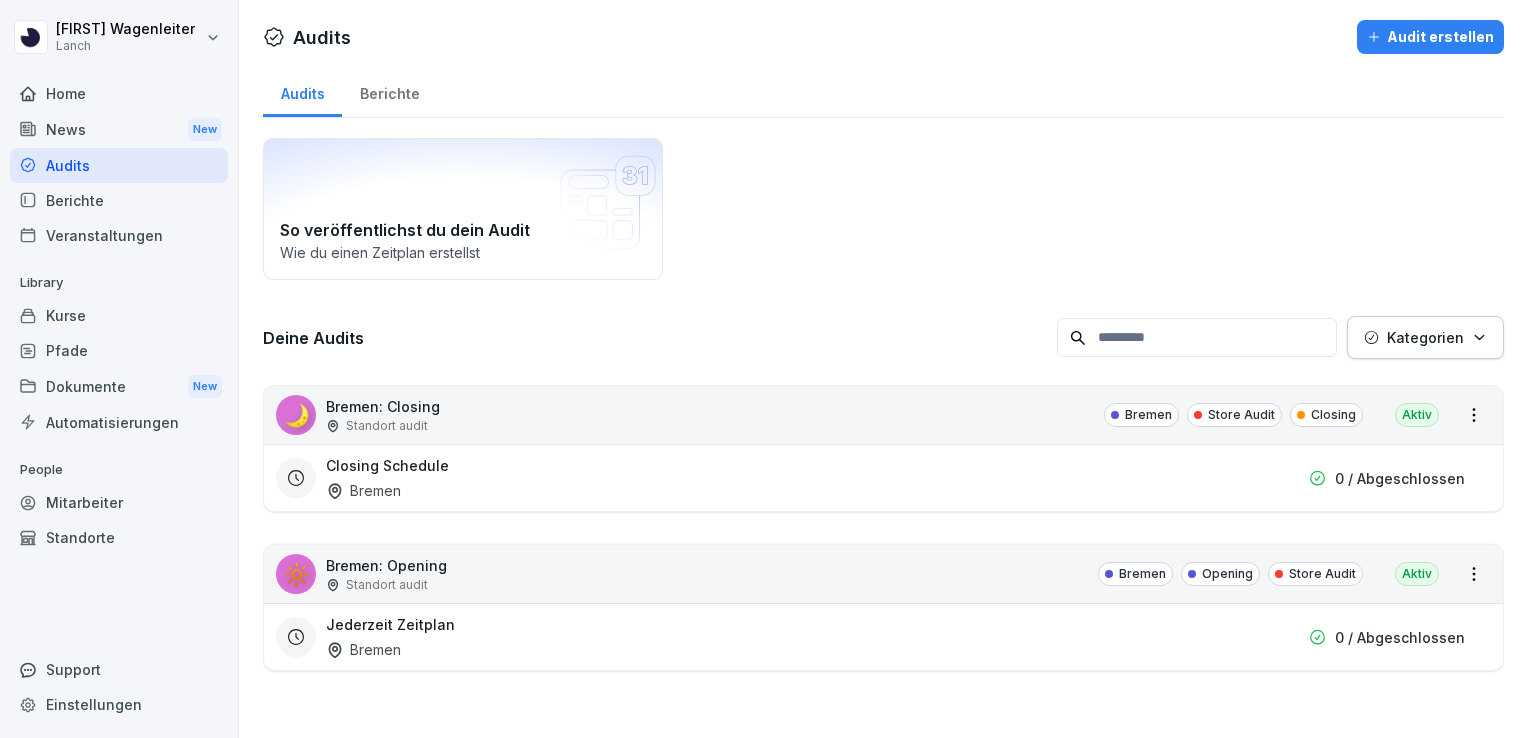 click on "Berichte" at bounding box center [389, 91] 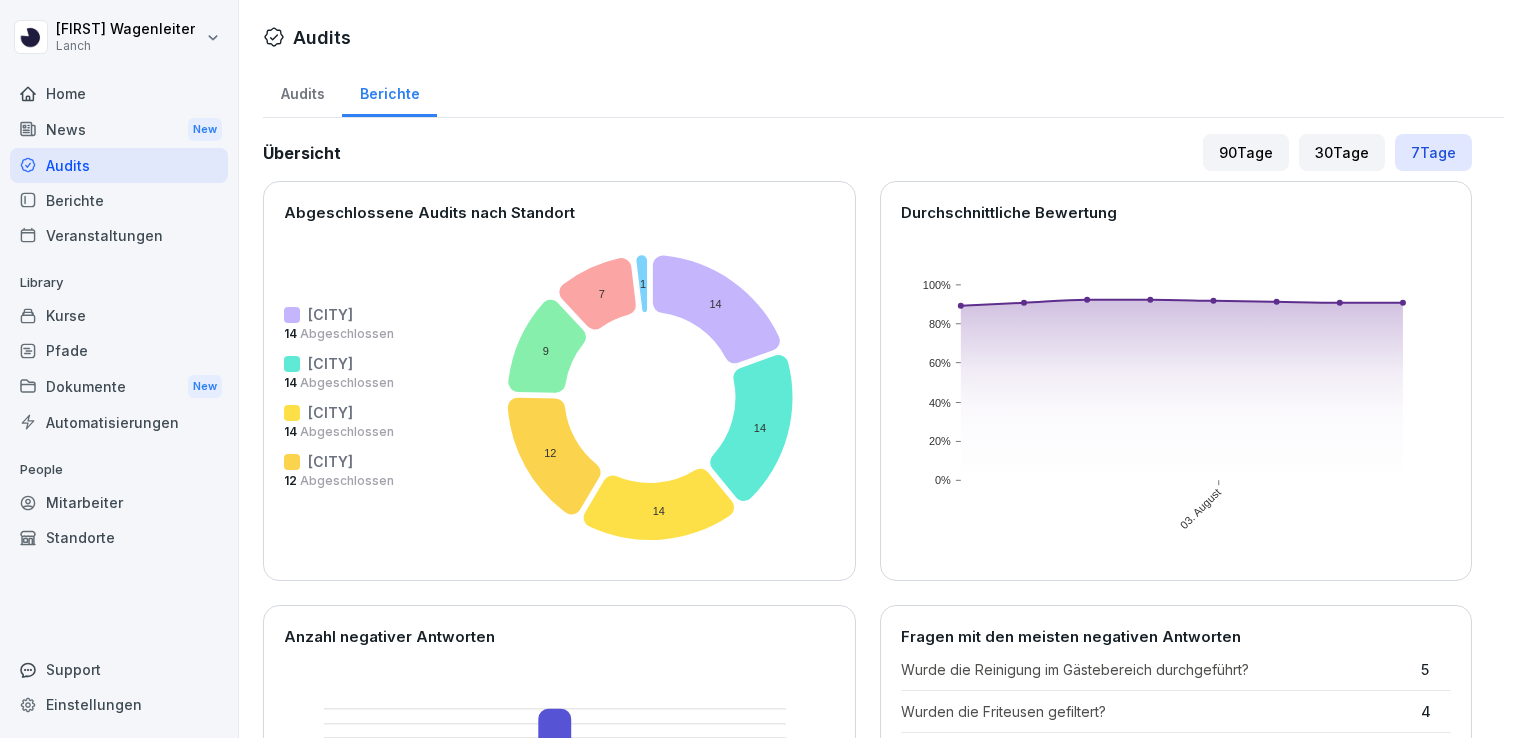 click on "Audits" at bounding box center [302, 91] 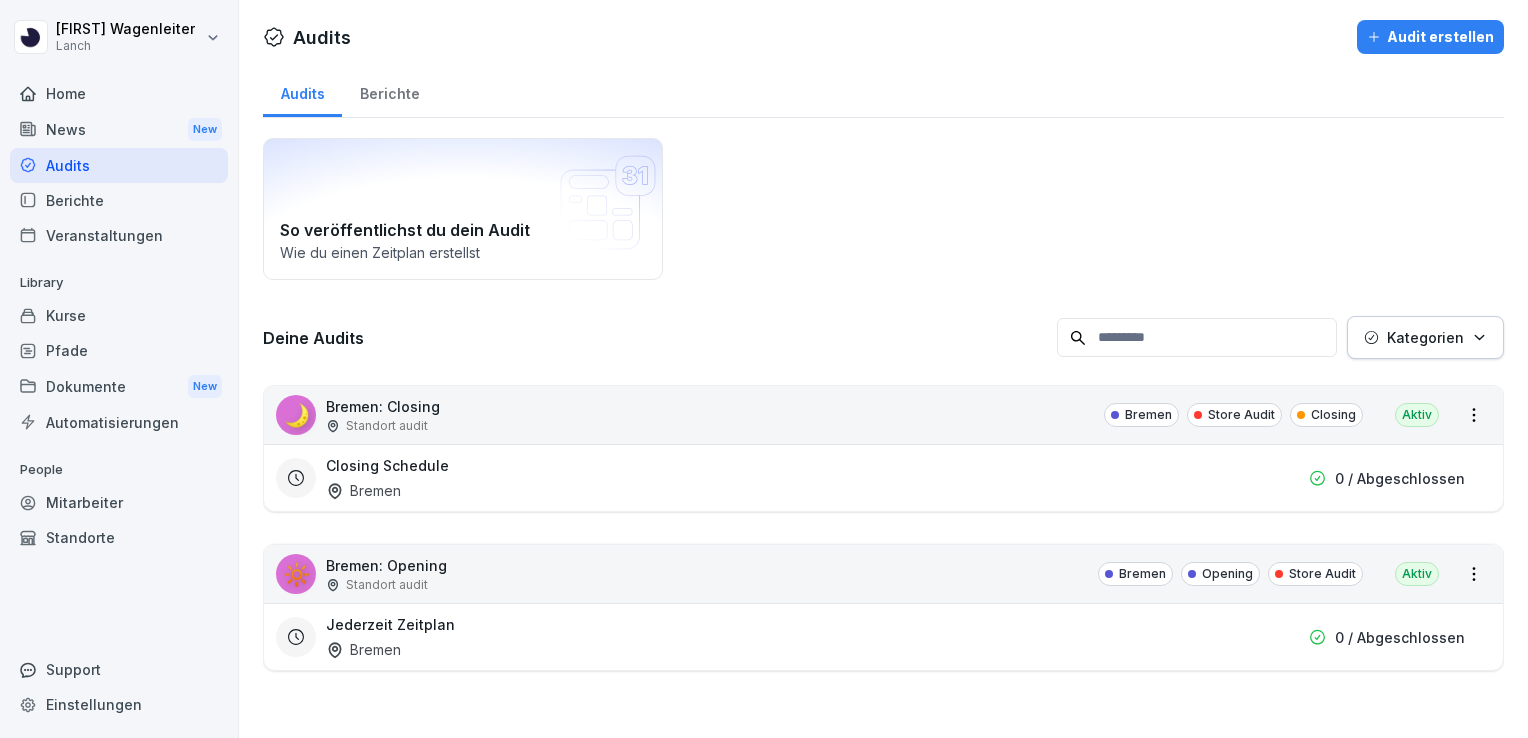 click on "News New" at bounding box center [119, 129] 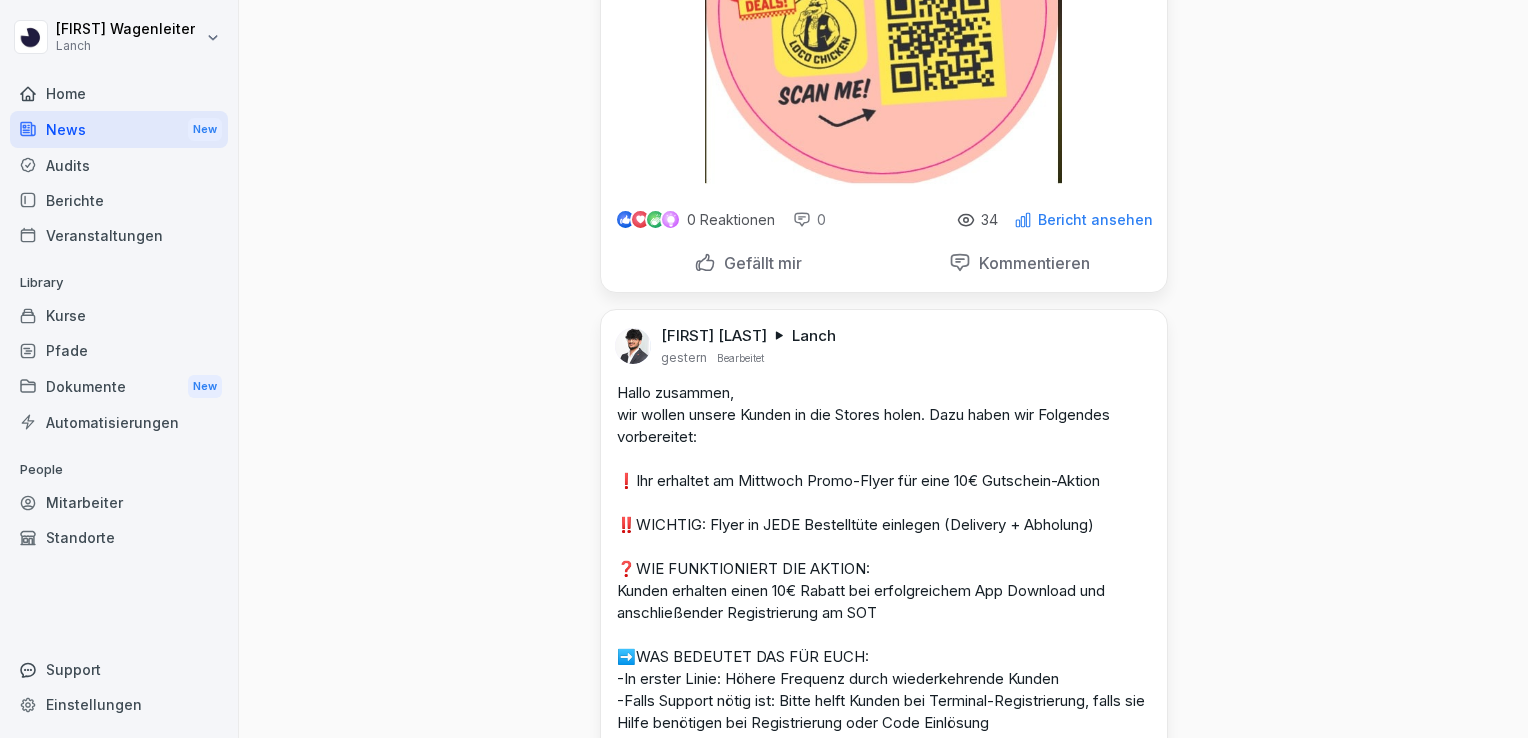 scroll, scrollTop: 524, scrollLeft: 0, axis: vertical 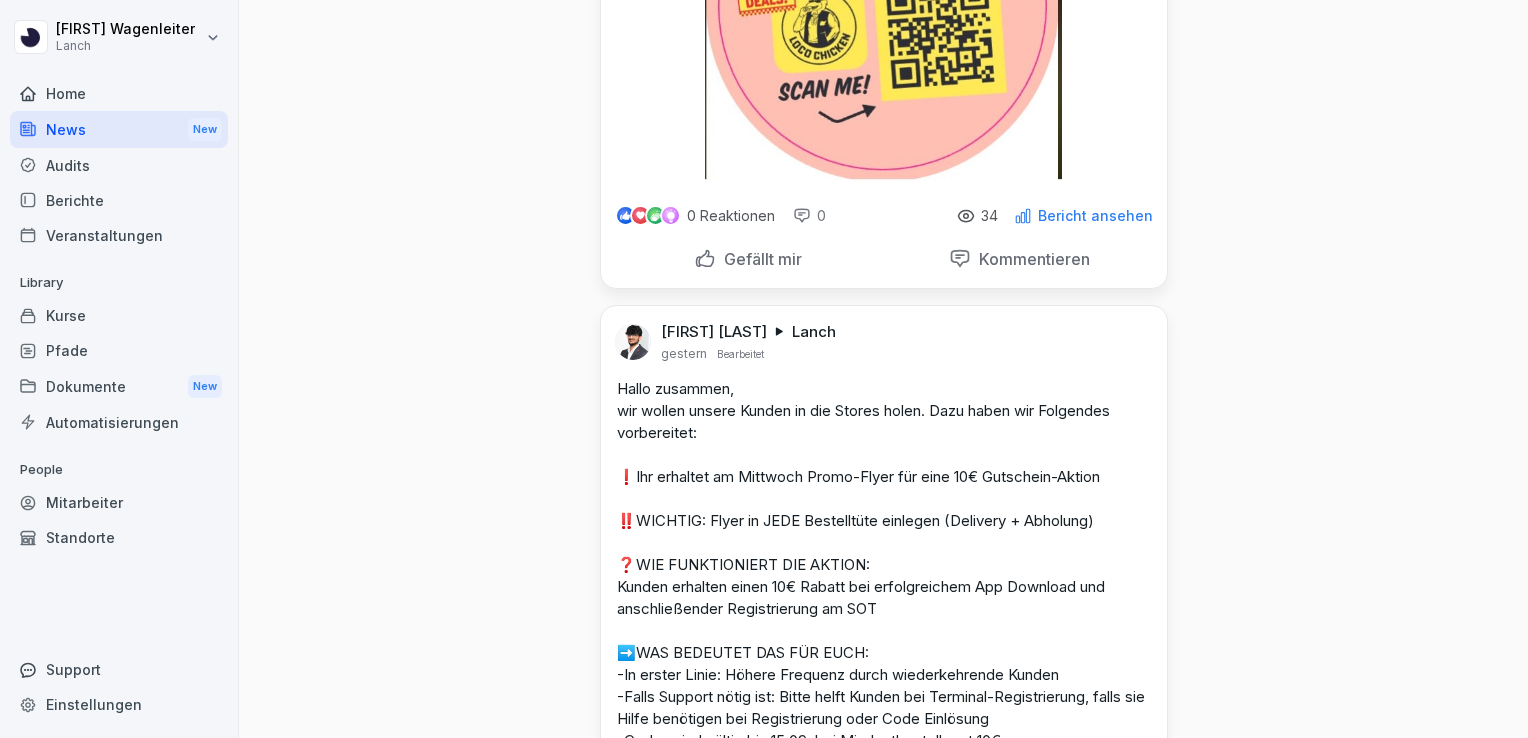 click on "Bericht ansehen" at bounding box center (1095, 216) 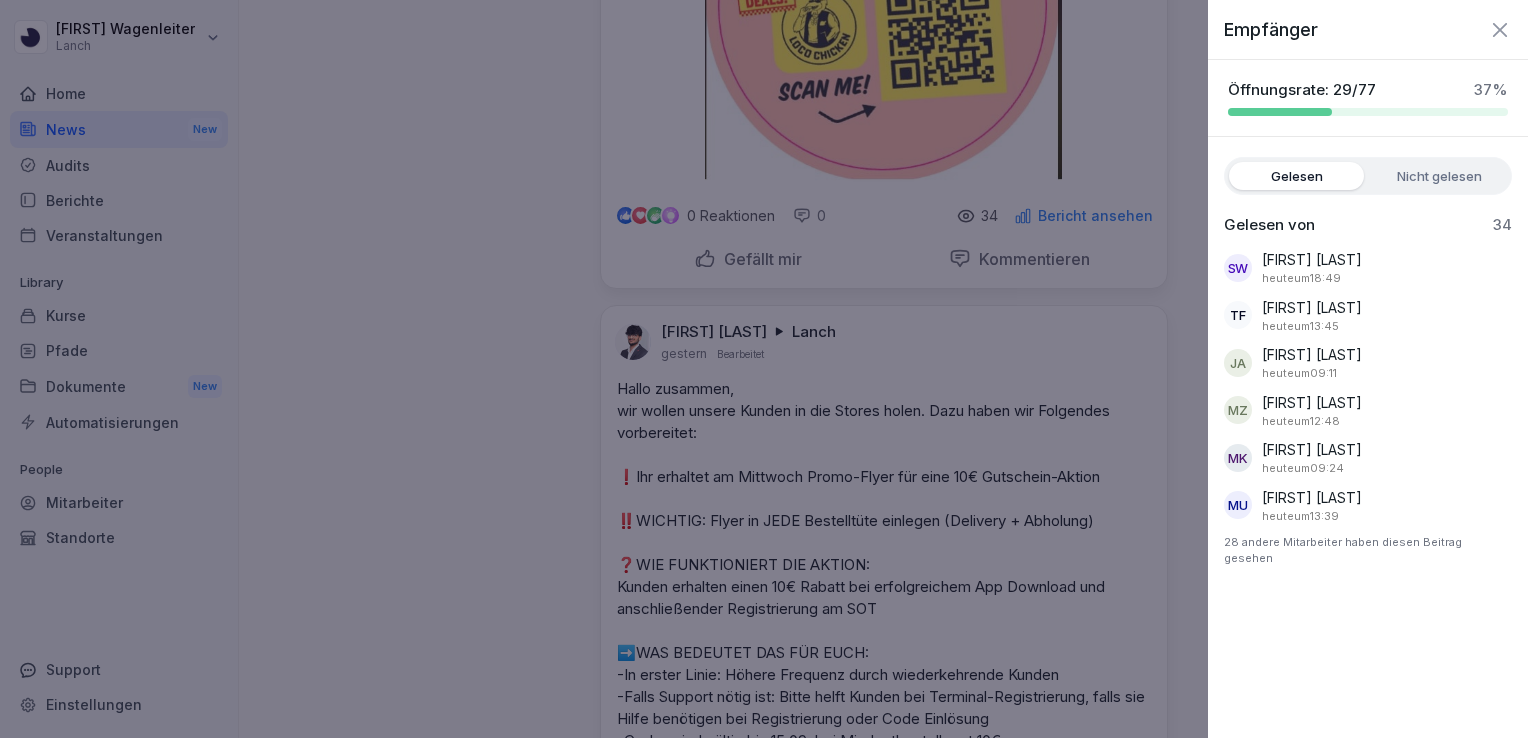 click on "Nicht gelesen" at bounding box center [1439, 176] 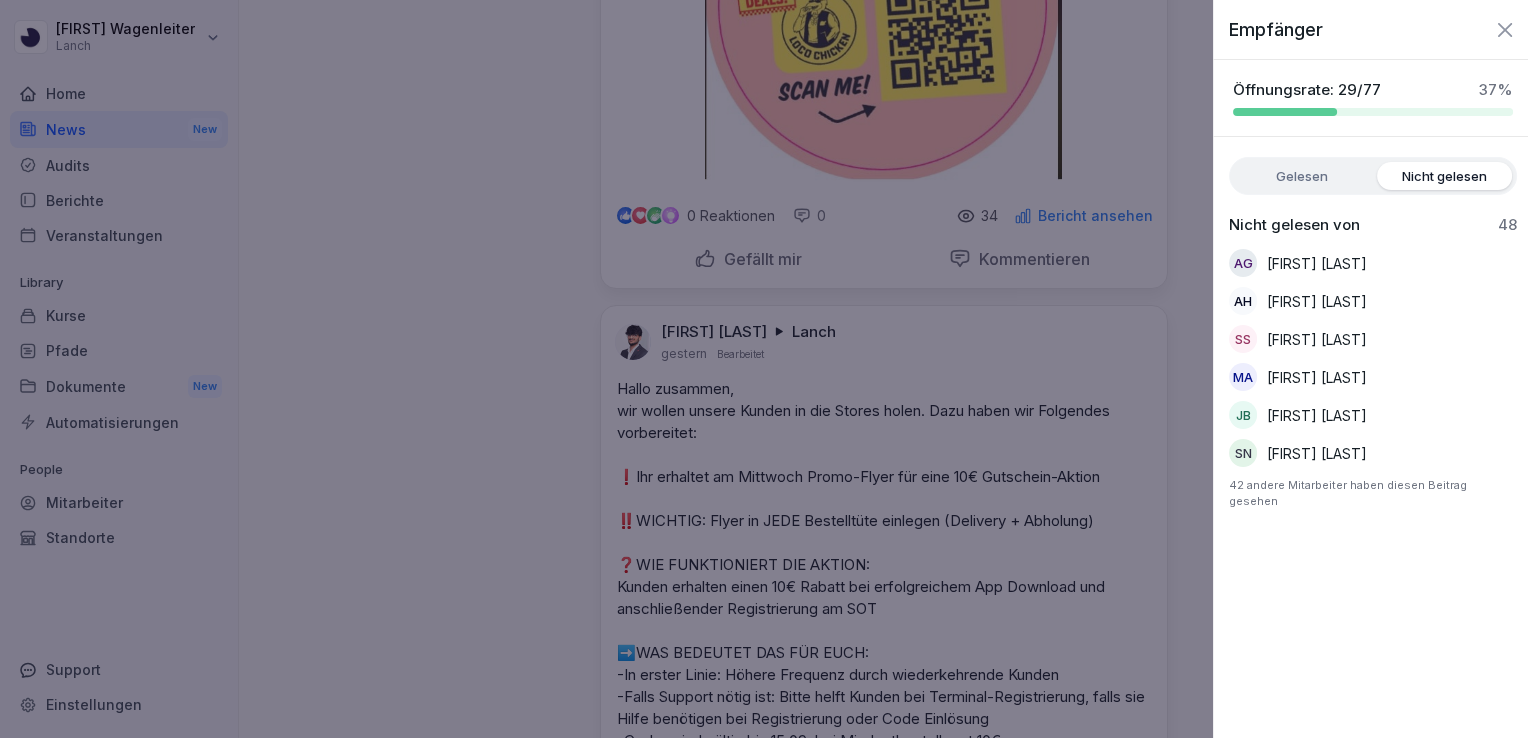 click at bounding box center (764, 369) 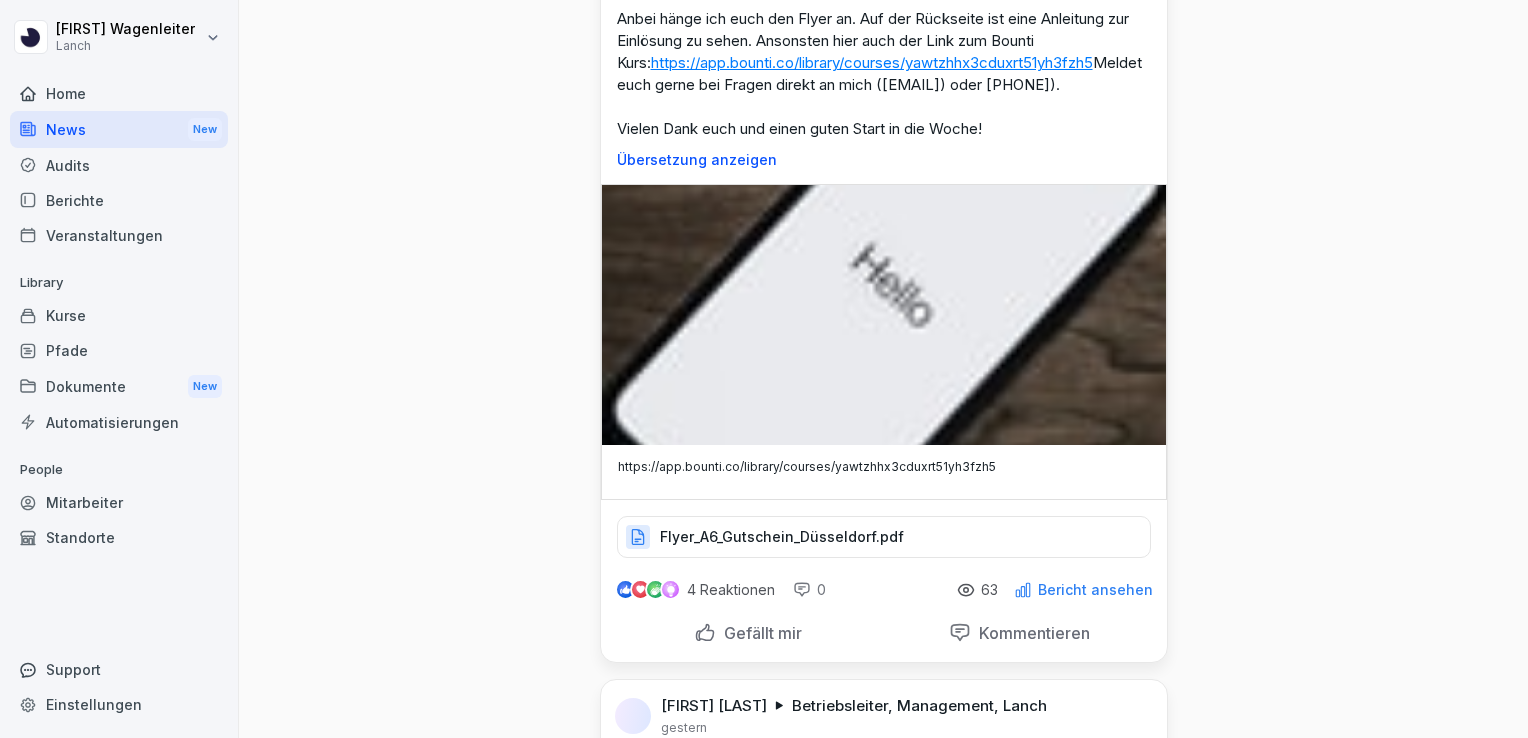 scroll, scrollTop: 1331, scrollLeft: 0, axis: vertical 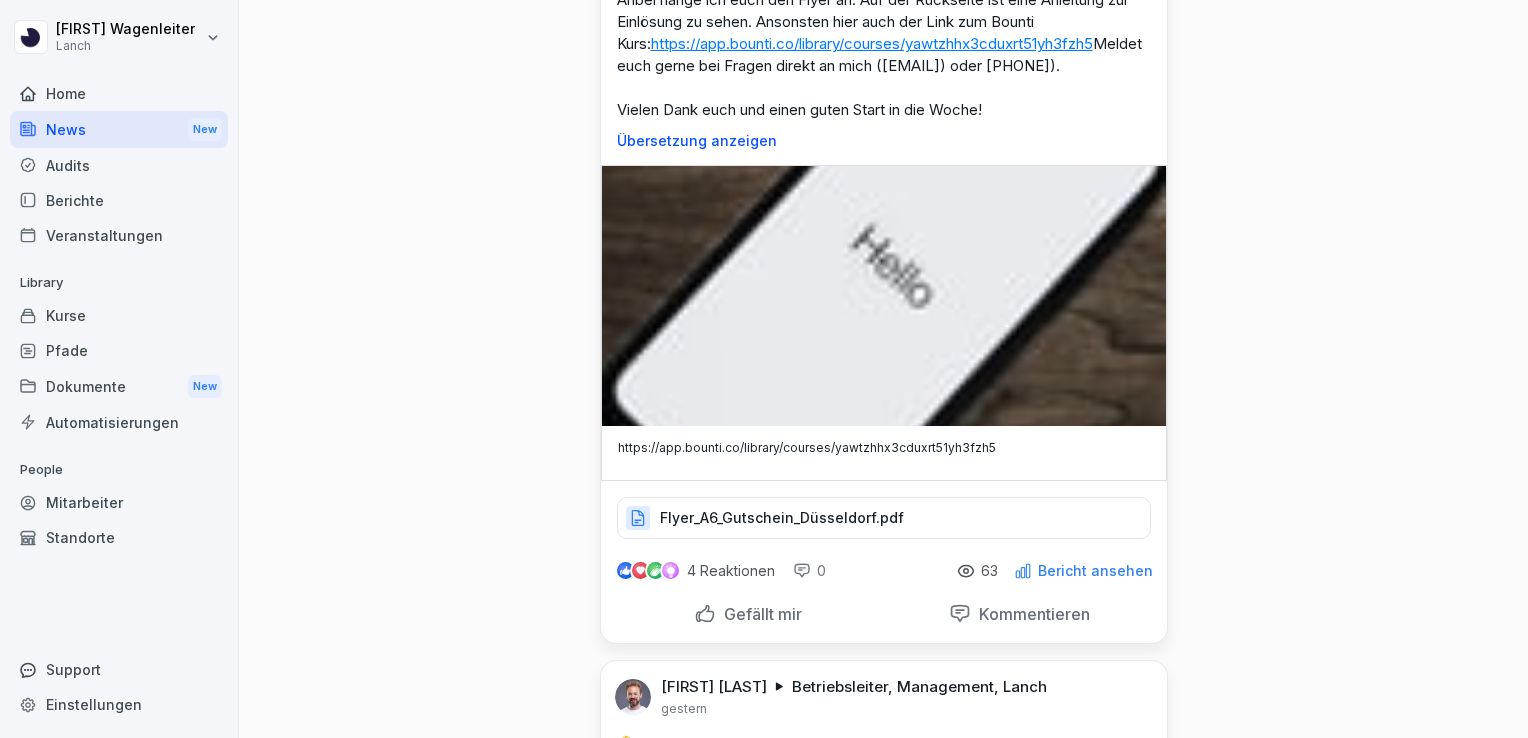 click on "Bericht ansehen" at bounding box center (1095, 571) 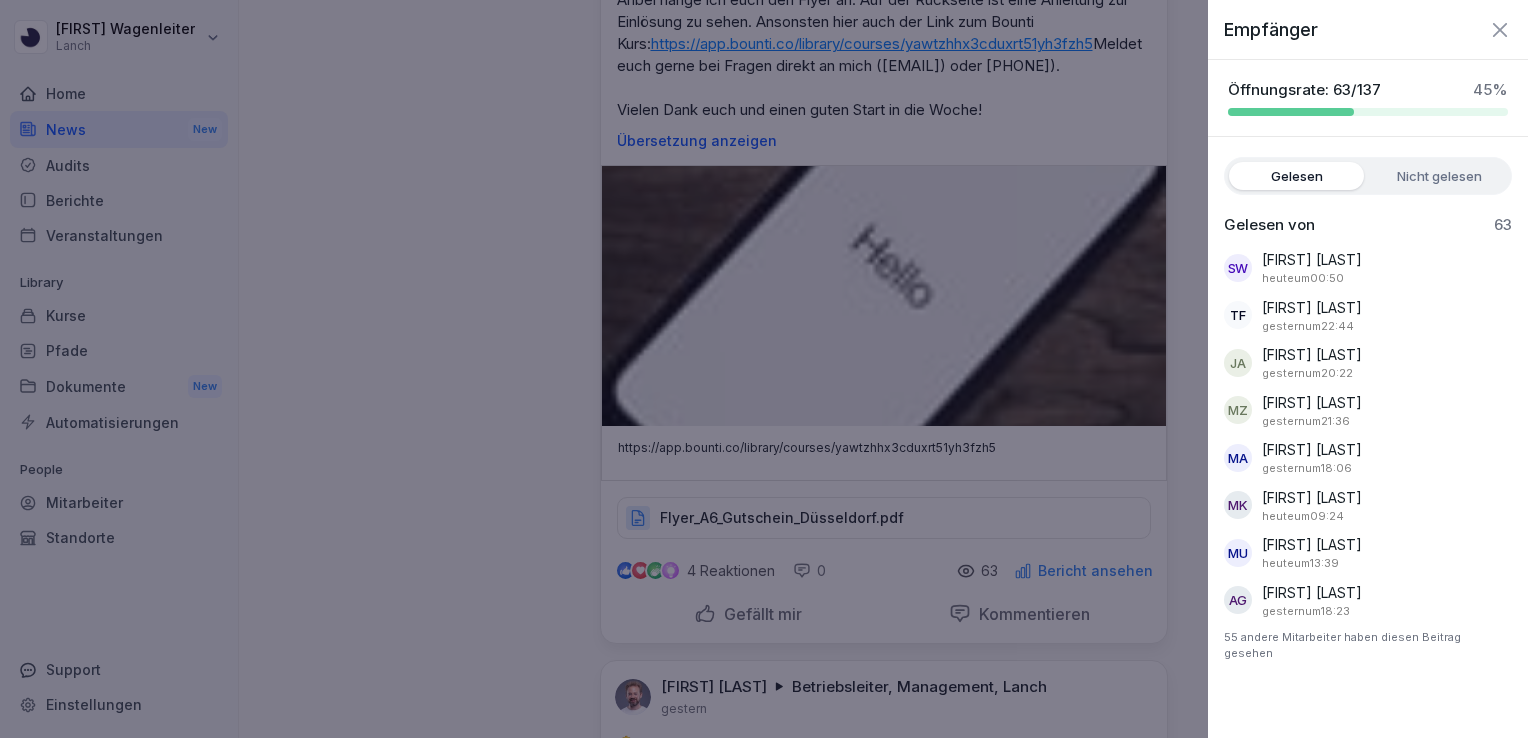 click on "Nicht gelesen" at bounding box center [1439, 176] 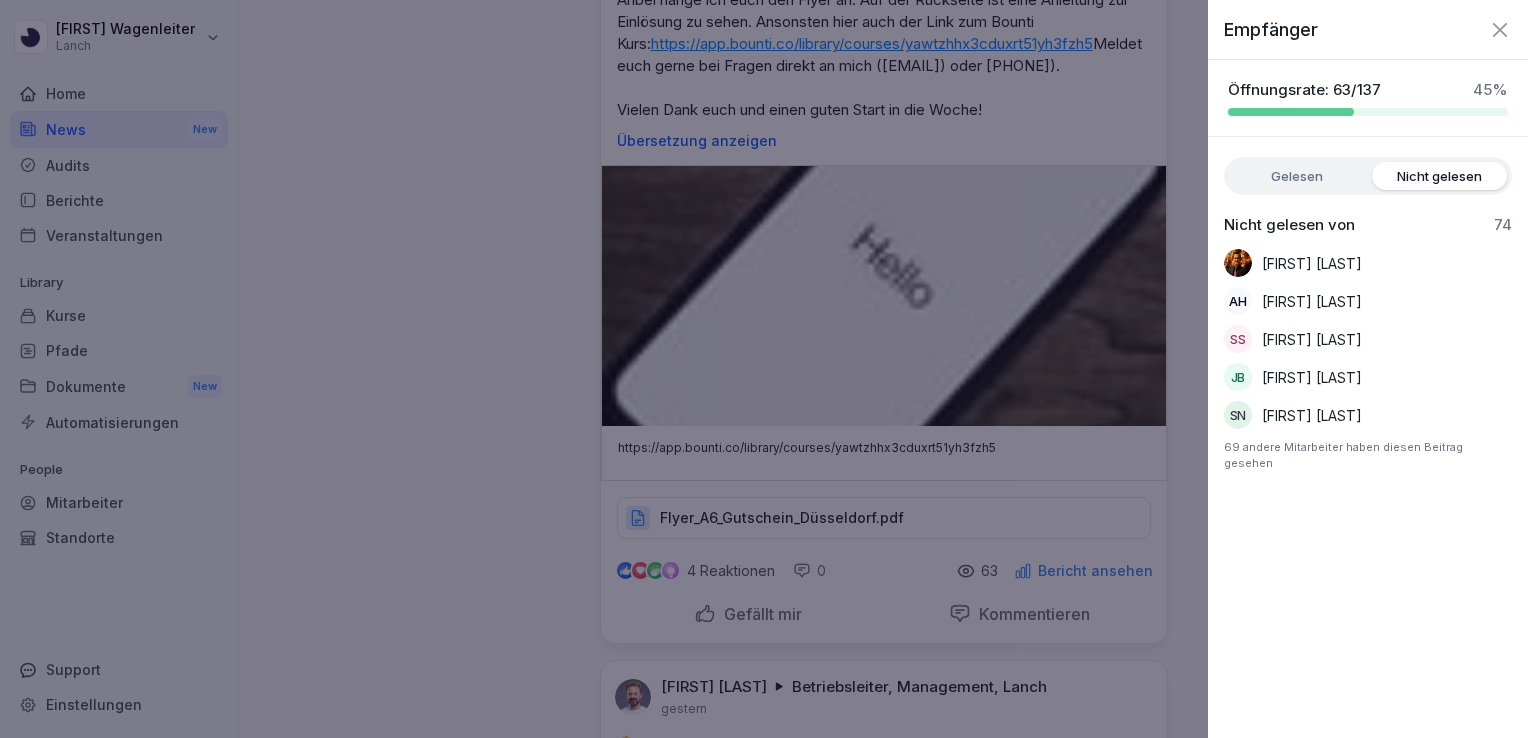 click at bounding box center [764, 369] 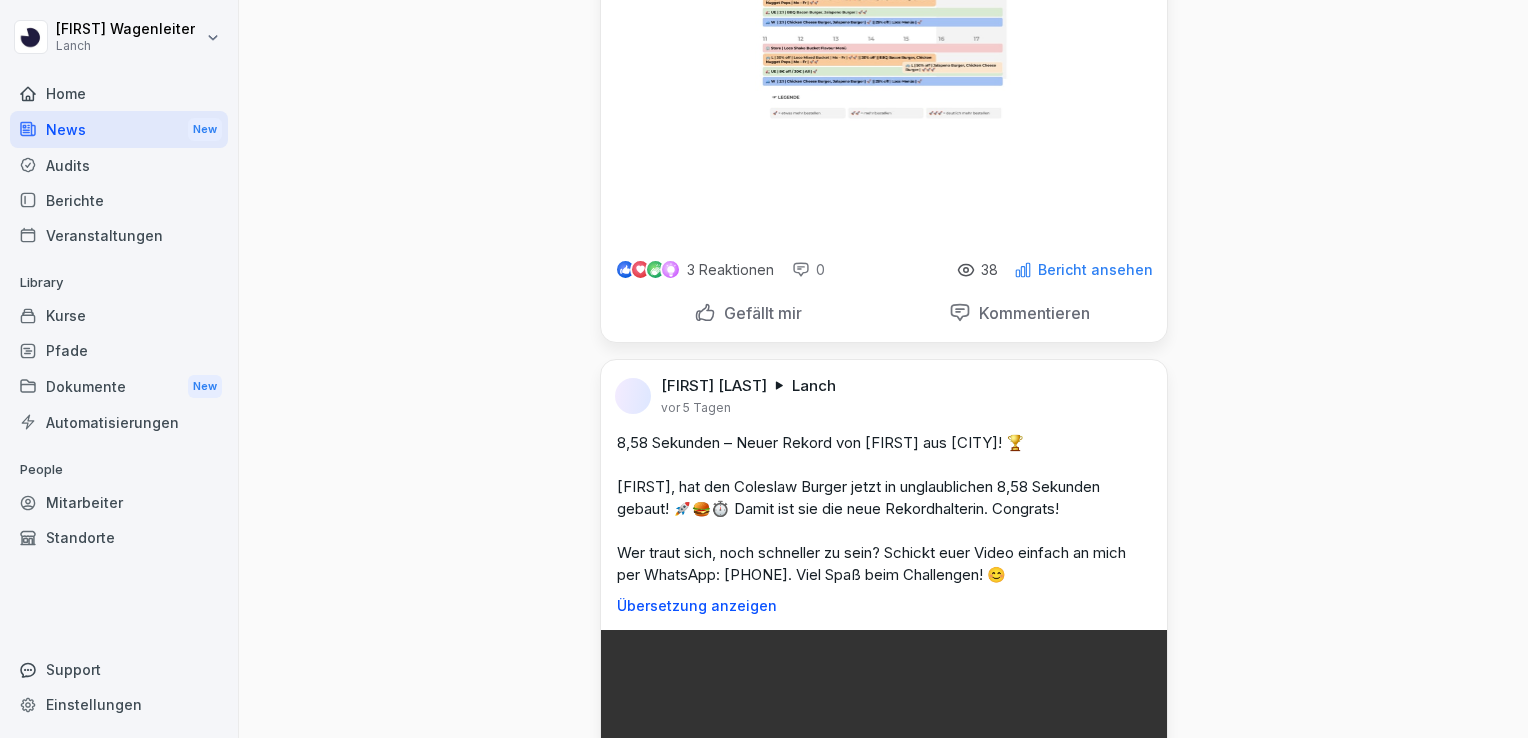 scroll, scrollTop: 2512, scrollLeft: 0, axis: vertical 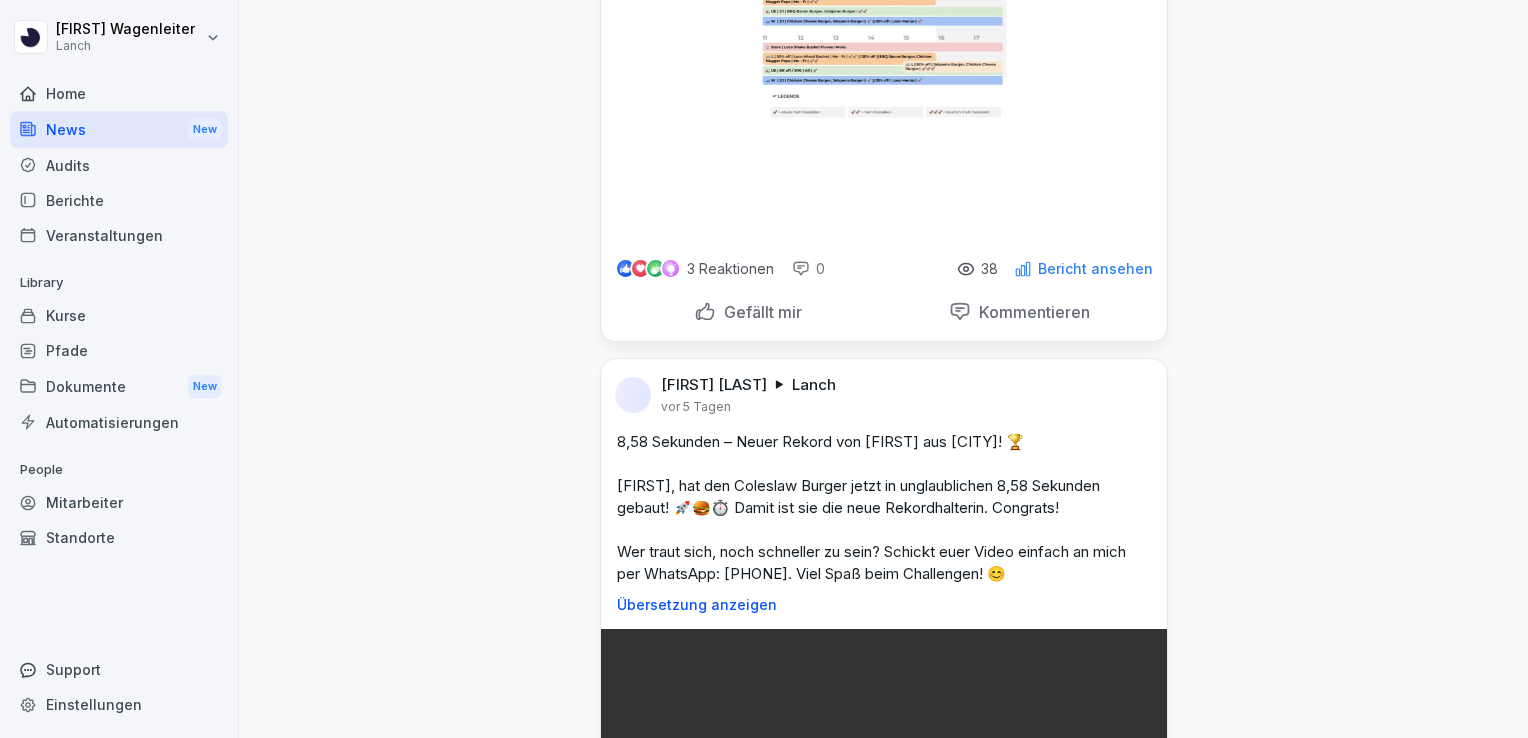 click on "Bericht ansehen" at bounding box center (1095, 269) 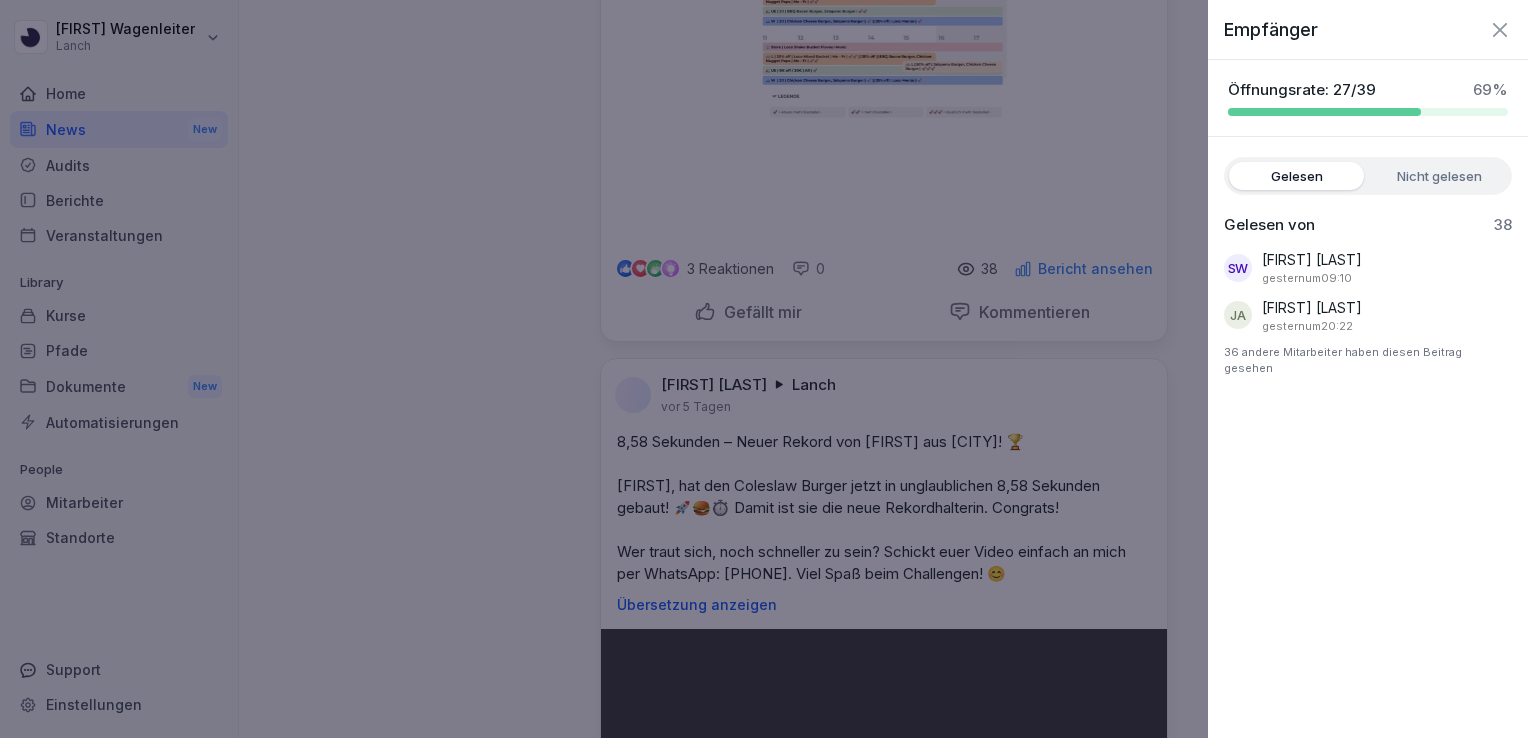 click on "Nicht gelesen" at bounding box center (1439, 176) 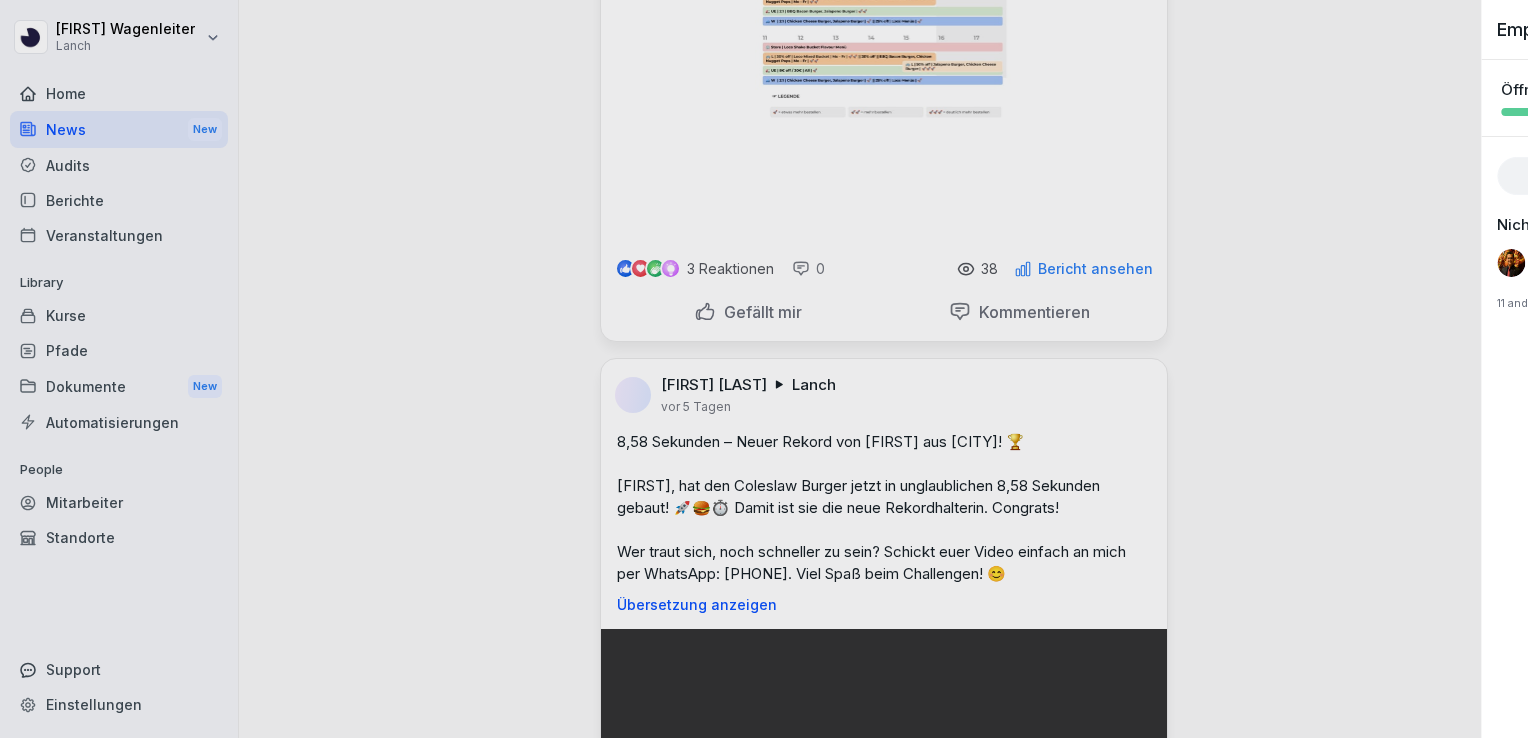 click at bounding box center [764, 369] 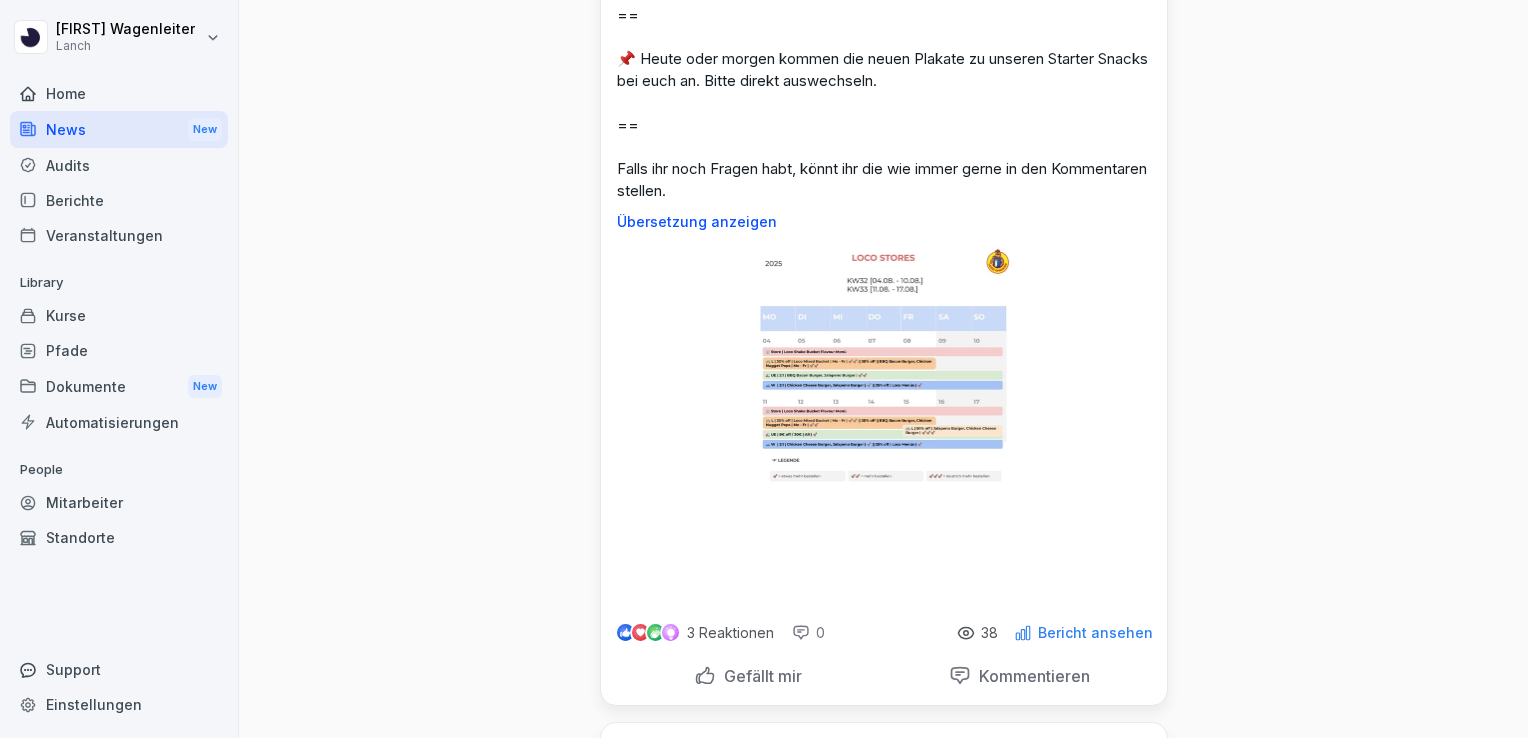 scroll, scrollTop: 2143, scrollLeft: 0, axis: vertical 